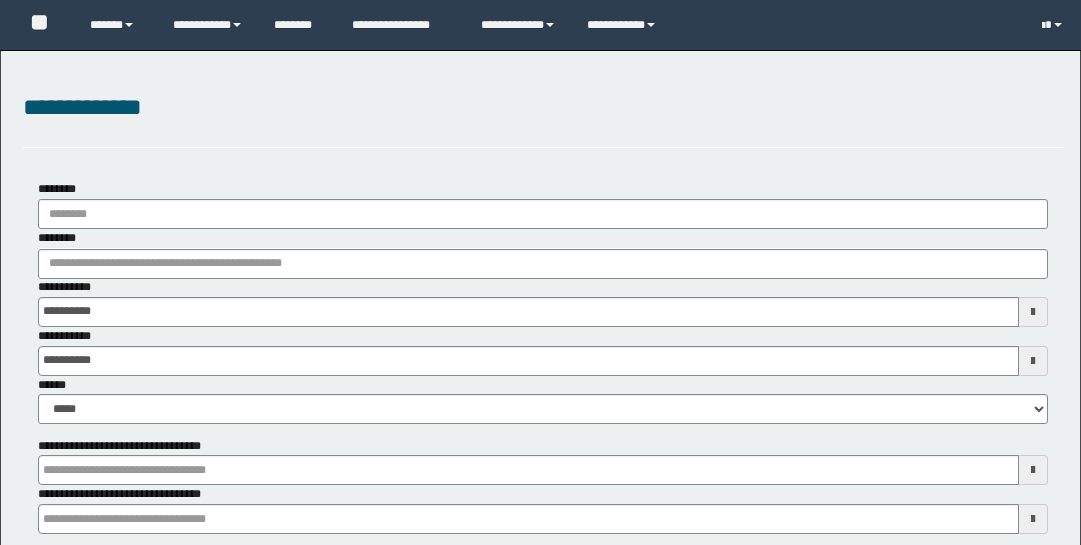 scroll, scrollTop: 0, scrollLeft: 0, axis: both 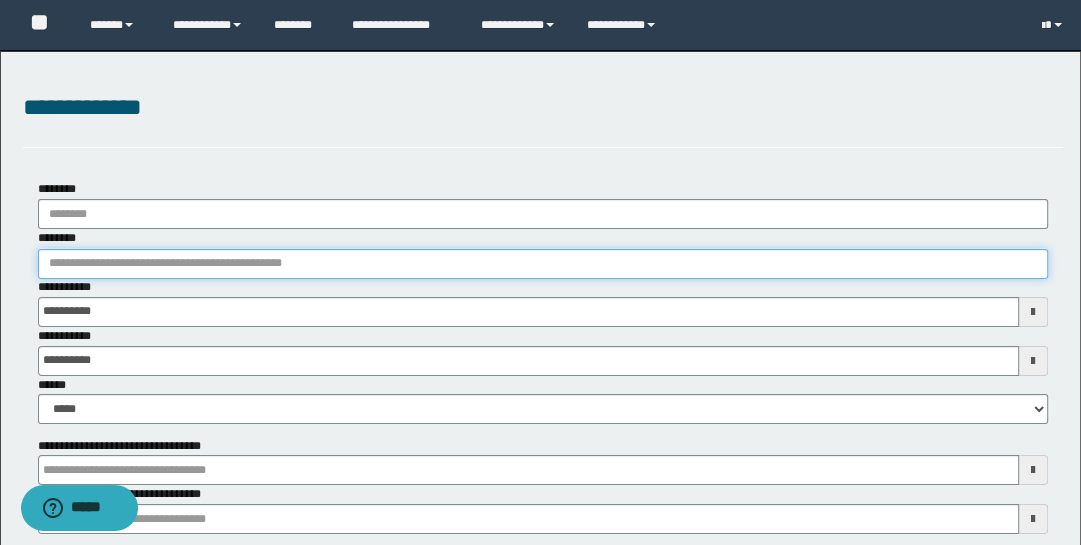 click on "********" at bounding box center (543, 264) 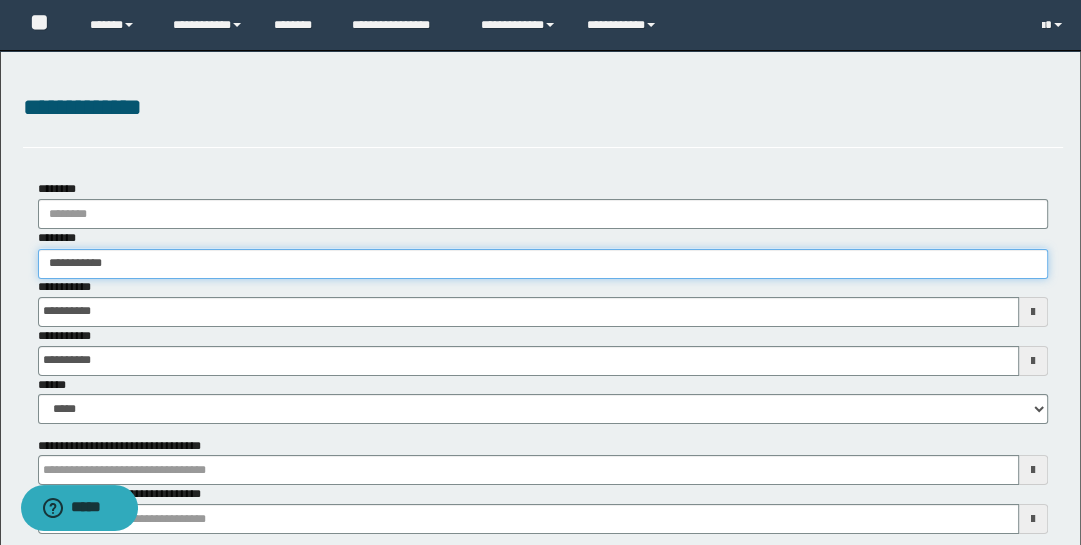 type on "**********" 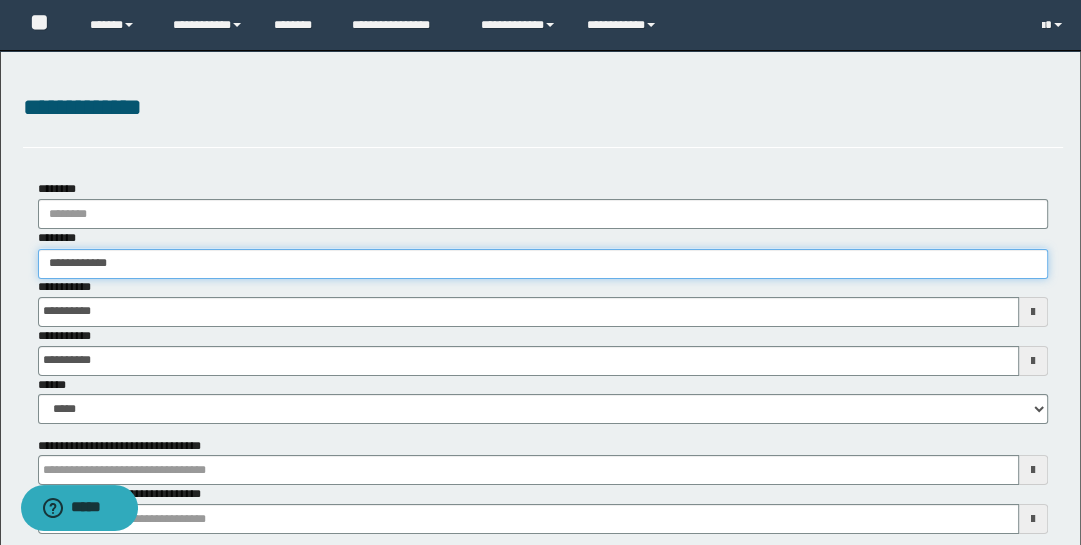 type on "**********" 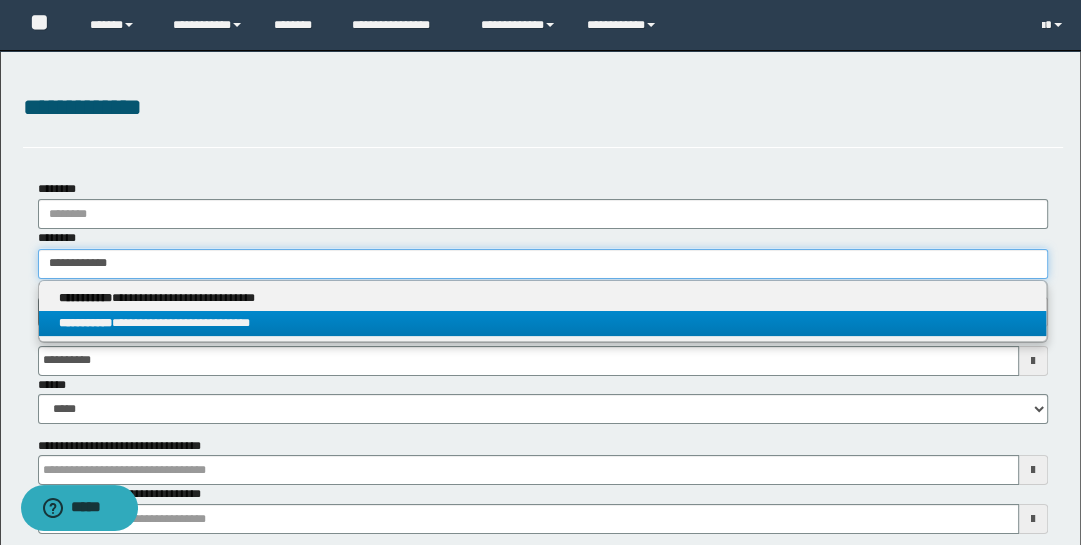 type on "**********" 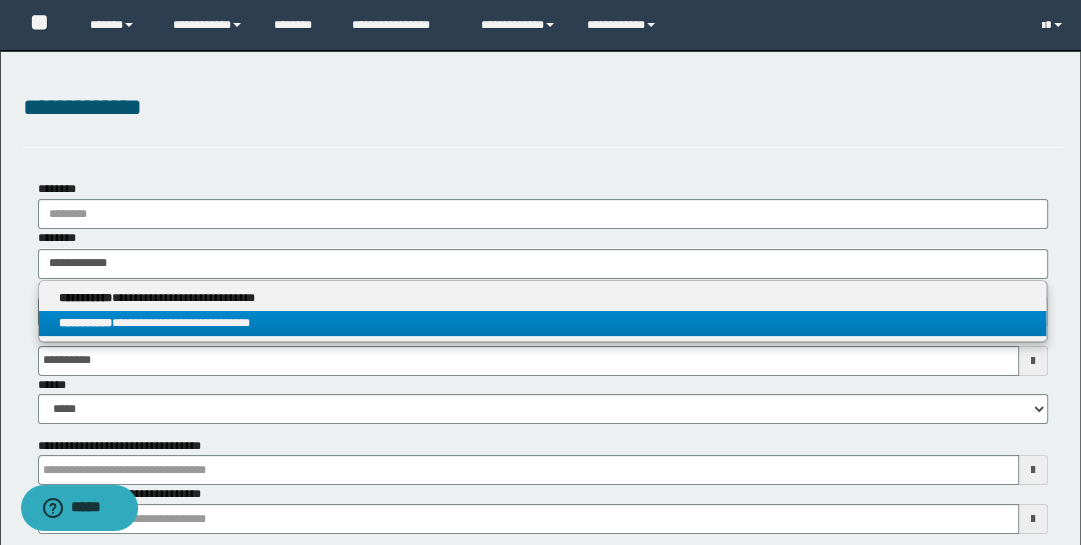 click on "**********" at bounding box center [543, 323] 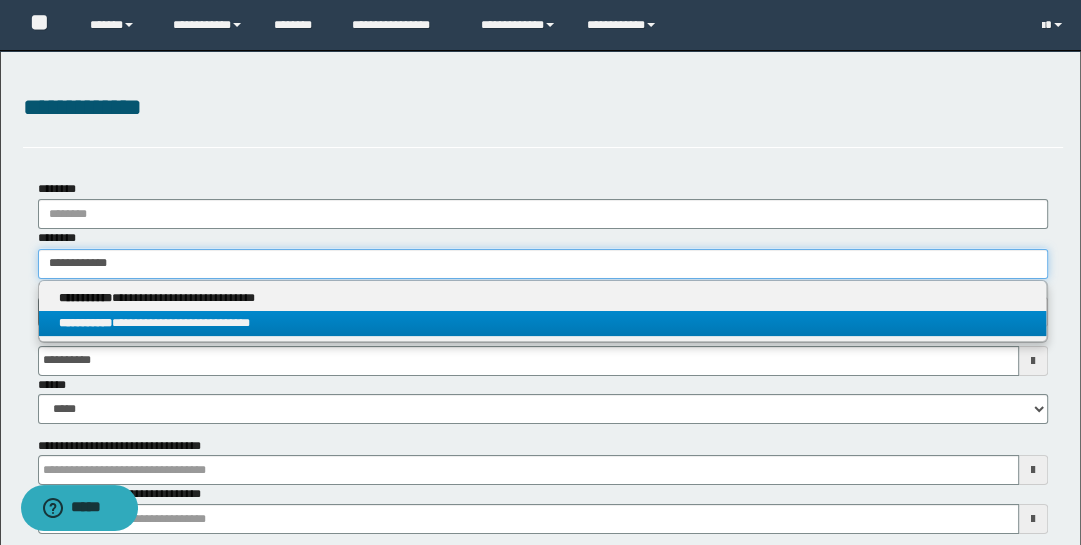 type 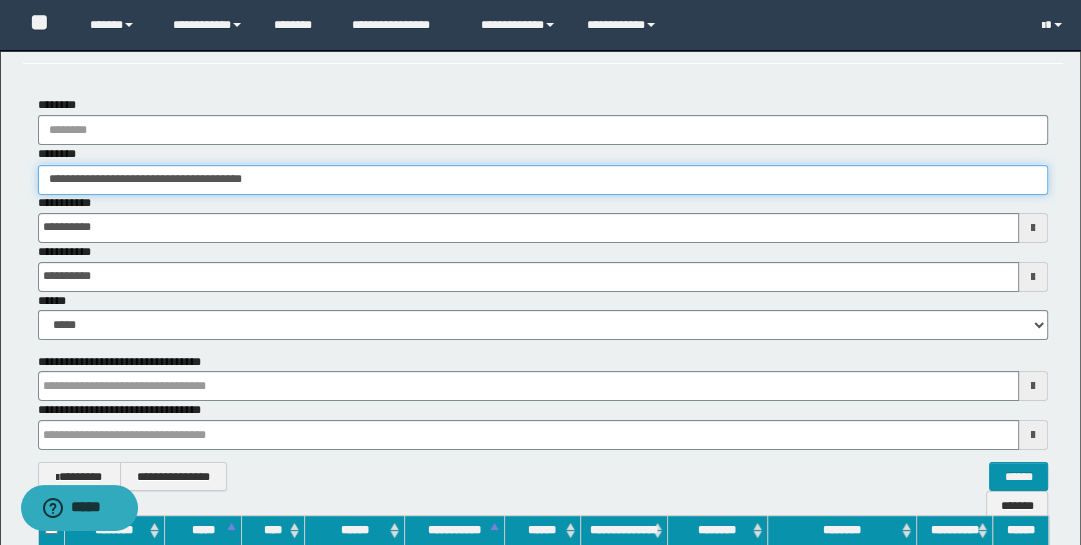 scroll, scrollTop: 322, scrollLeft: 0, axis: vertical 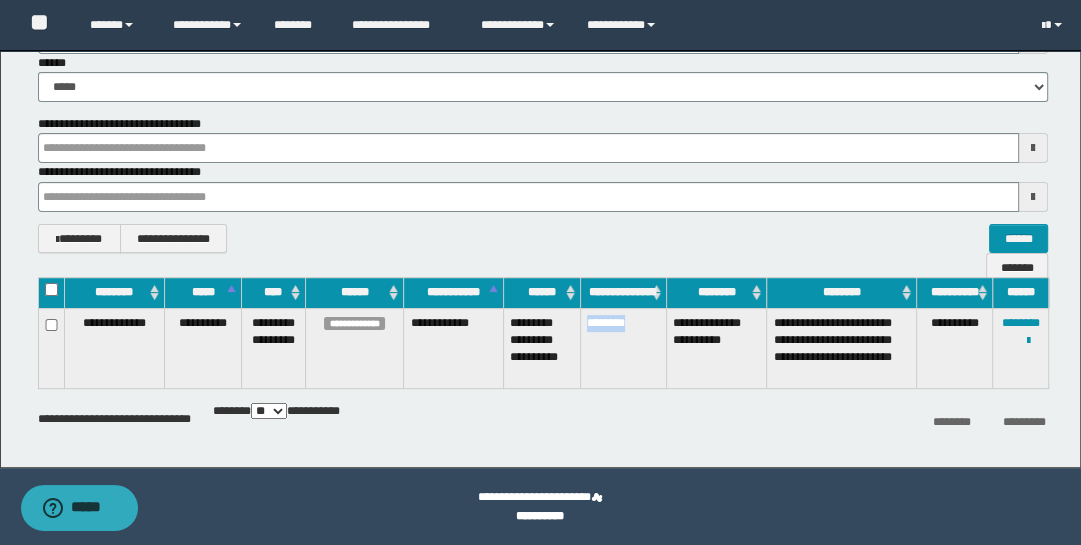 drag, startPoint x: 586, startPoint y: 318, endPoint x: 642, endPoint y: 318, distance: 56 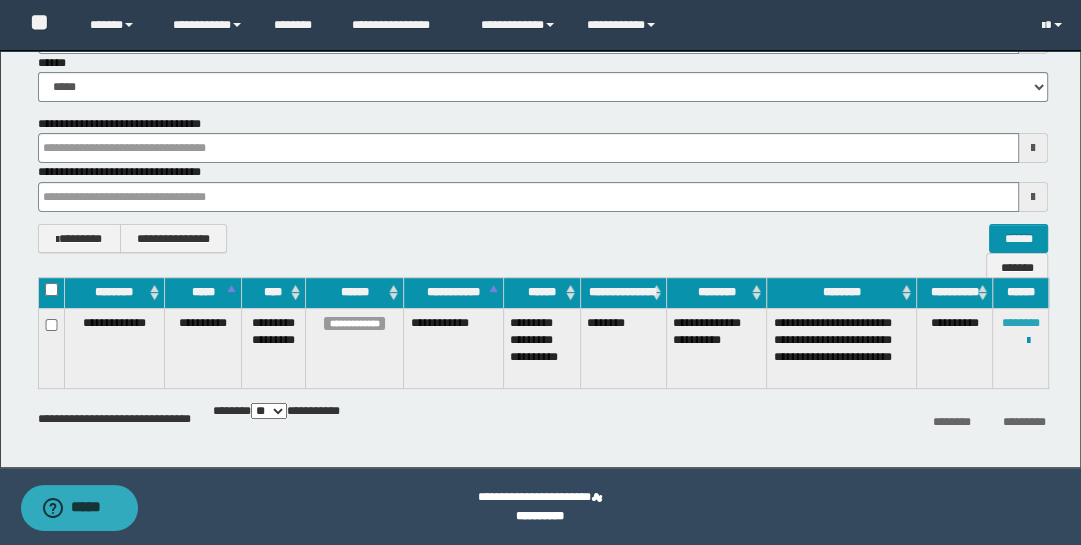 click on "********" at bounding box center (1021, 323) 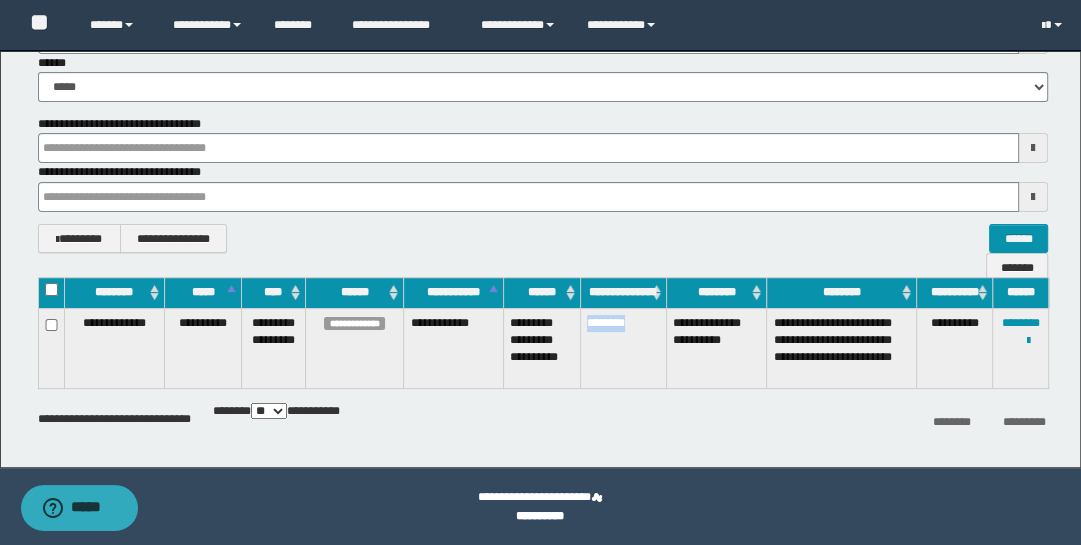 drag, startPoint x: 587, startPoint y: 321, endPoint x: 637, endPoint y: 321, distance: 50 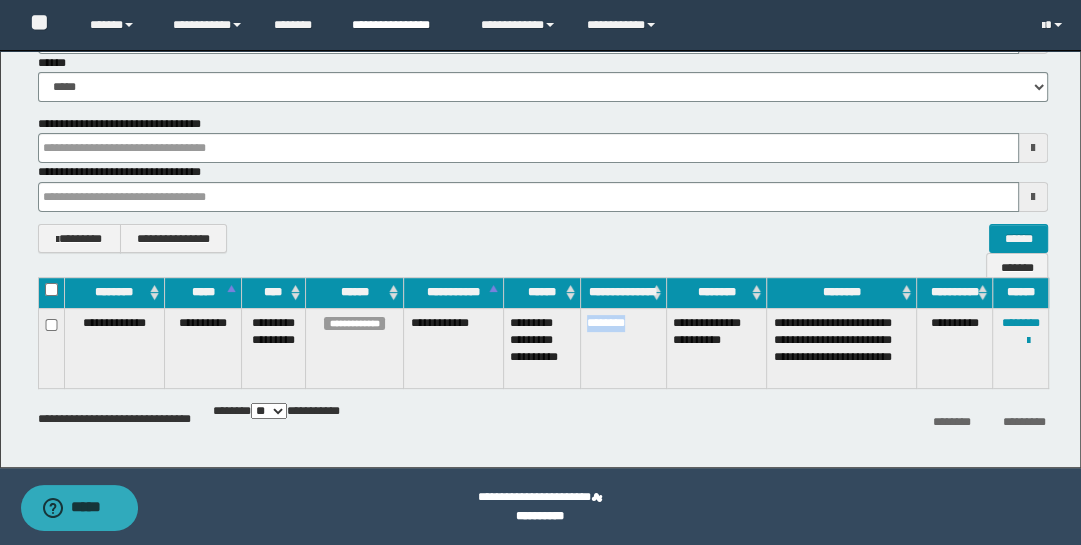 click on "**********" at bounding box center (401, 25) 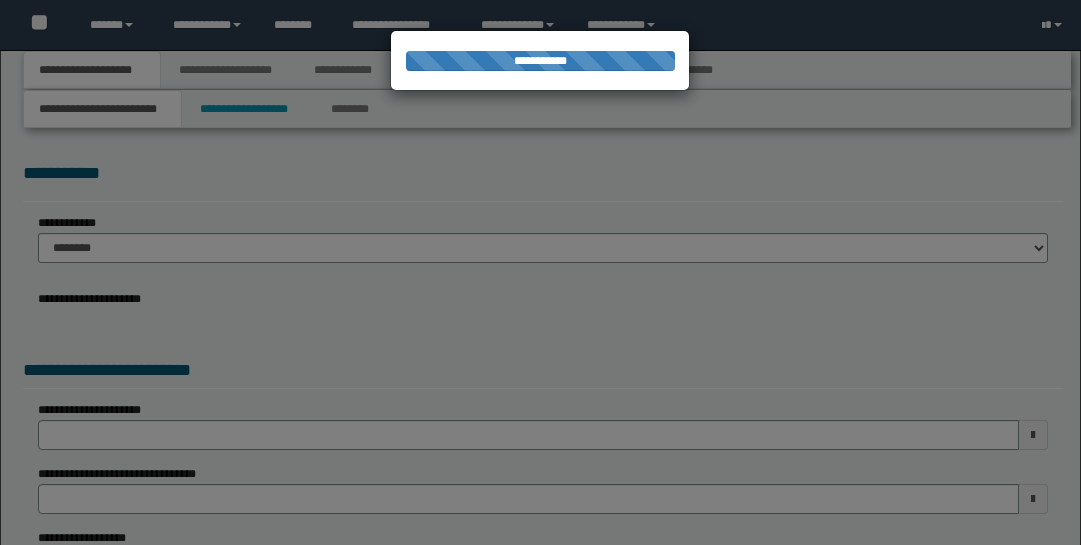scroll, scrollTop: 0, scrollLeft: 0, axis: both 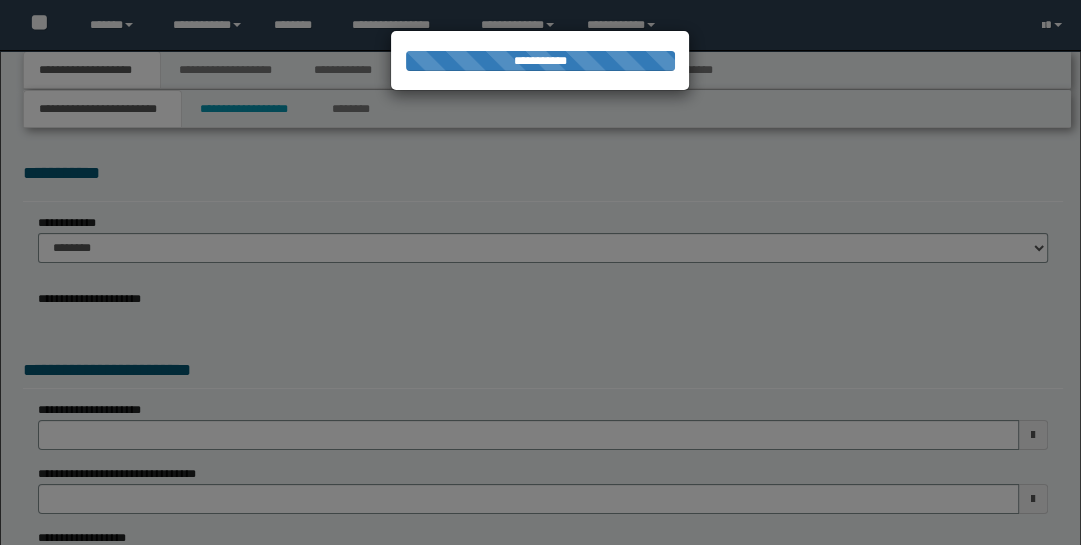 type on "**********" 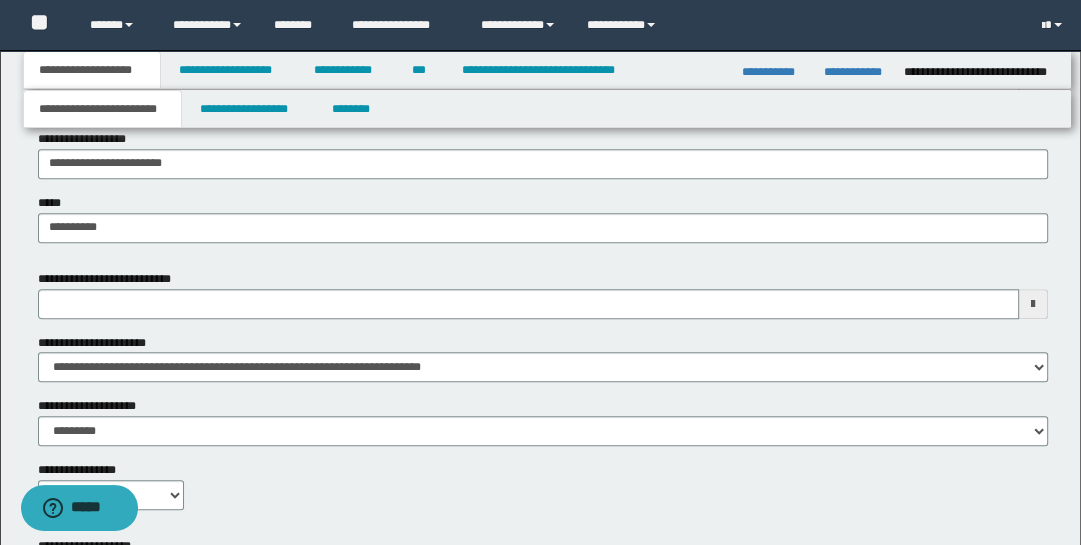 scroll, scrollTop: 875, scrollLeft: 0, axis: vertical 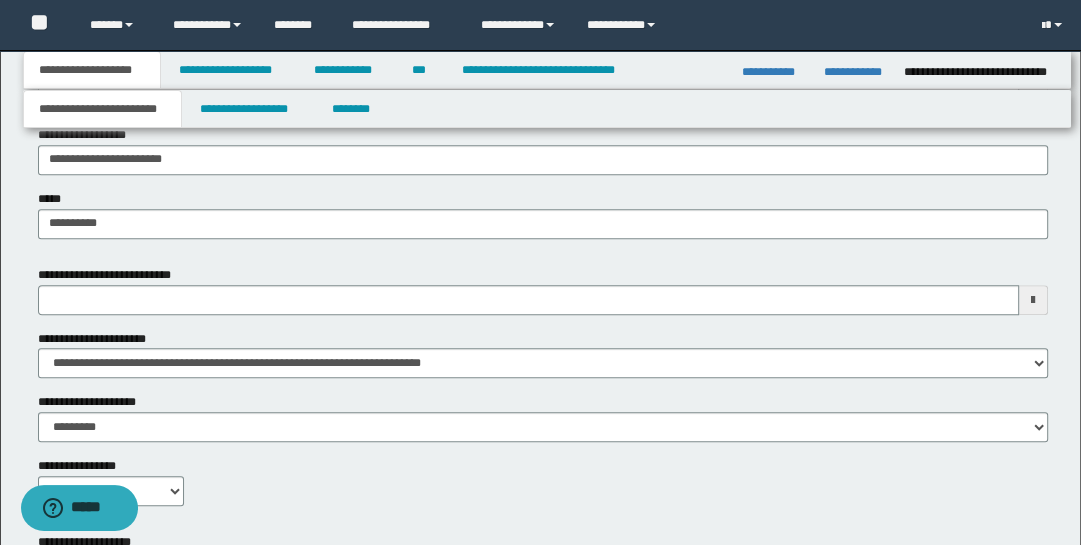 click at bounding box center [1033, 300] 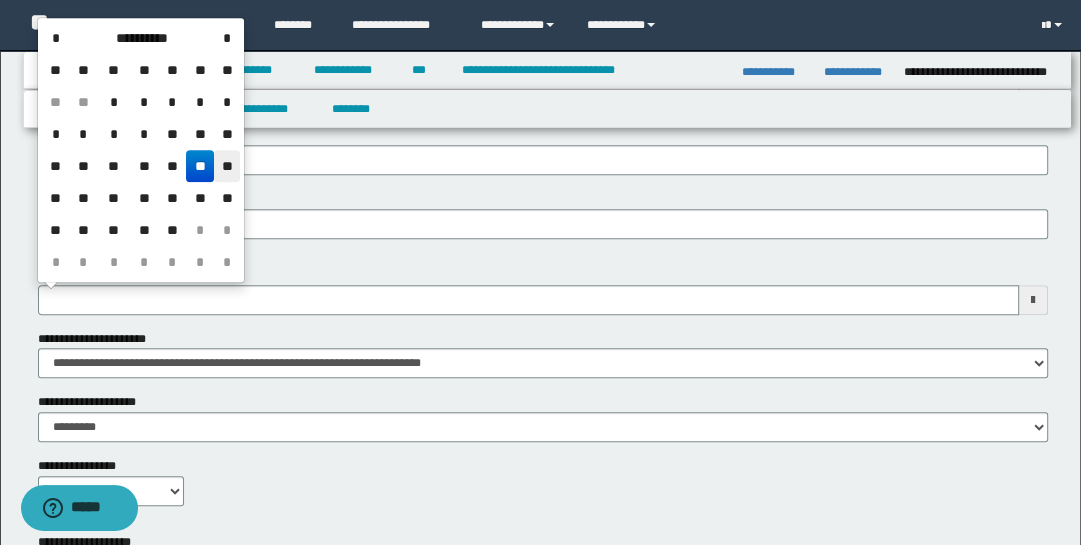click on "**" at bounding box center [227, 166] 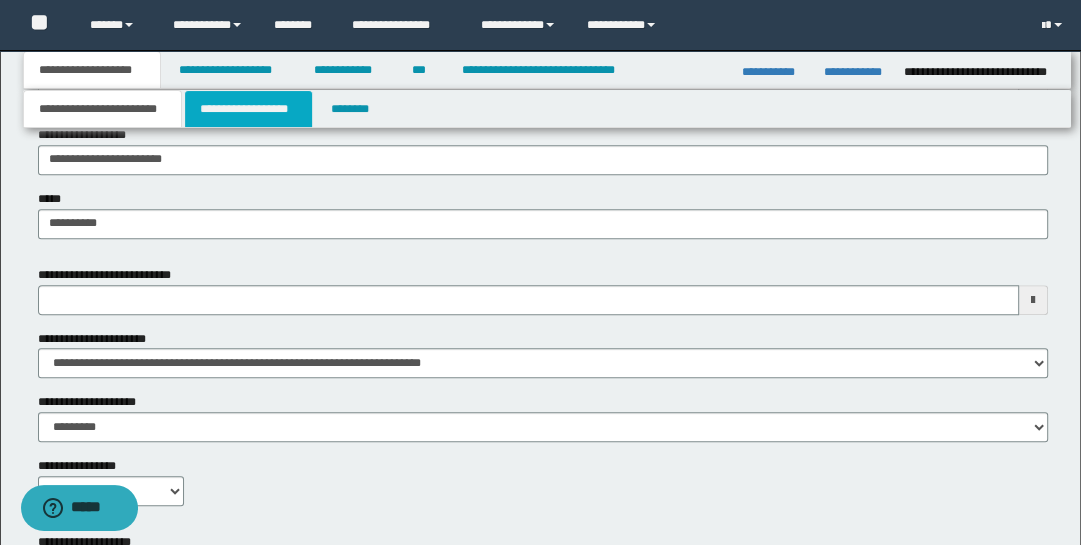 click on "**********" at bounding box center (249, 109) 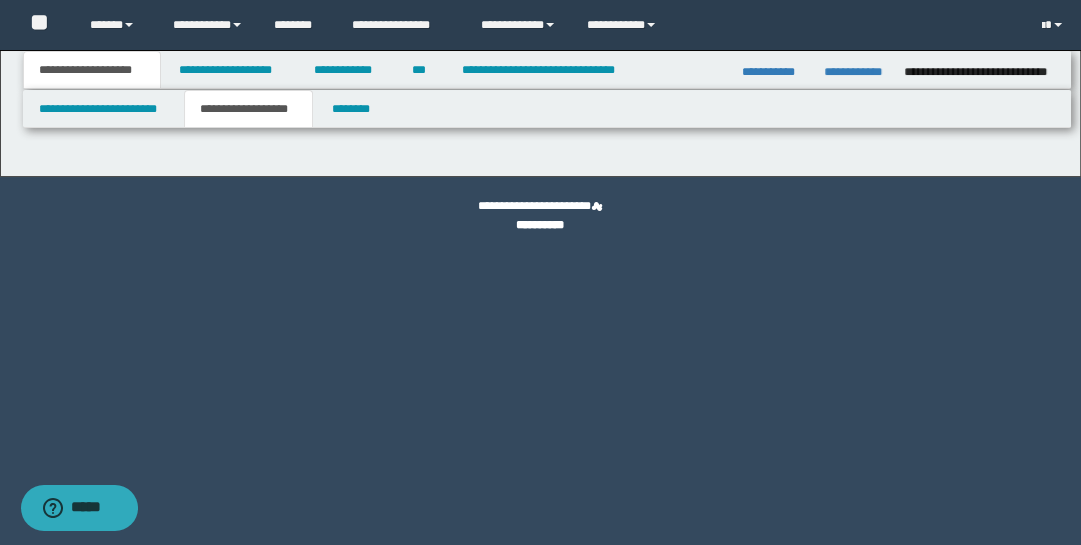 scroll, scrollTop: 0, scrollLeft: 0, axis: both 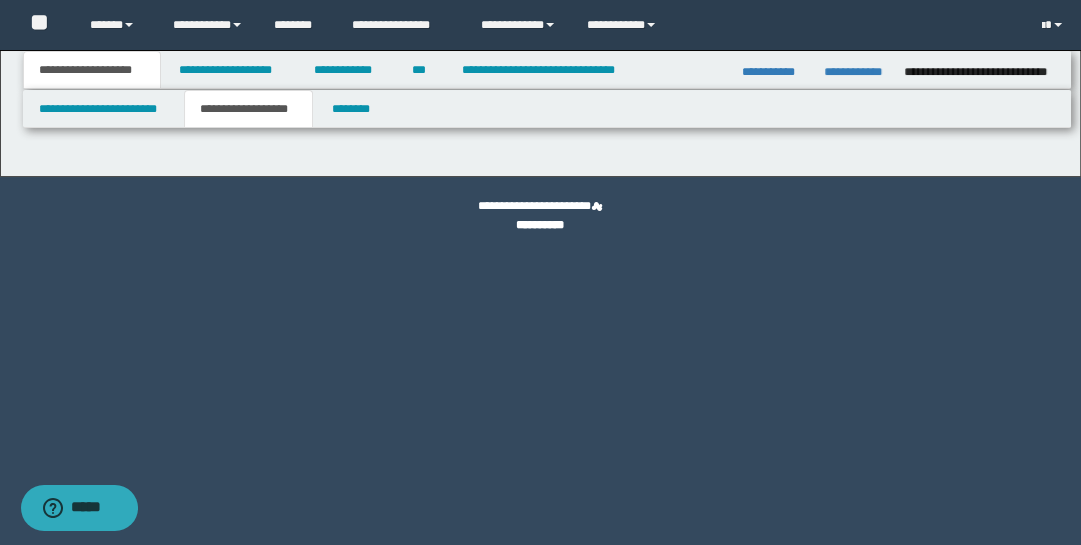 type on "********" 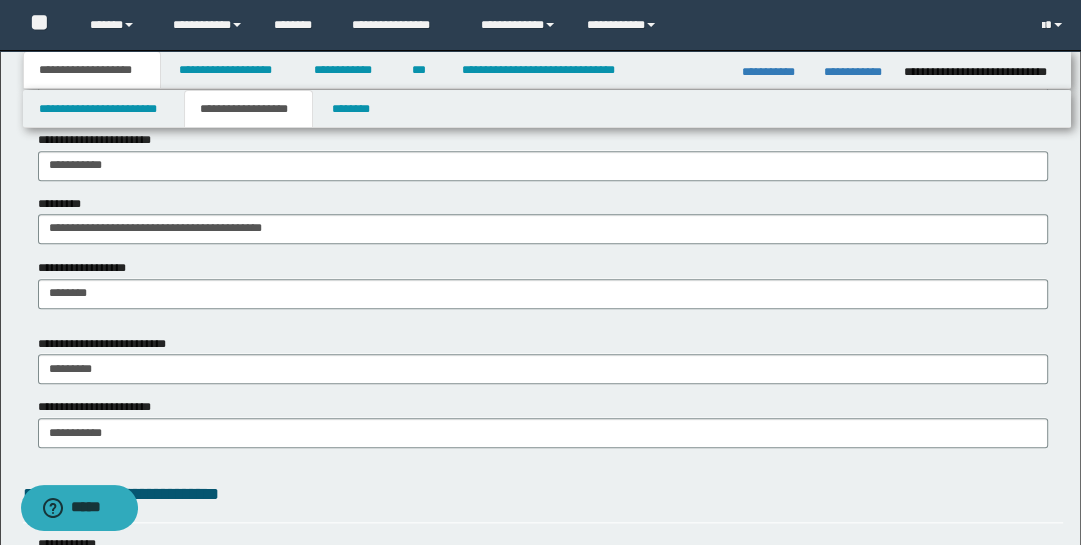 scroll, scrollTop: 1218, scrollLeft: 0, axis: vertical 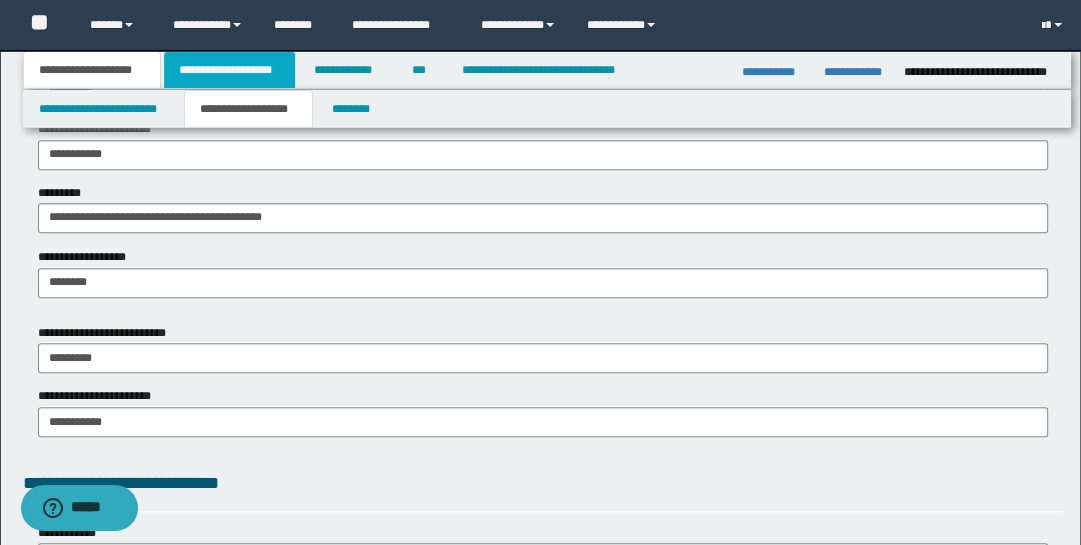 click on "**********" at bounding box center (229, 70) 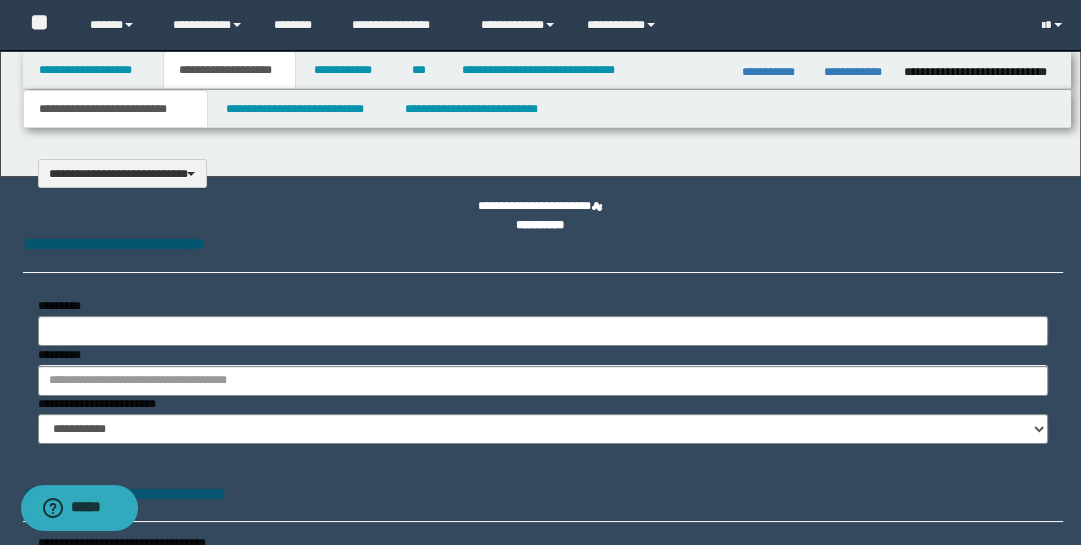 type on "**********" 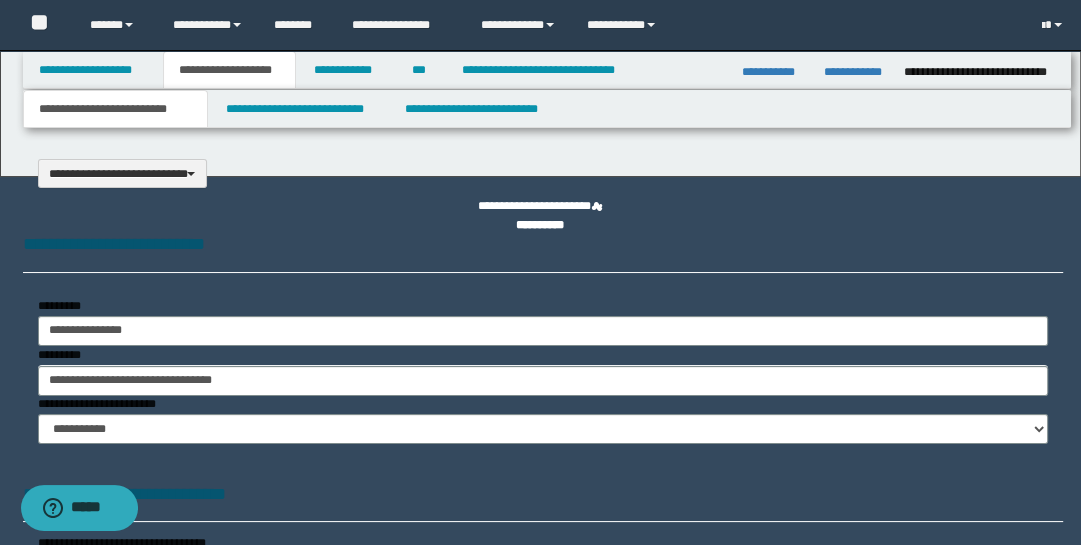 select on "*" 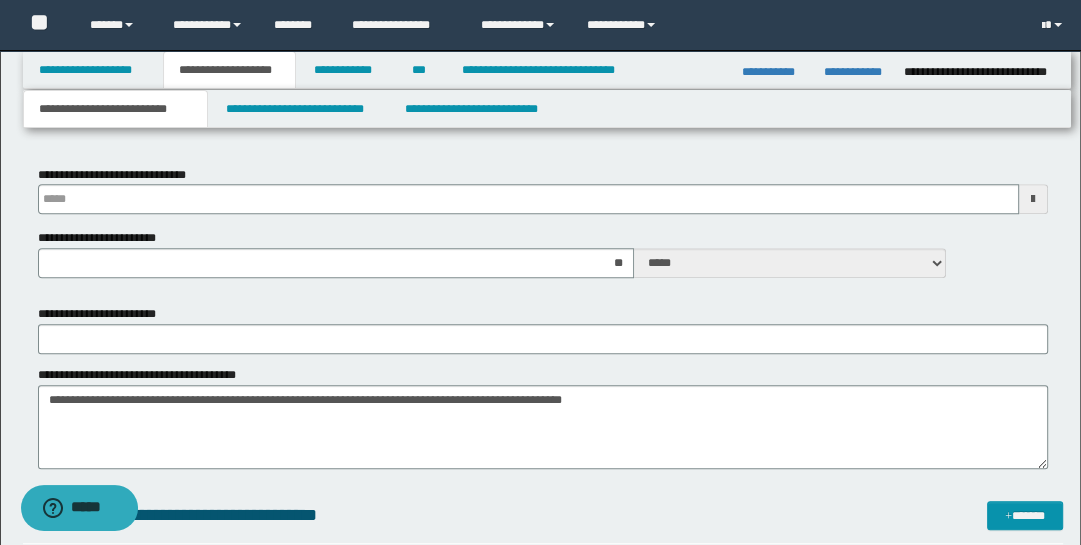 scroll, scrollTop: 842, scrollLeft: 0, axis: vertical 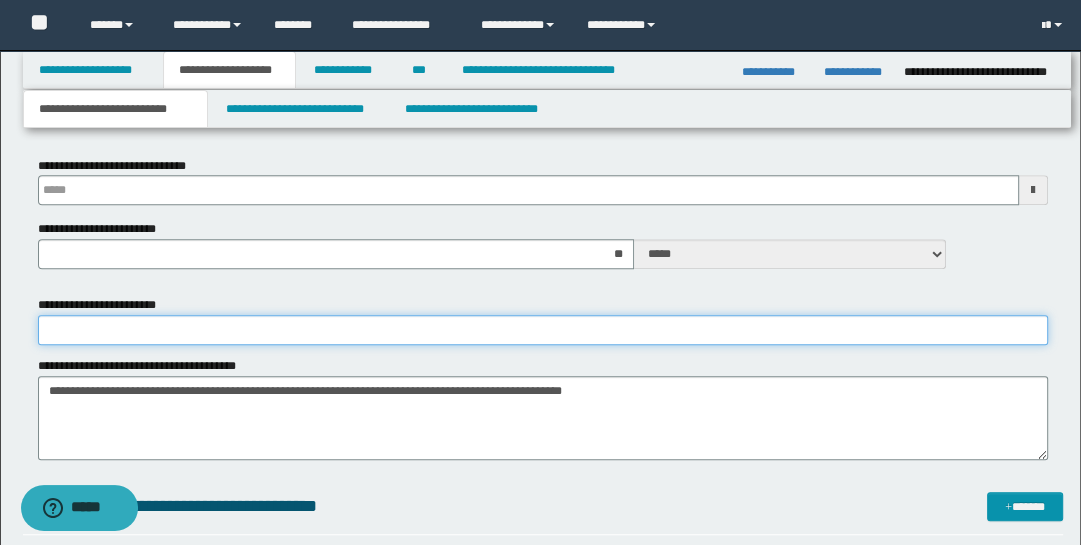 click on "**********" at bounding box center (543, 330) 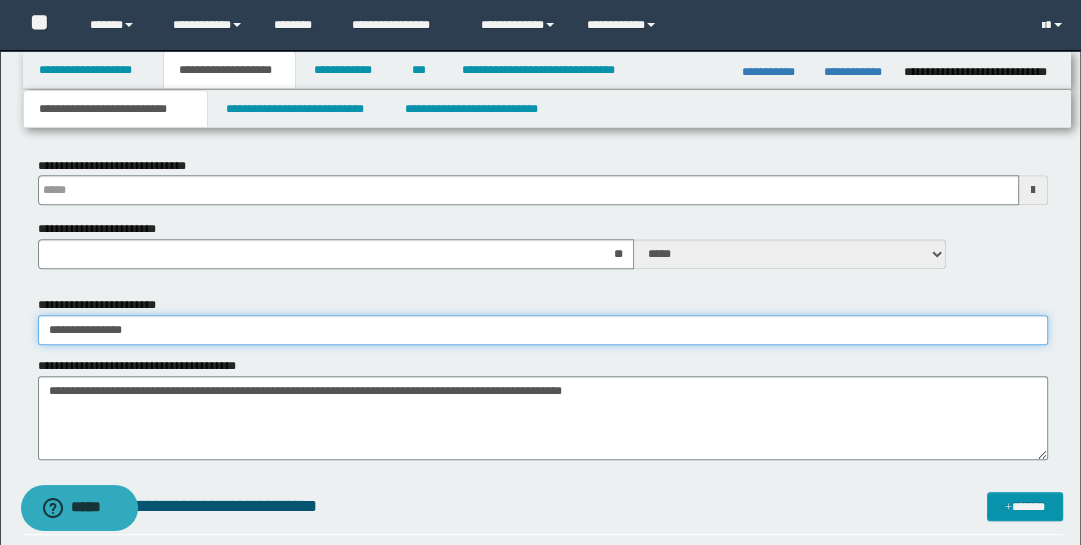 type on "**********" 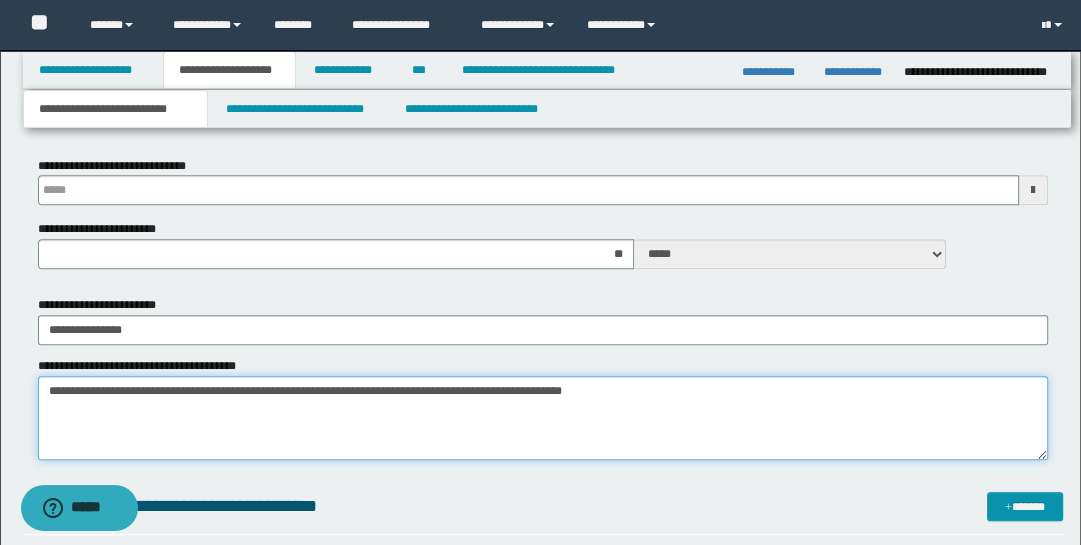 click on "**********" at bounding box center (543, 418) 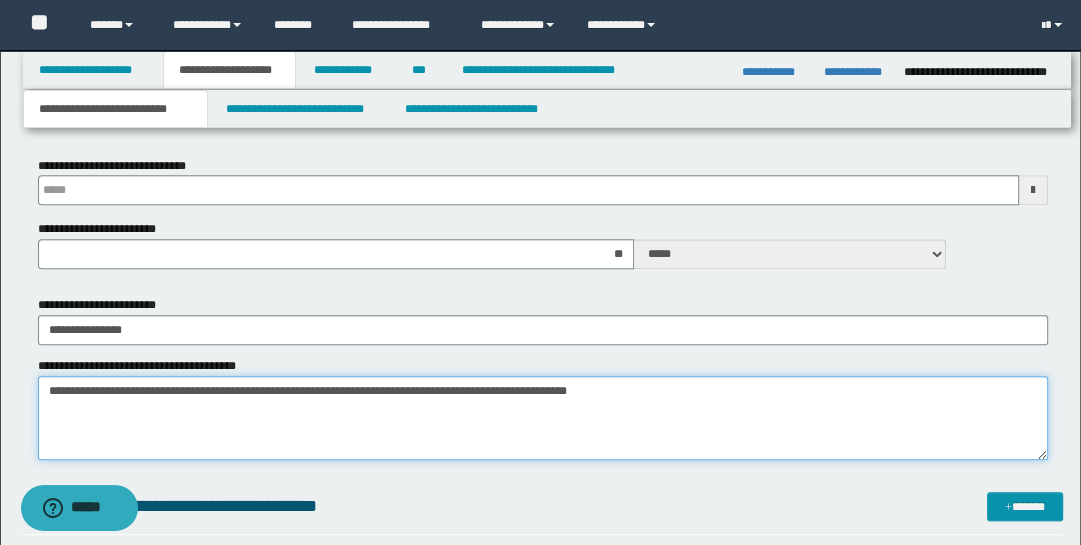 type on "**********" 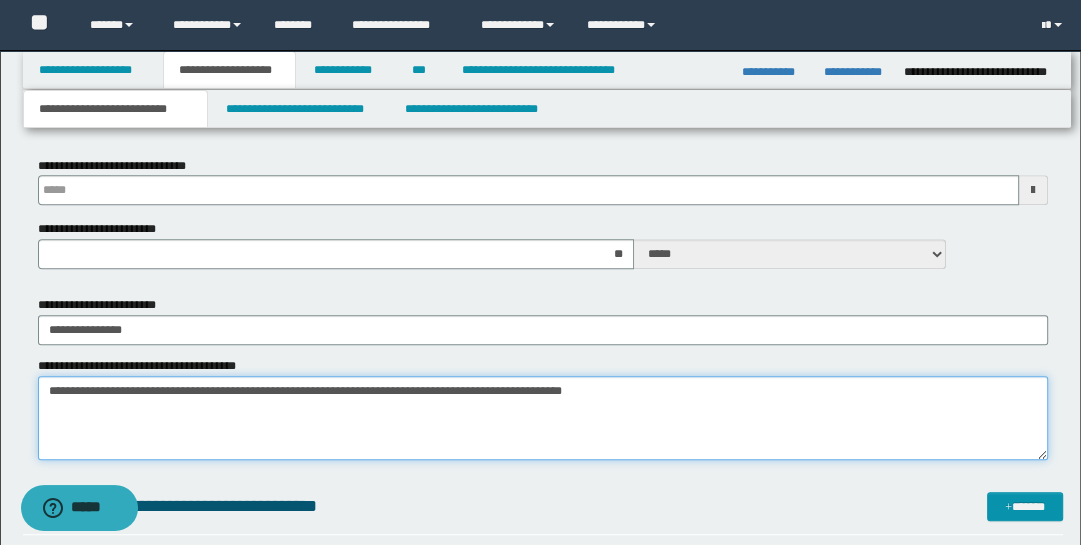 type 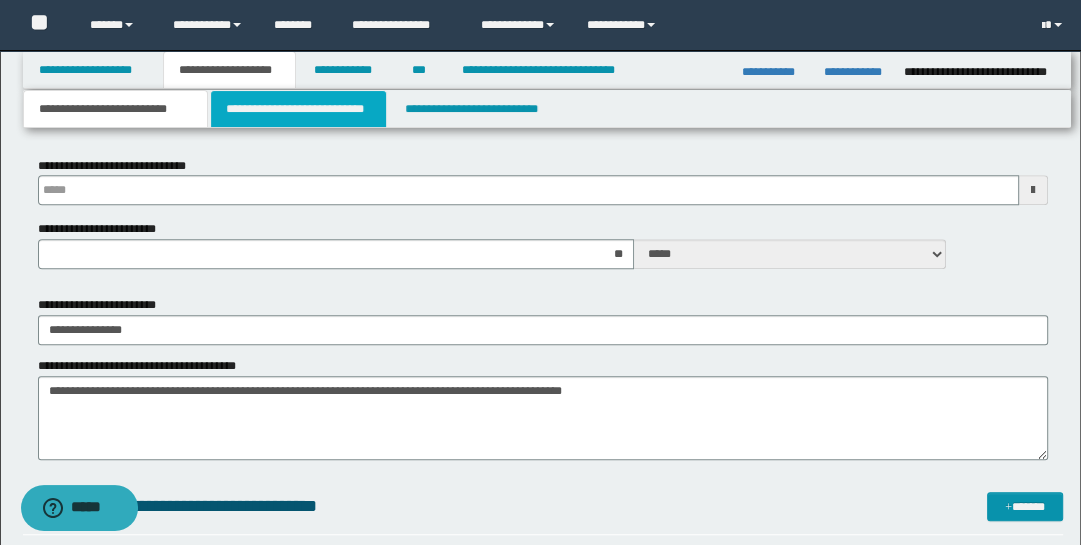 click on "**********" at bounding box center [299, 109] 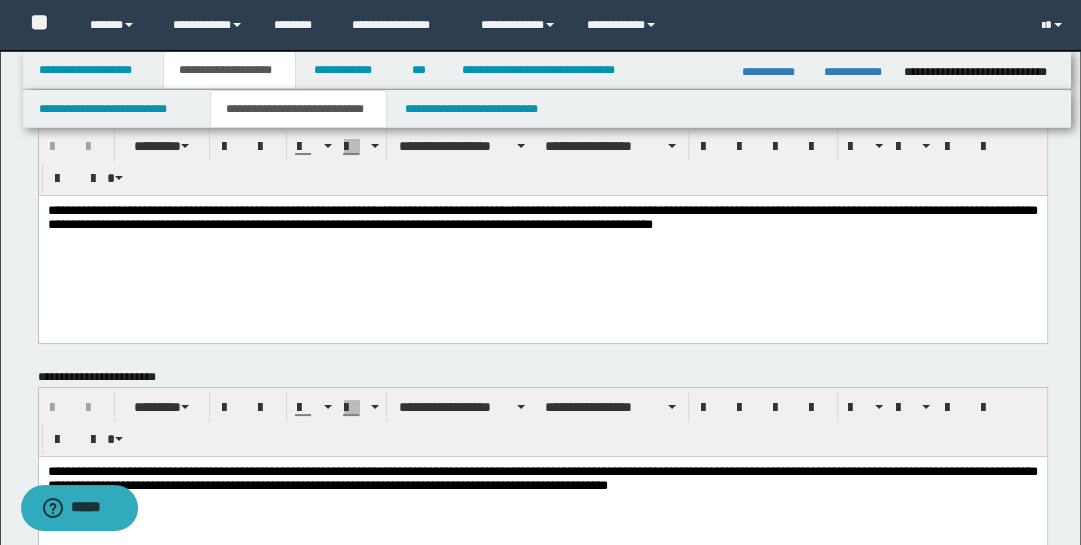 scroll, scrollTop: 230, scrollLeft: 0, axis: vertical 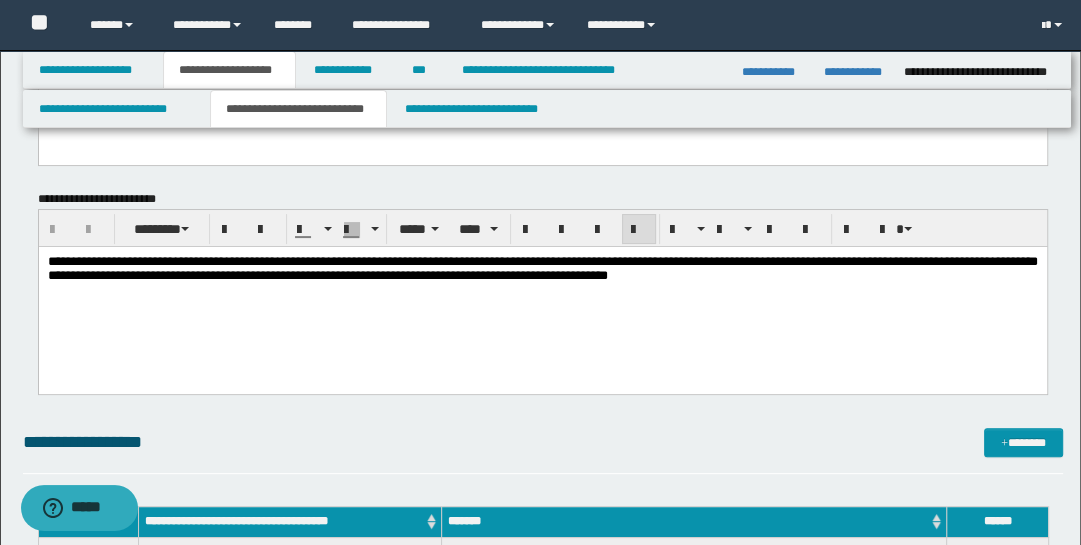 click on "**********" at bounding box center (542, 293) 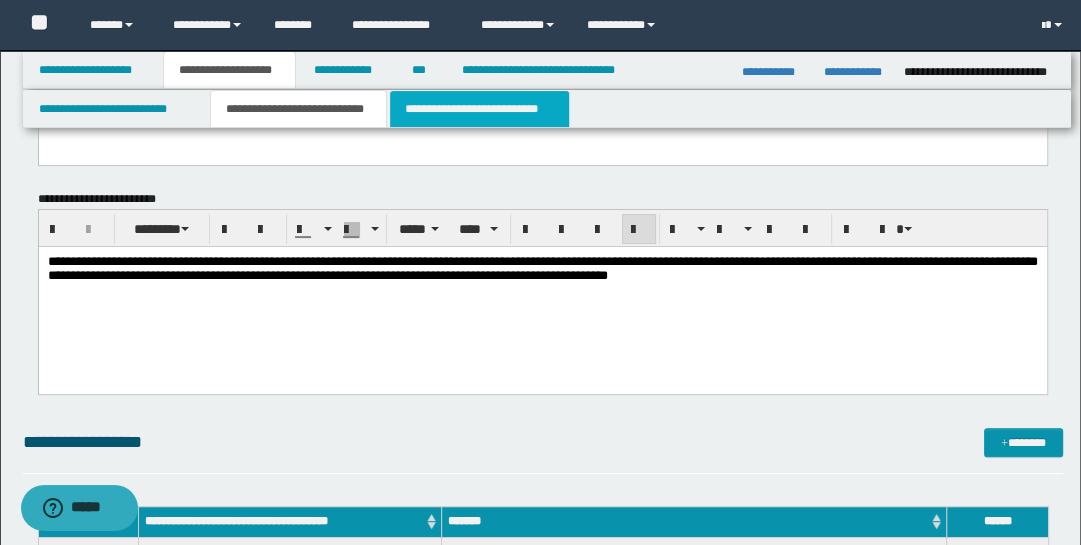 click on "**********" at bounding box center (479, 109) 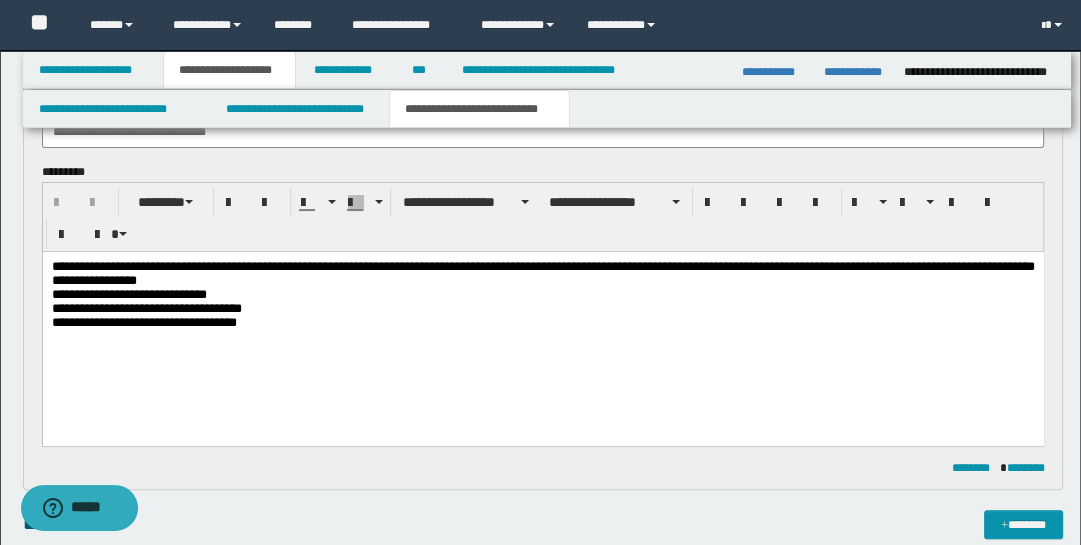 scroll, scrollTop: 201, scrollLeft: 0, axis: vertical 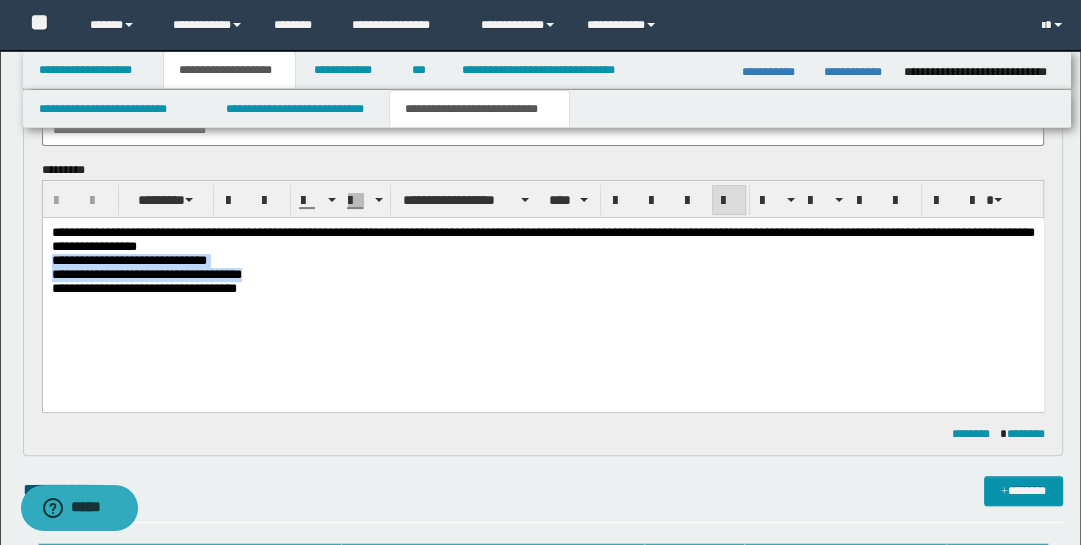 click on "**********" at bounding box center [542, 285] 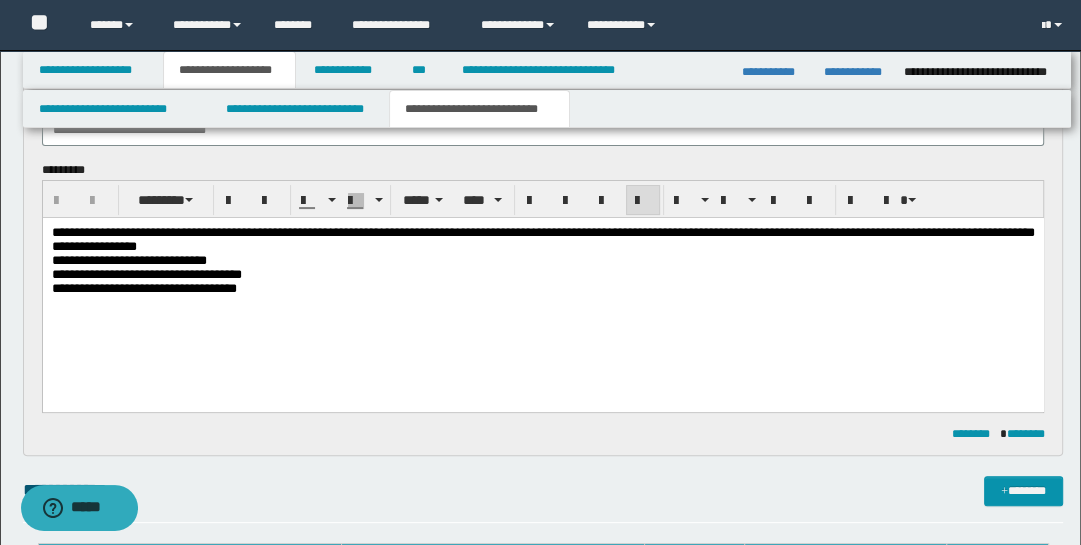 click on "**********" at bounding box center [542, 285] 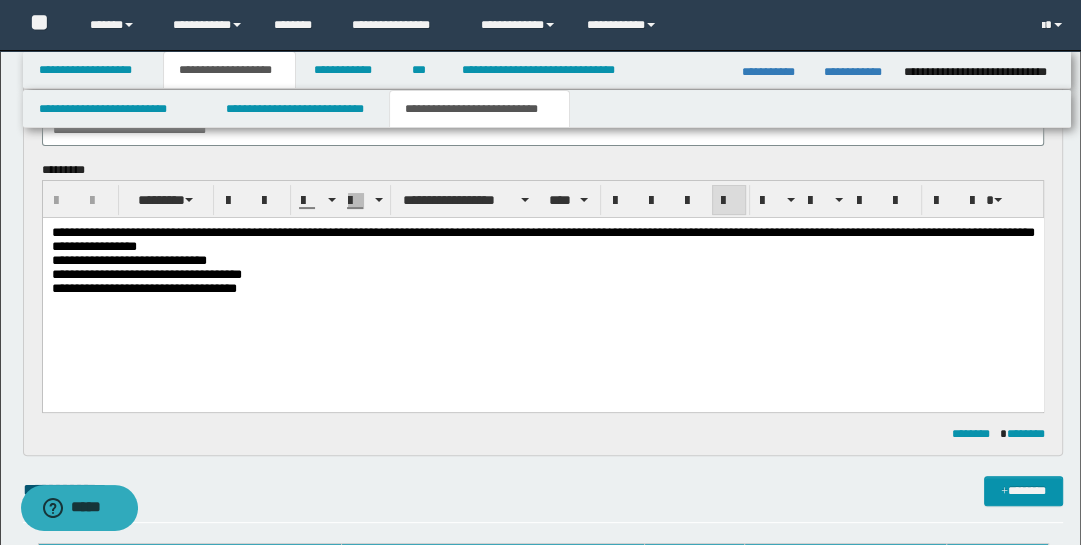 click on "**********" at bounding box center [542, 239] 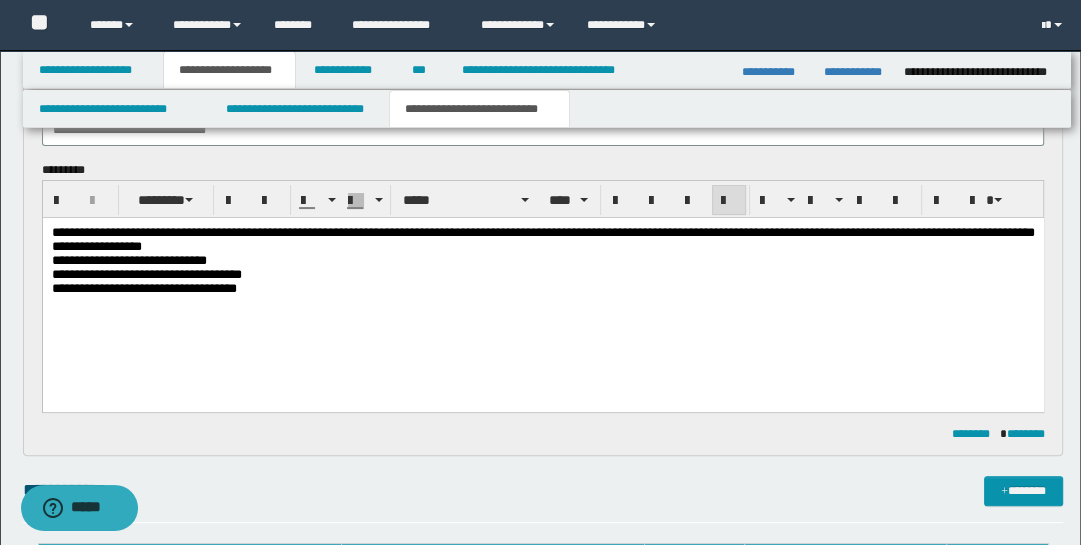 click on "**********" at bounding box center (128, 259) 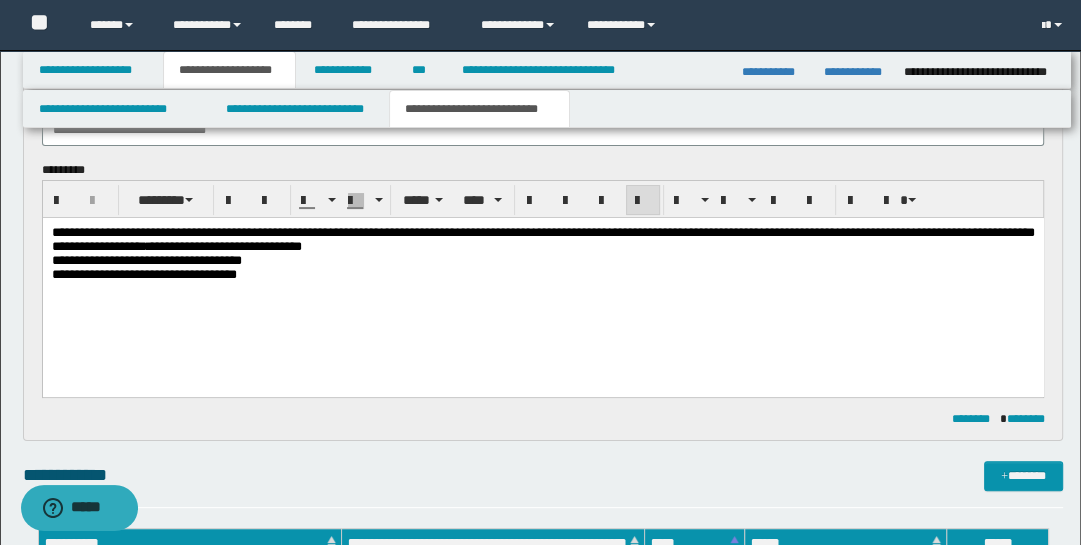 drag, startPoint x: 51, startPoint y: 264, endPoint x: 63, endPoint y: 247, distance: 20.808653 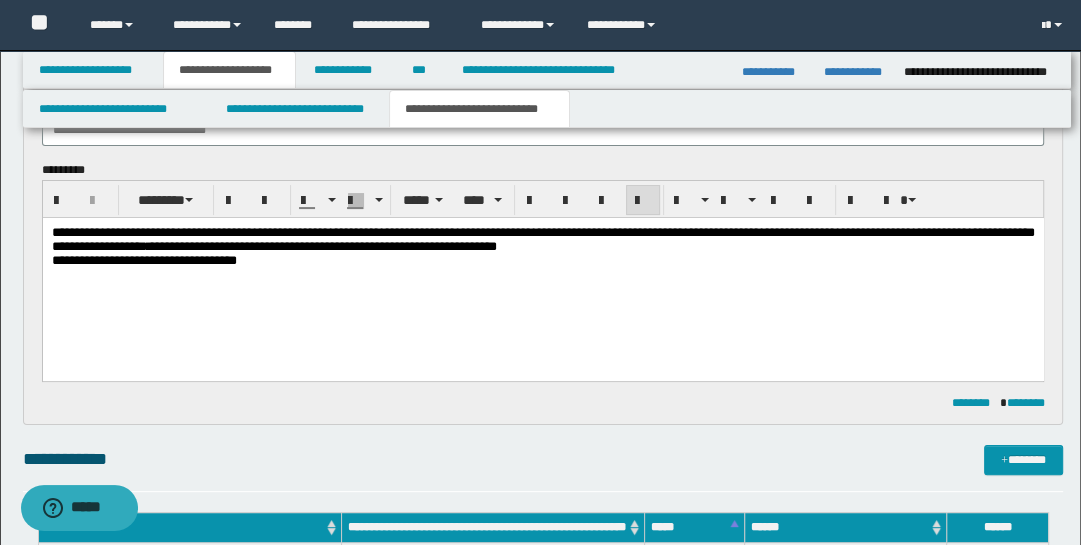 click on "**********" at bounding box center [401, 245] 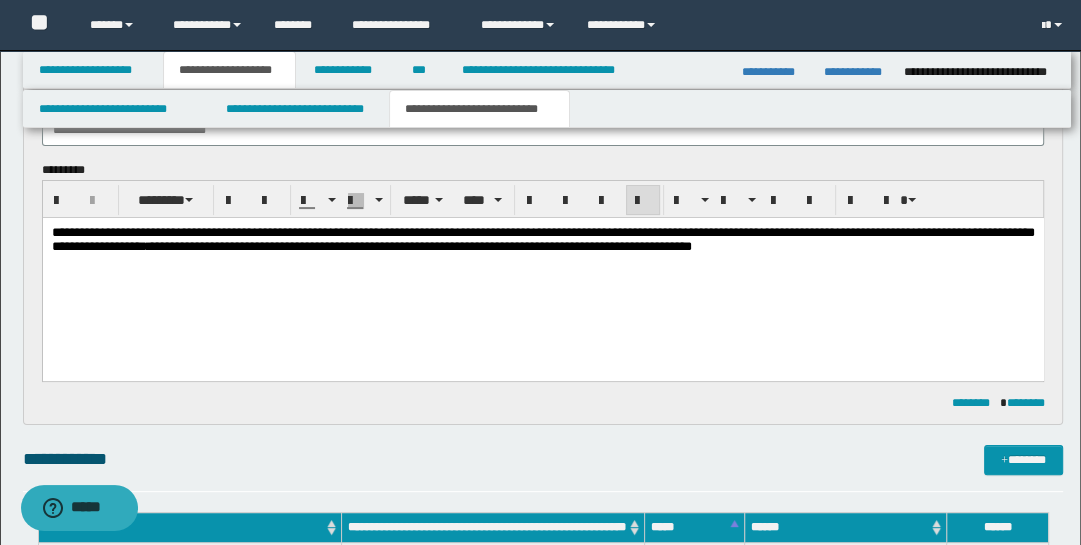 click on "**********" at bounding box center (598, 245) 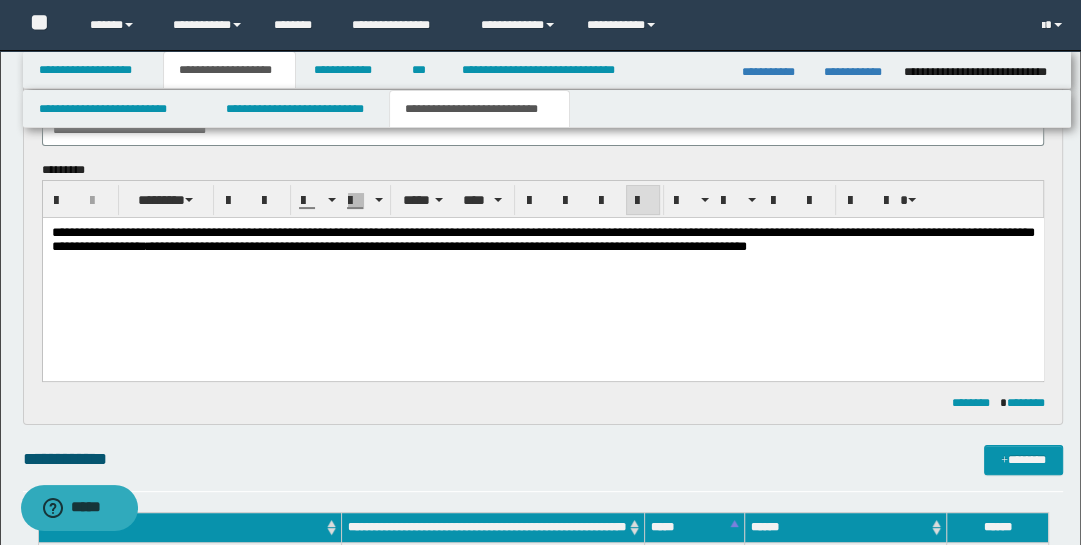 click on "**********" at bounding box center (626, 245) 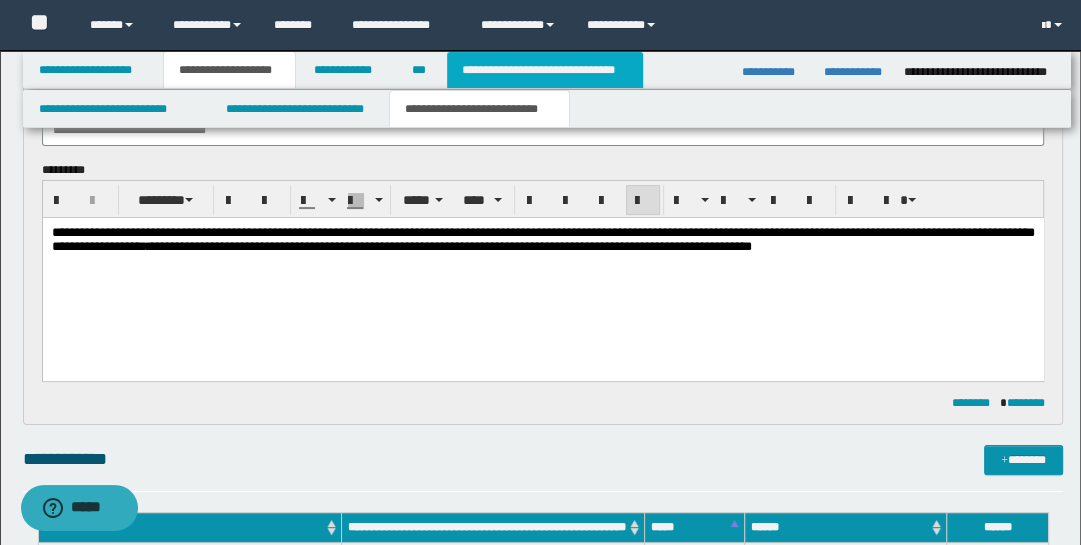 click on "**********" at bounding box center (545, 70) 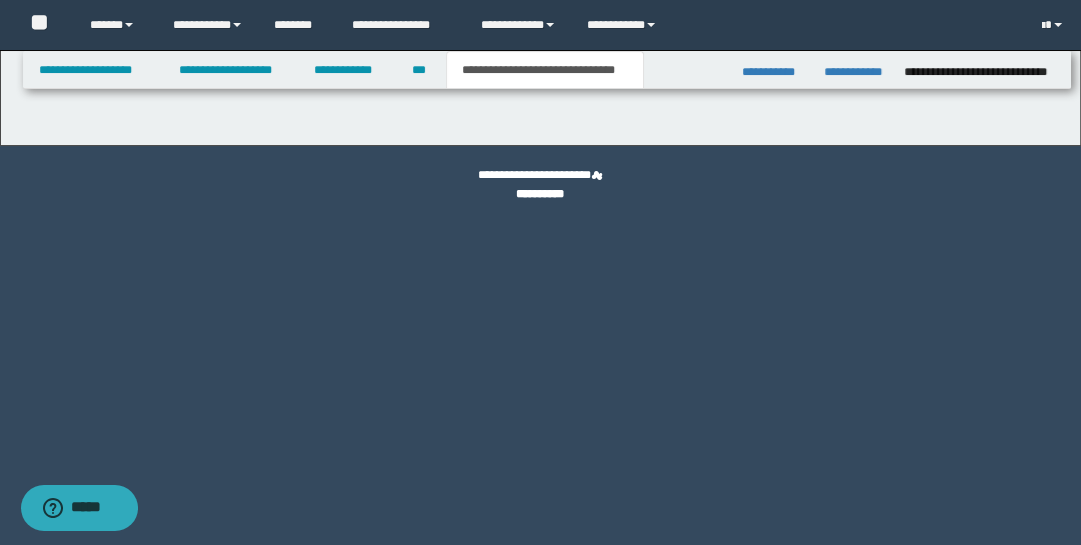 scroll, scrollTop: 0, scrollLeft: 0, axis: both 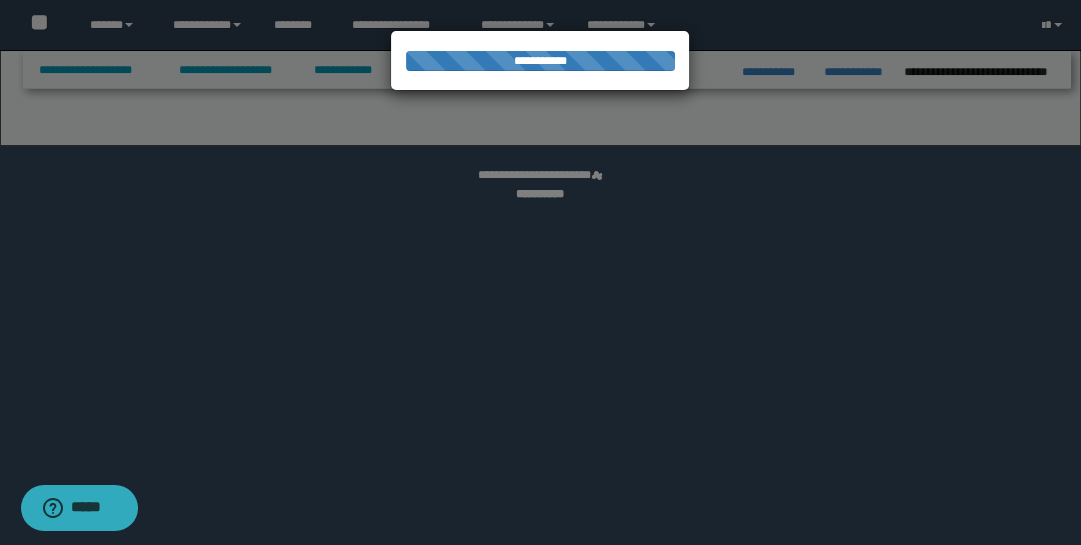 select on "*" 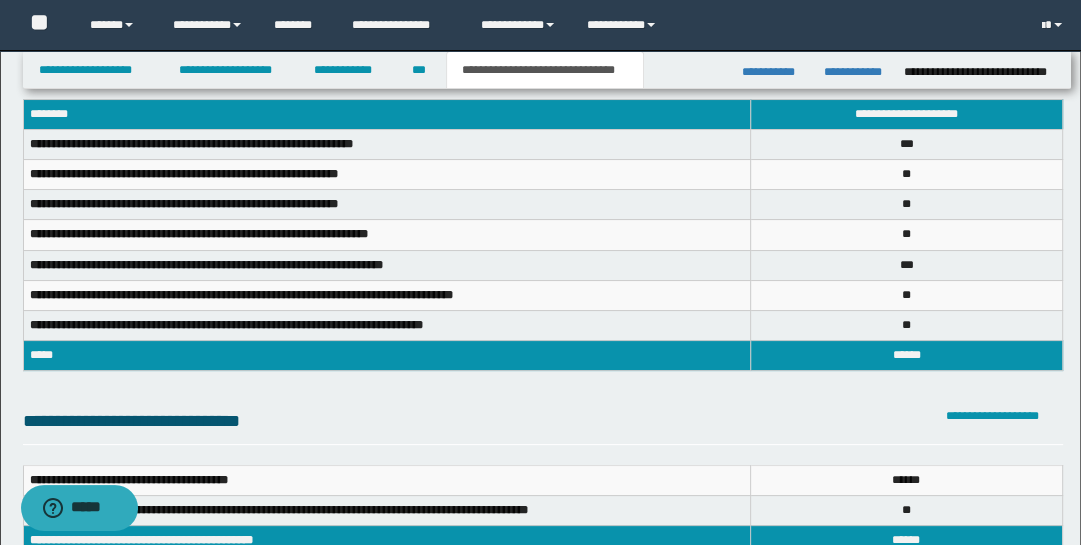 scroll, scrollTop: 80, scrollLeft: 0, axis: vertical 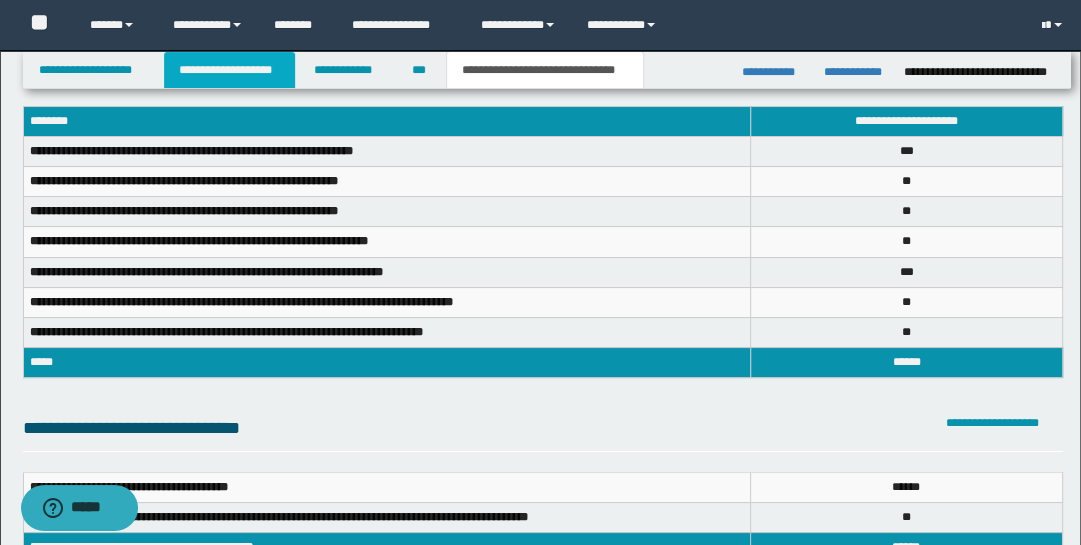 click on "**********" at bounding box center (229, 70) 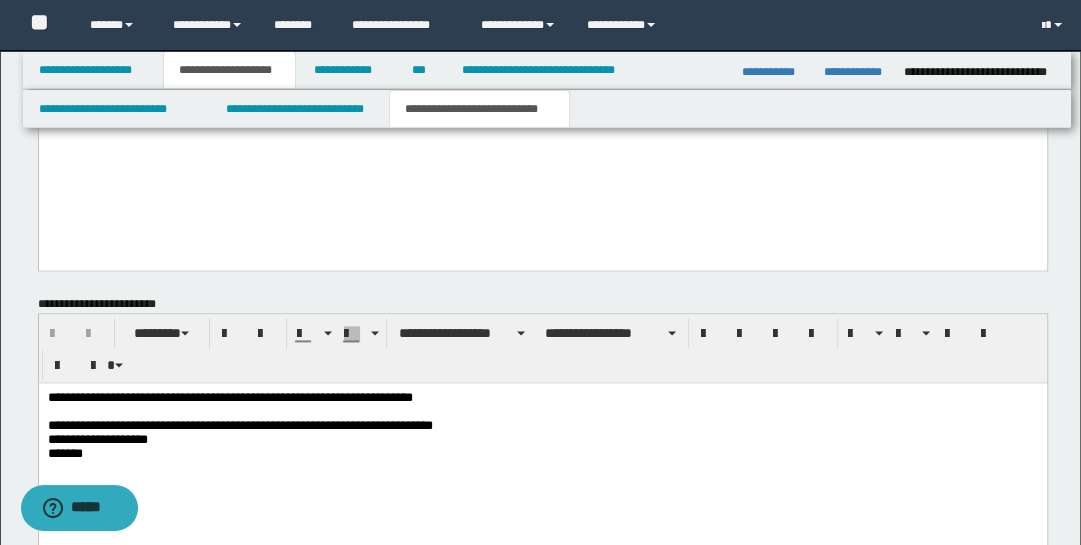 scroll, scrollTop: 1718, scrollLeft: 0, axis: vertical 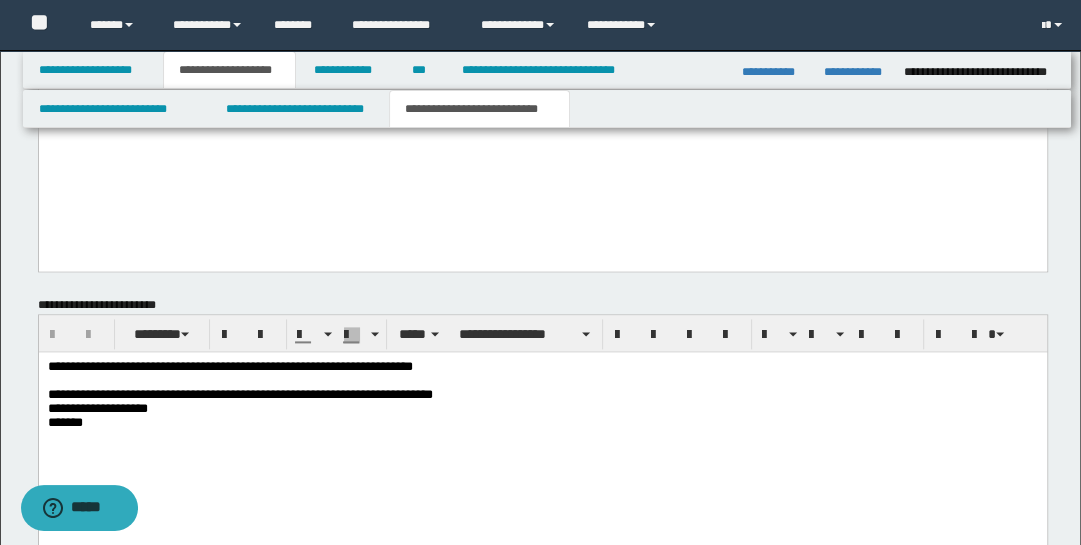 click on "**********" at bounding box center (542, 420) 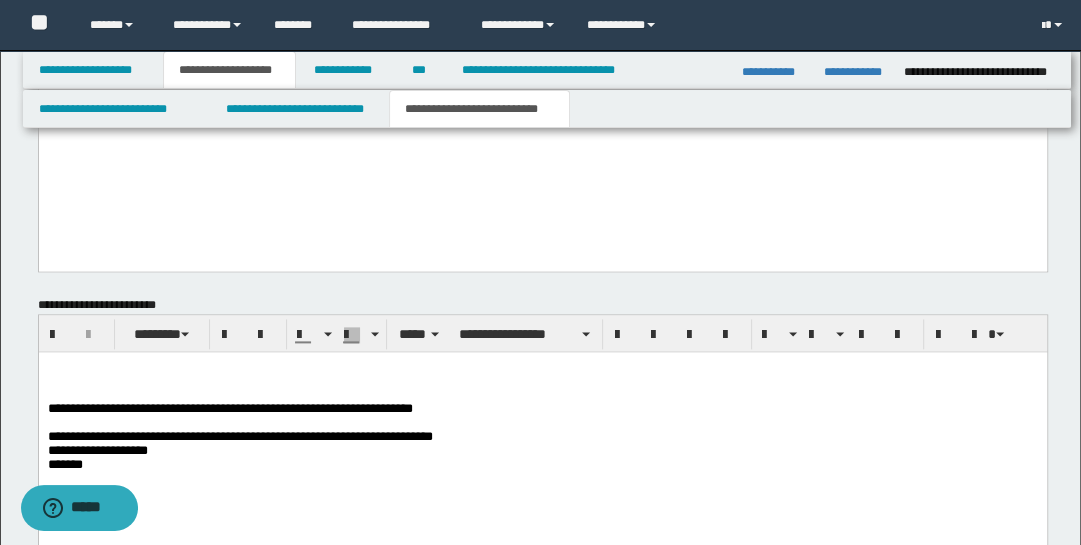 paste 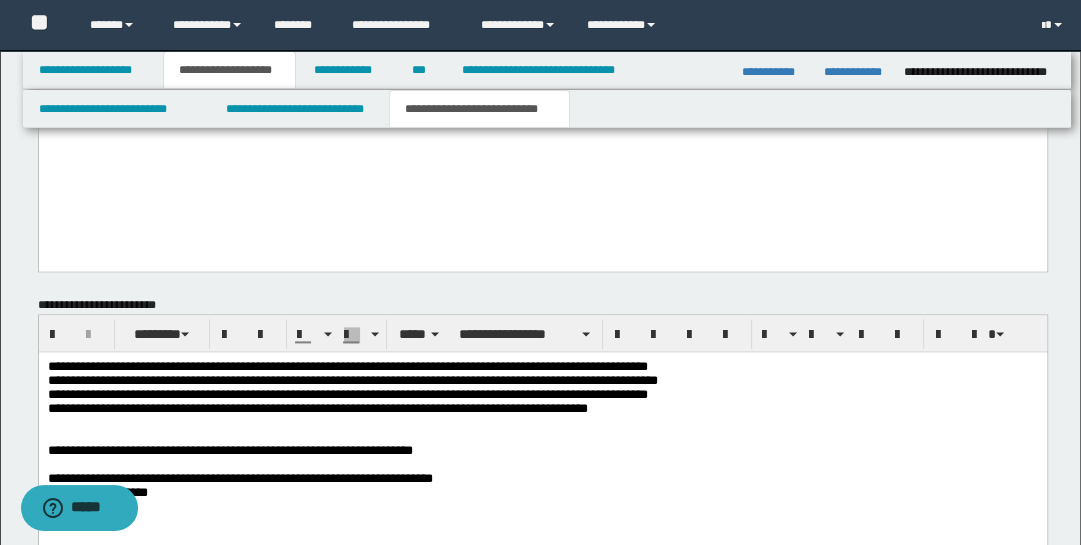 click on "**********" at bounding box center [352, 387] 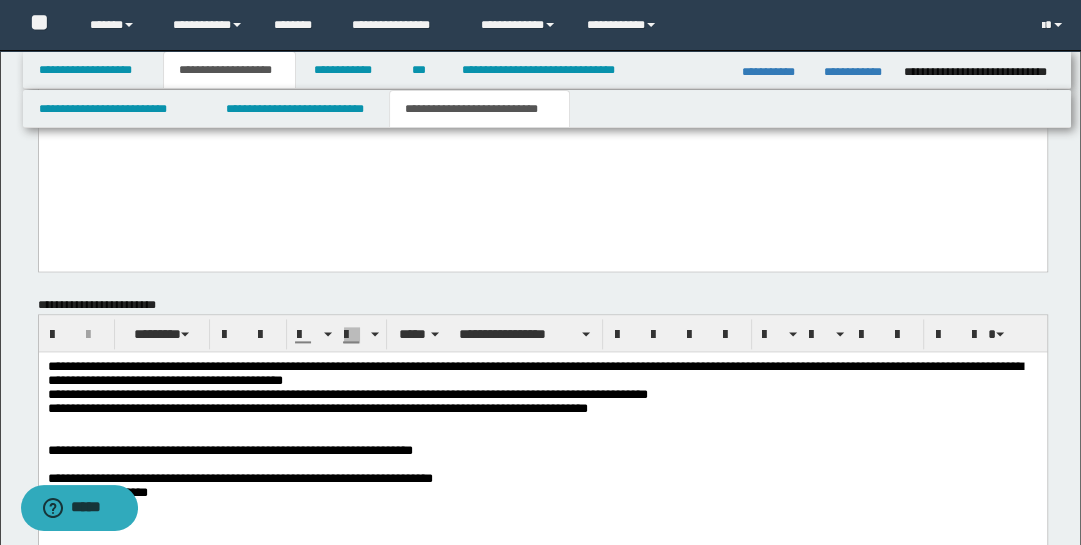 click on "**********" at bounding box center [534, 387] 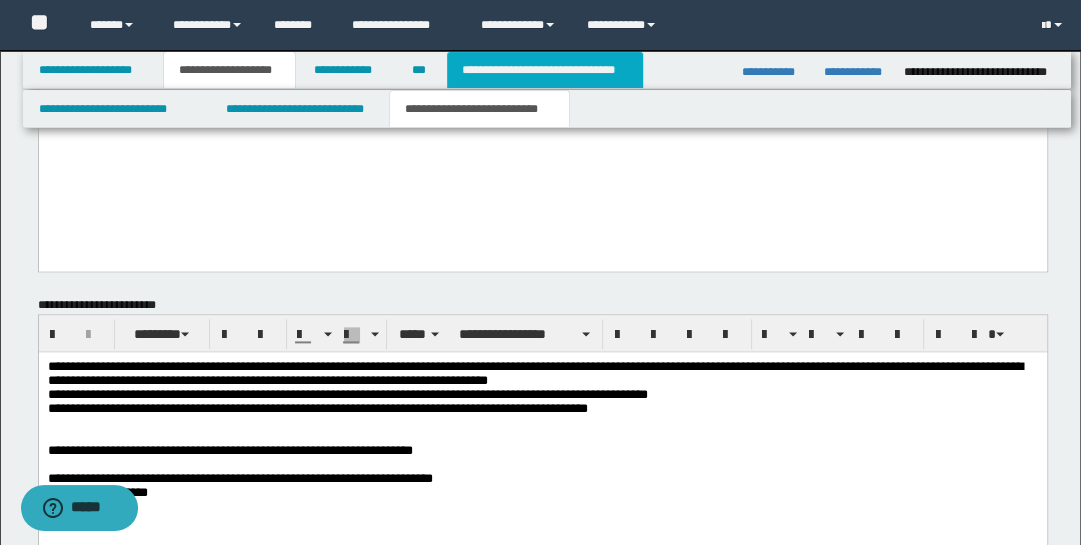 click on "**********" at bounding box center [545, 70] 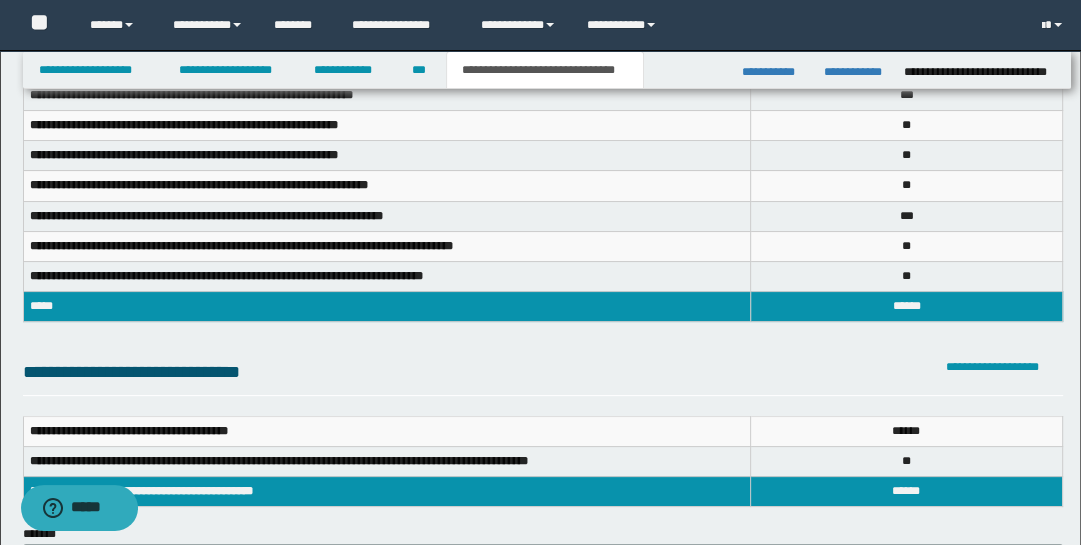 scroll, scrollTop: 0, scrollLeft: 0, axis: both 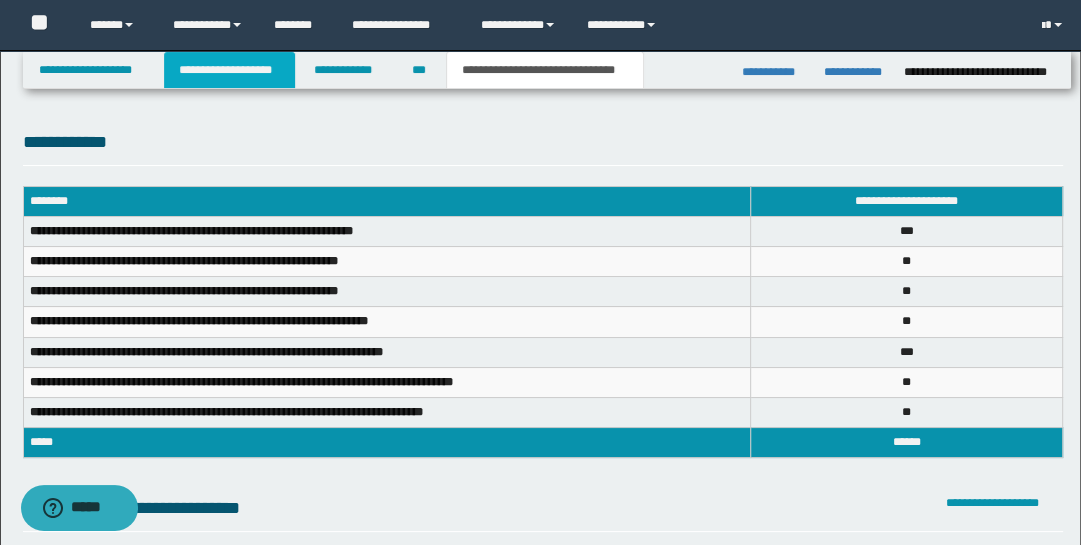 click on "**********" at bounding box center (229, 70) 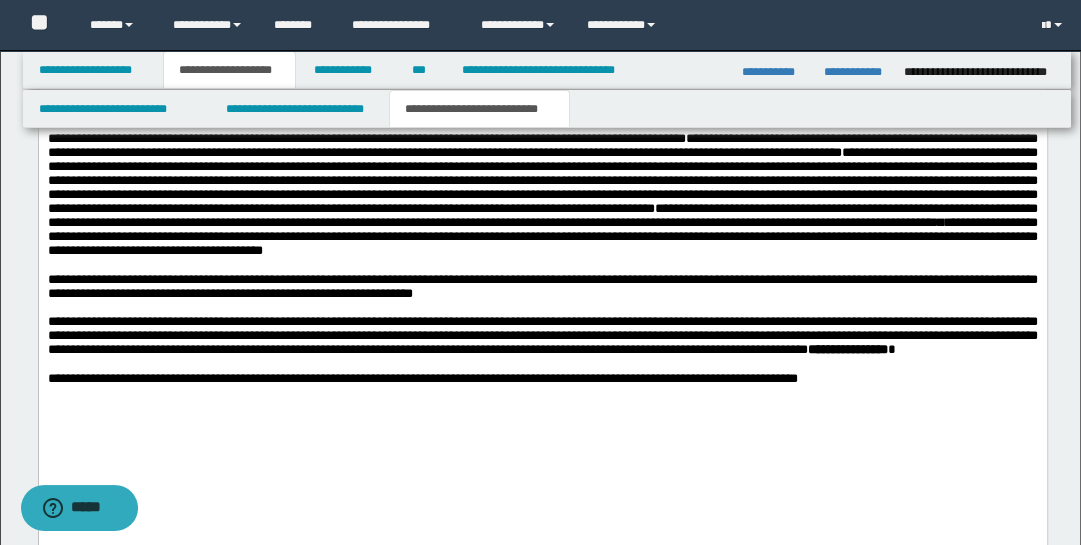 scroll, scrollTop: 1338, scrollLeft: 0, axis: vertical 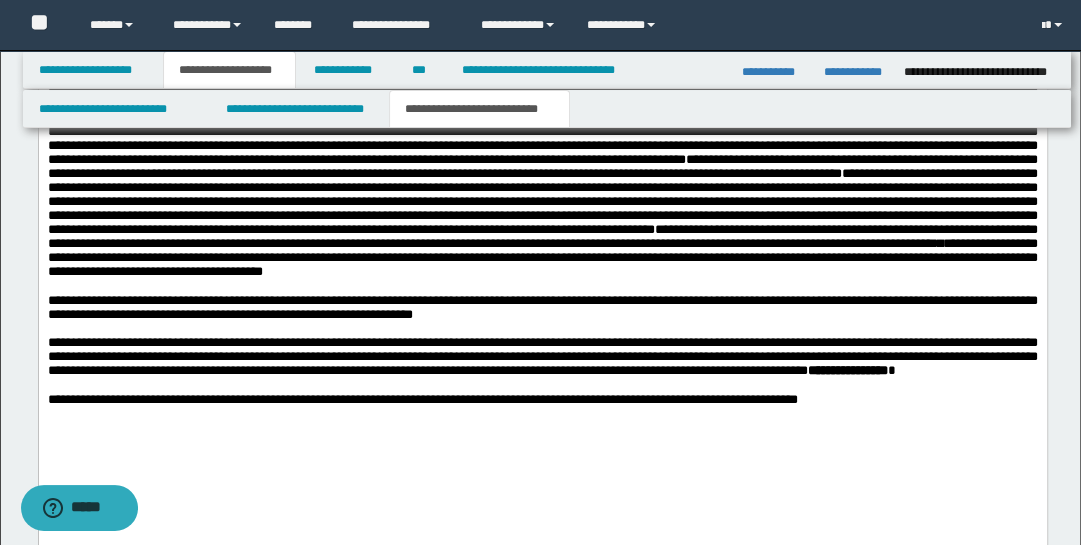 click on "**********" at bounding box center [542, 307] 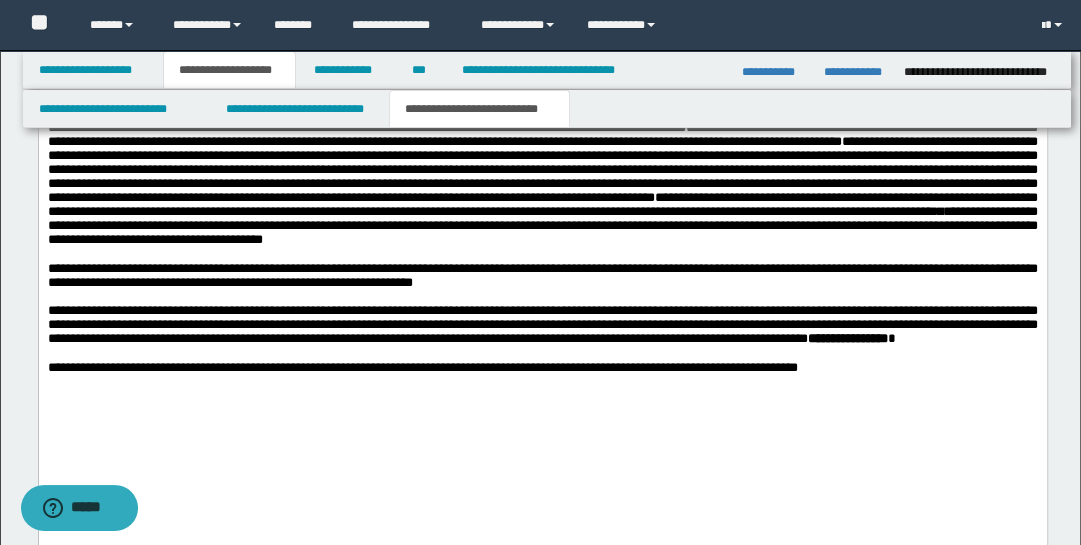 type 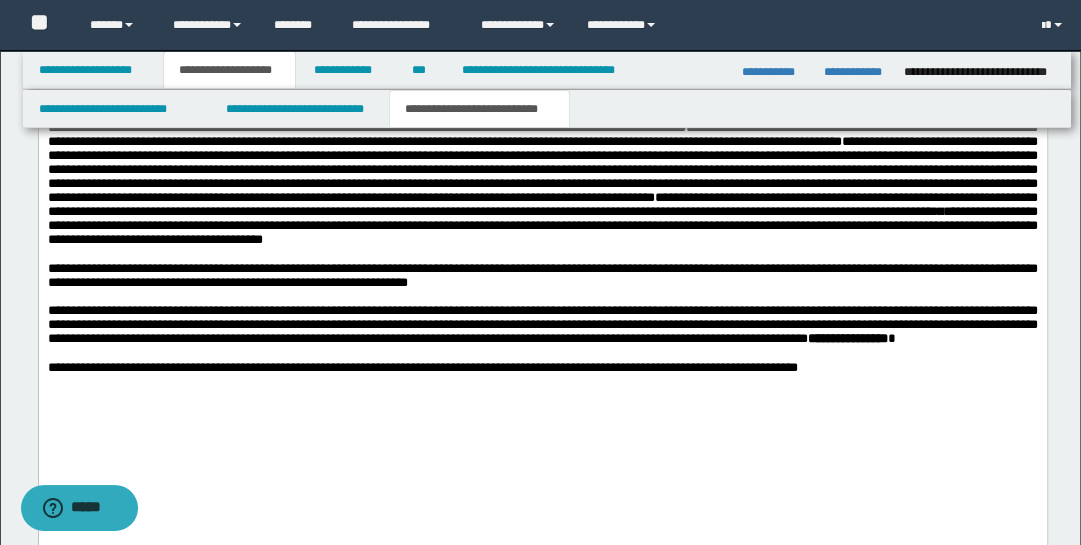 click on "**********" at bounding box center (542, 275) 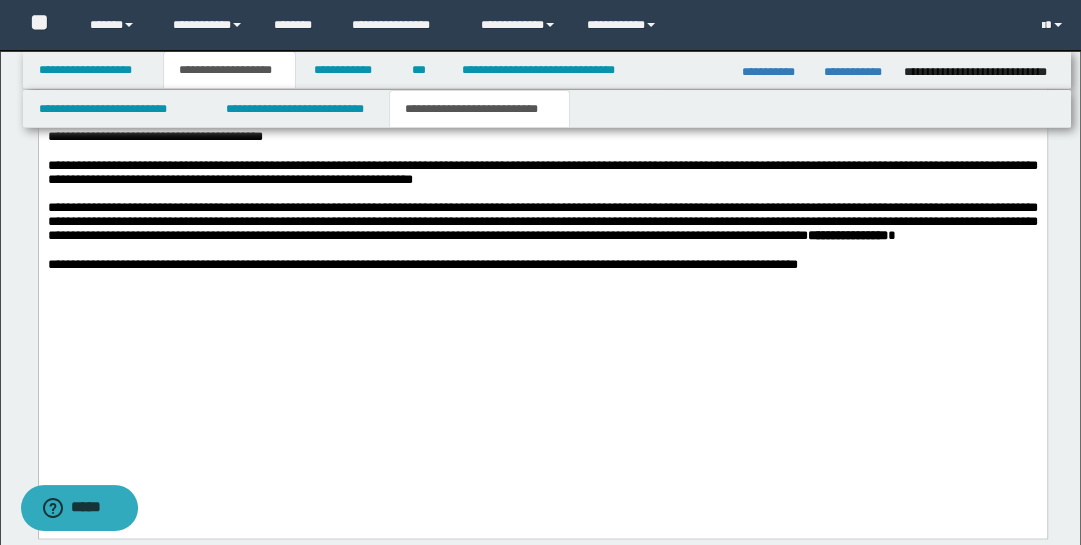 scroll, scrollTop: 1412, scrollLeft: 0, axis: vertical 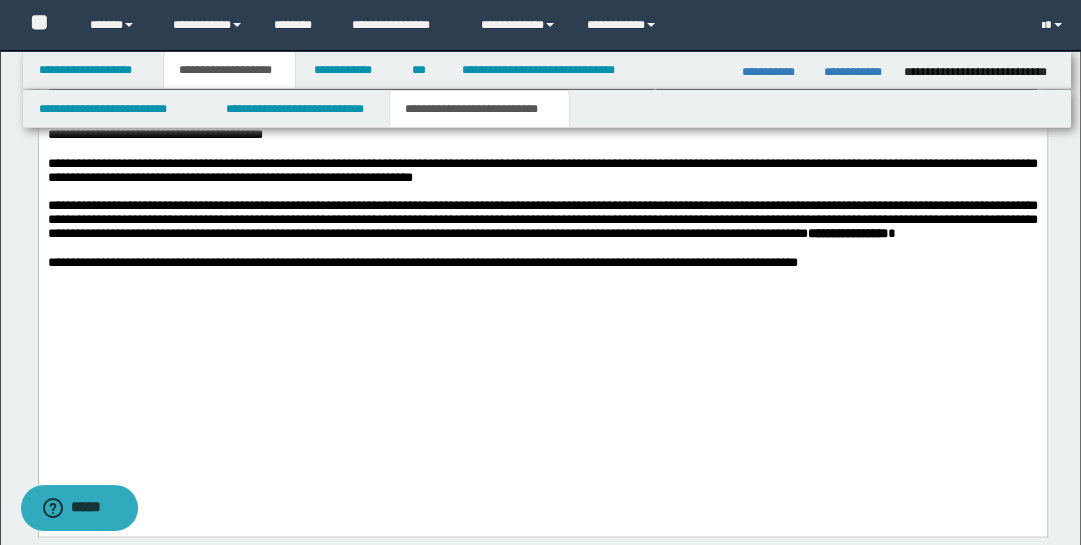 drag, startPoint x: 262, startPoint y: 325, endPoint x: 277, endPoint y: 316, distance: 17.492855 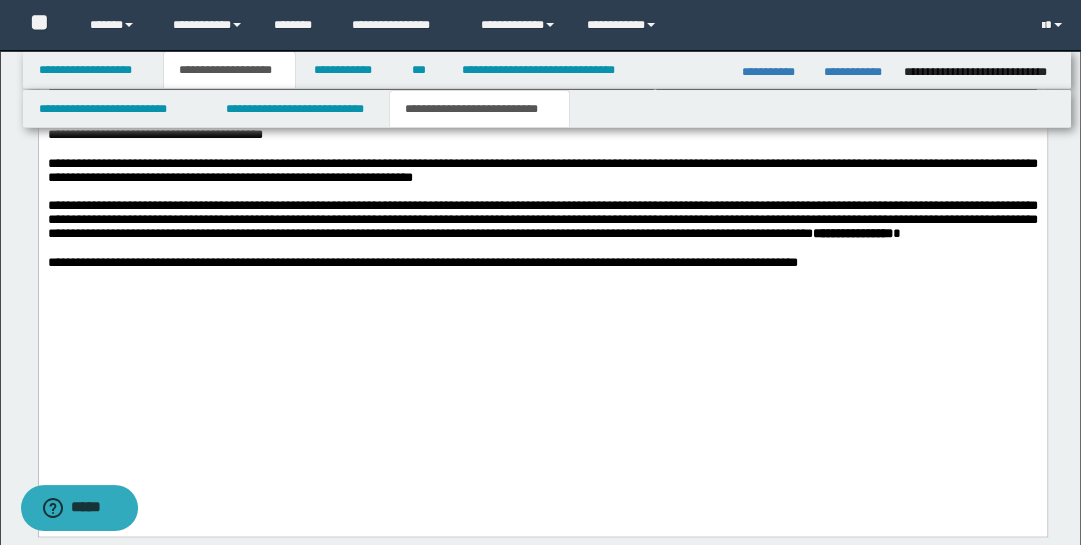 click on "**********" at bounding box center [542, 219] 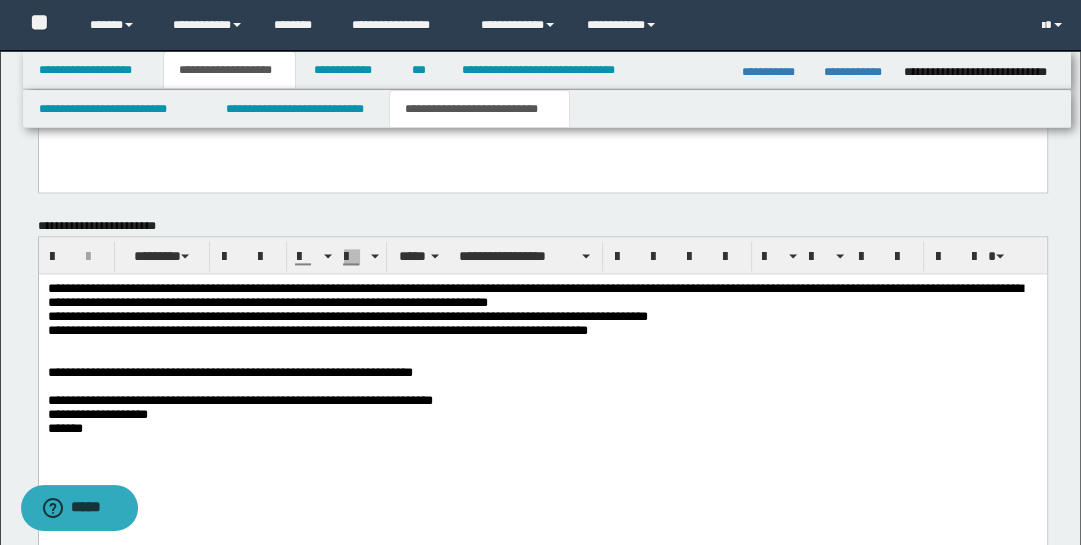 scroll, scrollTop: 1758, scrollLeft: 0, axis: vertical 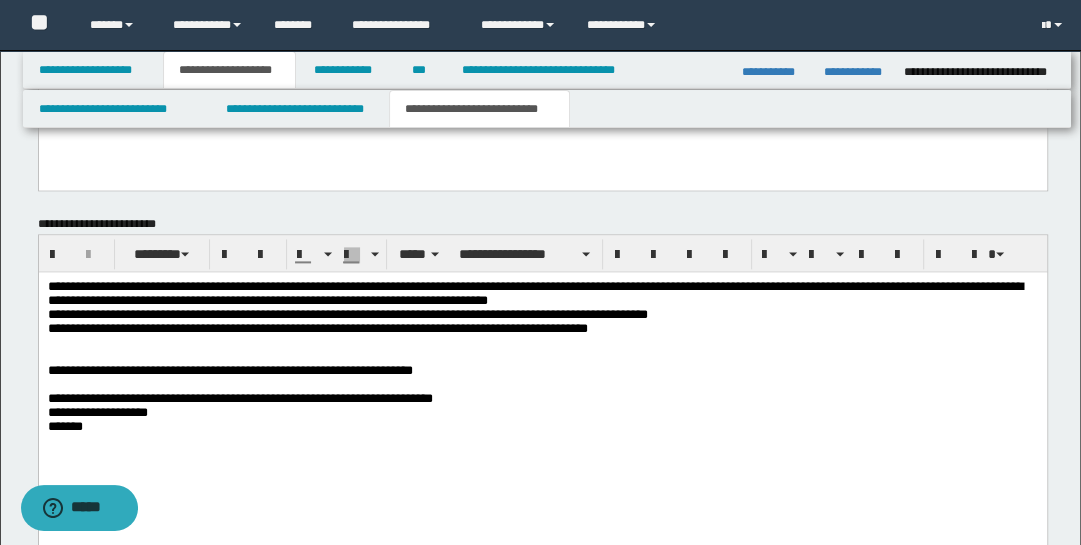 click on "**********" at bounding box center (534, 307) 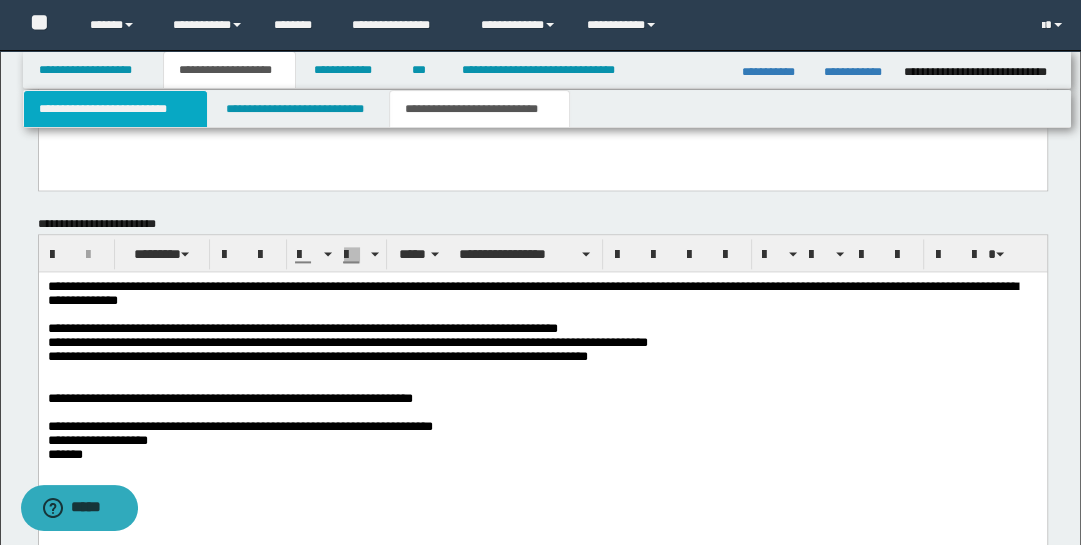 click on "**********" at bounding box center [115, 109] 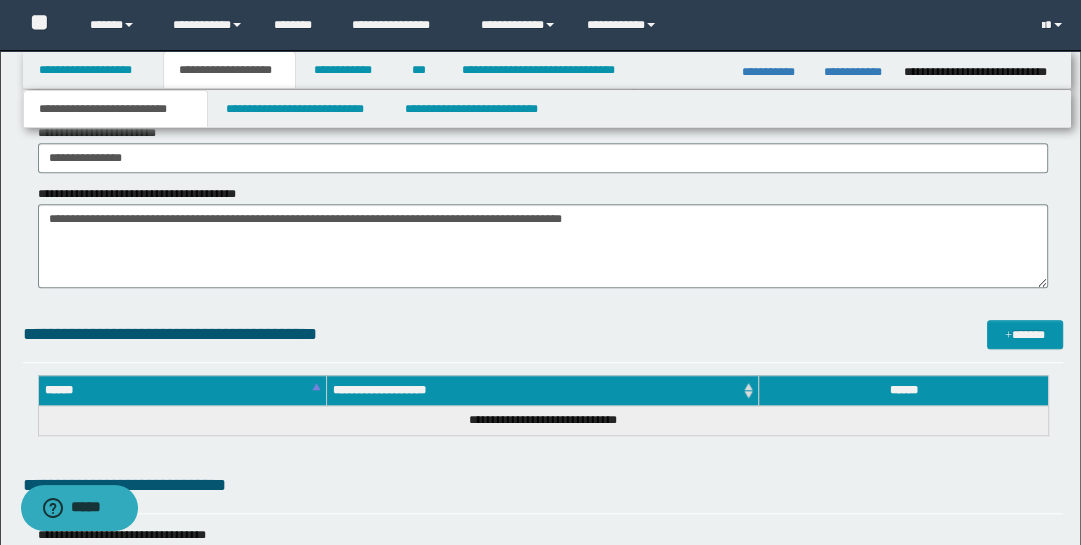 scroll, scrollTop: 998, scrollLeft: 0, axis: vertical 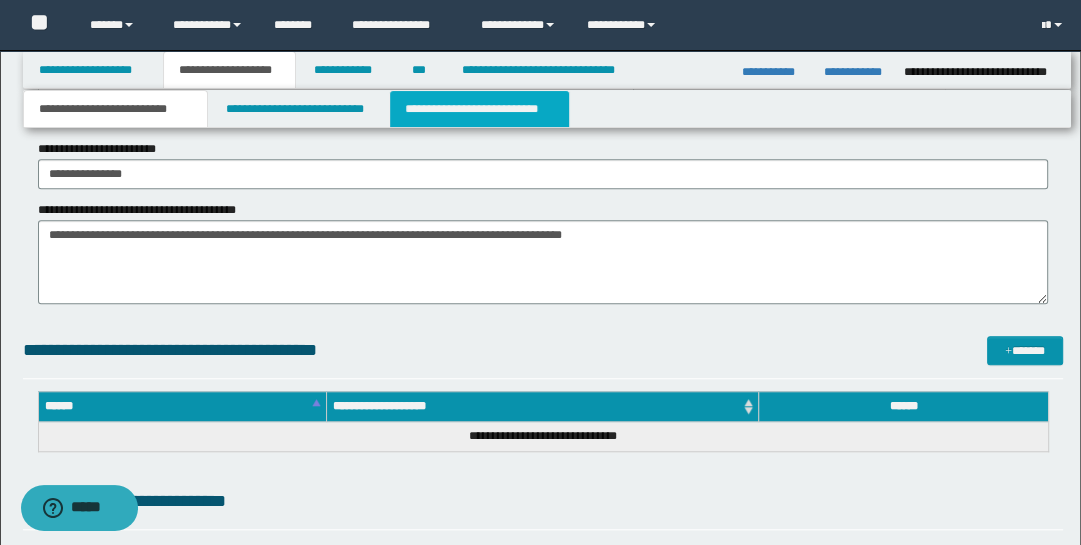 click on "**********" at bounding box center (479, 109) 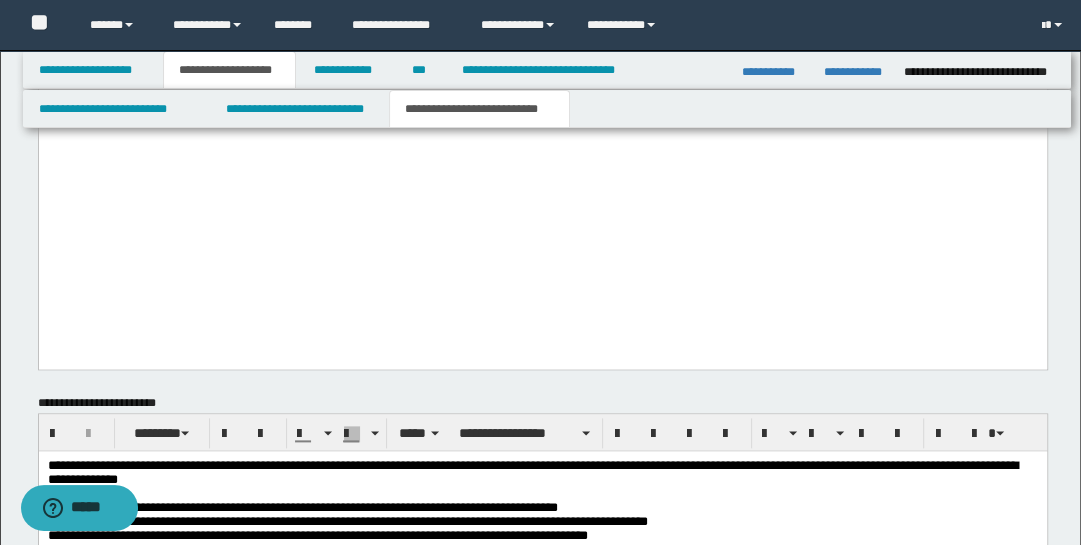 scroll, scrollTop: 1733, scrollLeft: 0, axis: vertical 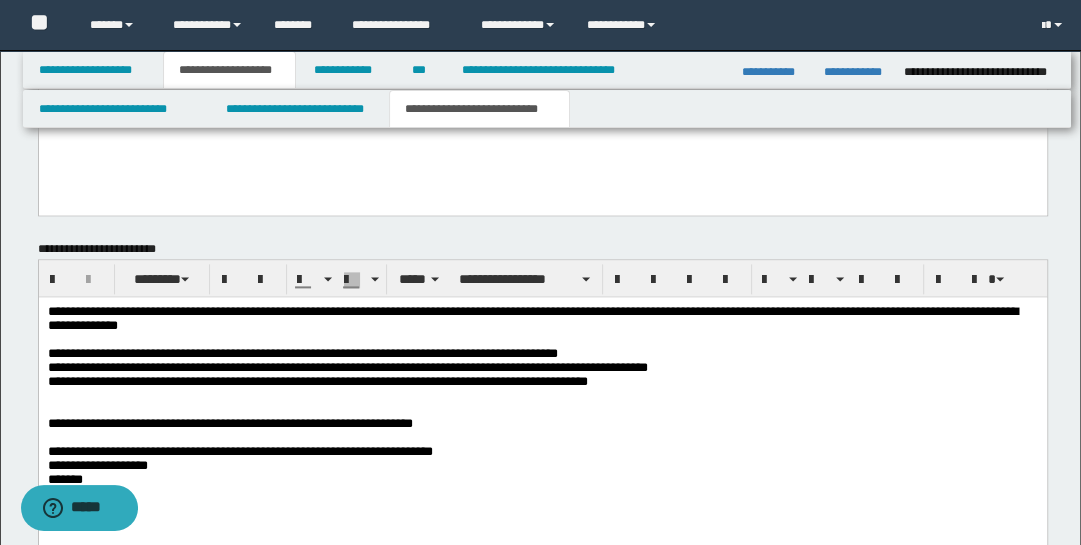click on "**********" at bounding box center (542, 319) 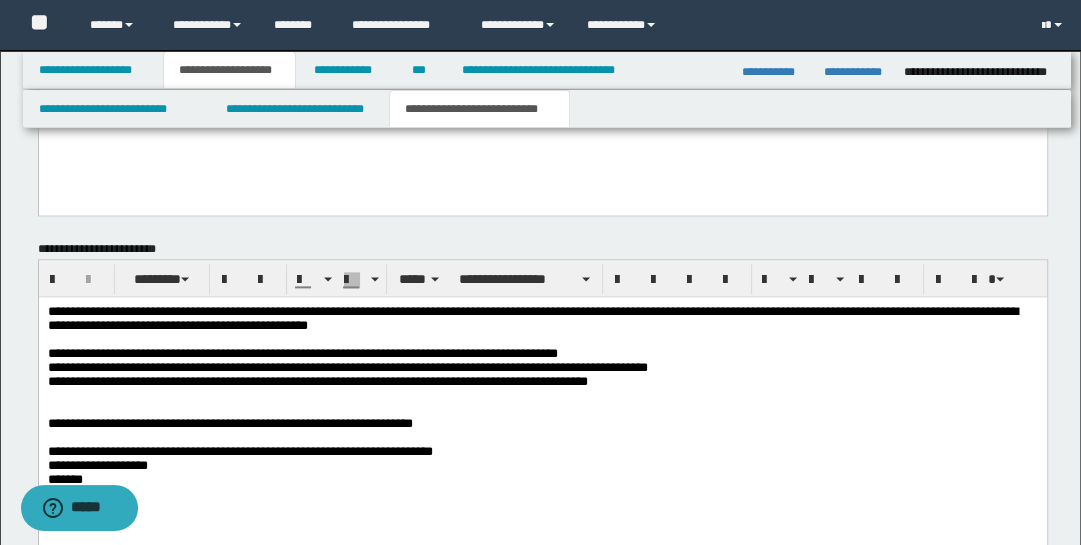 click on "**********" at bounding box center (532, 318) 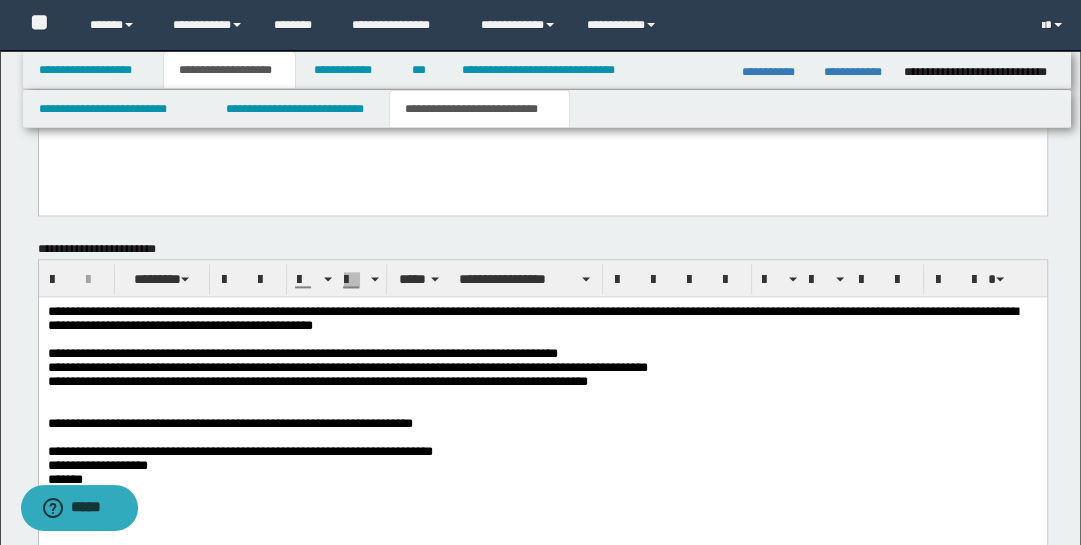 click on "**********" at bounding box center [542, 421] 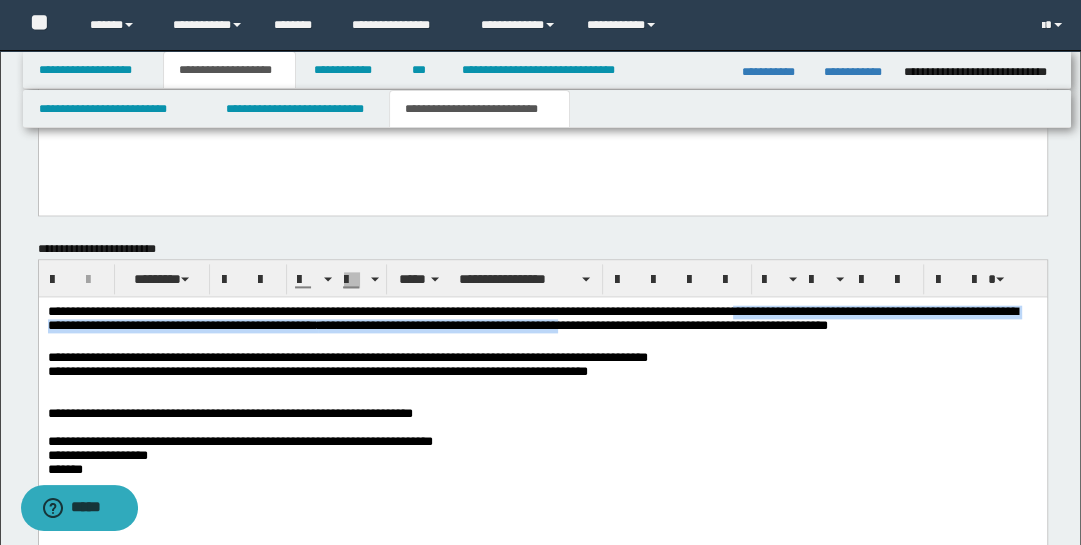 drag, startPoint x: 890, startPoint y: 293, endPoint x: 927, endPoint y: 620, distance: 329.0866 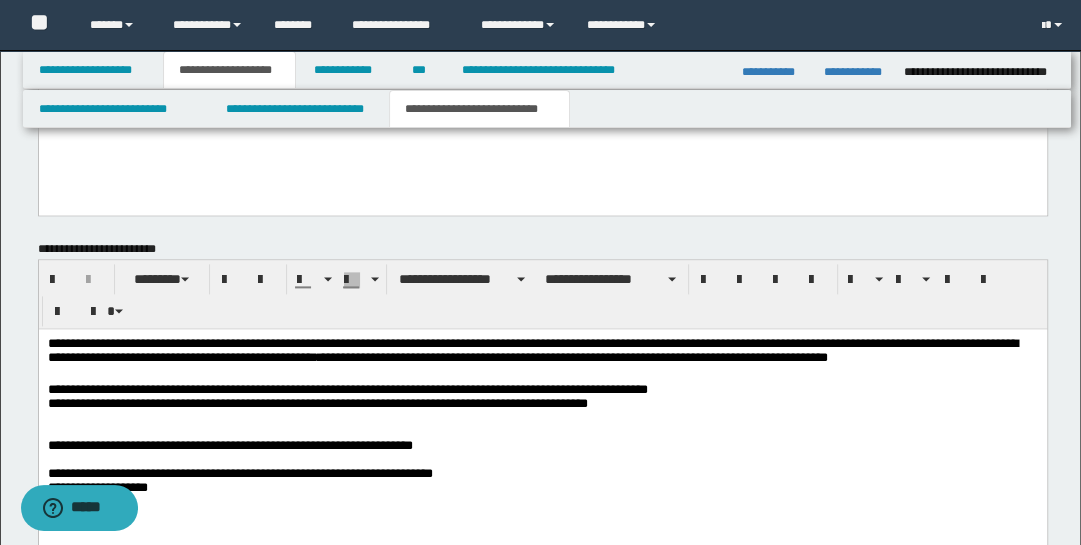 click on "**********" at bounding box center (542, 360) 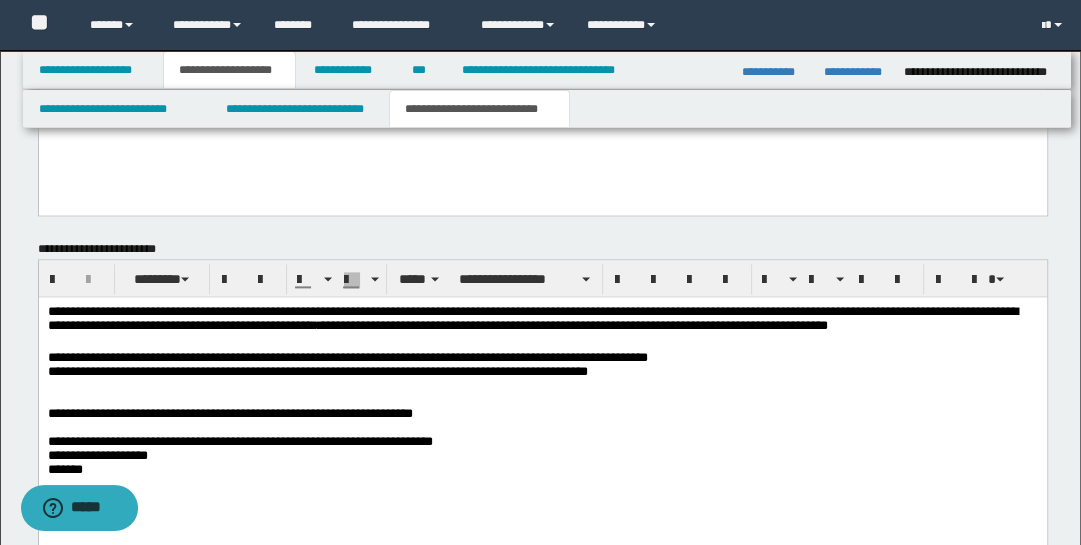 drag, startPoint x: 48, startPoint y: 362, endPoint x: 48, endPoint y: 394, distance: 32 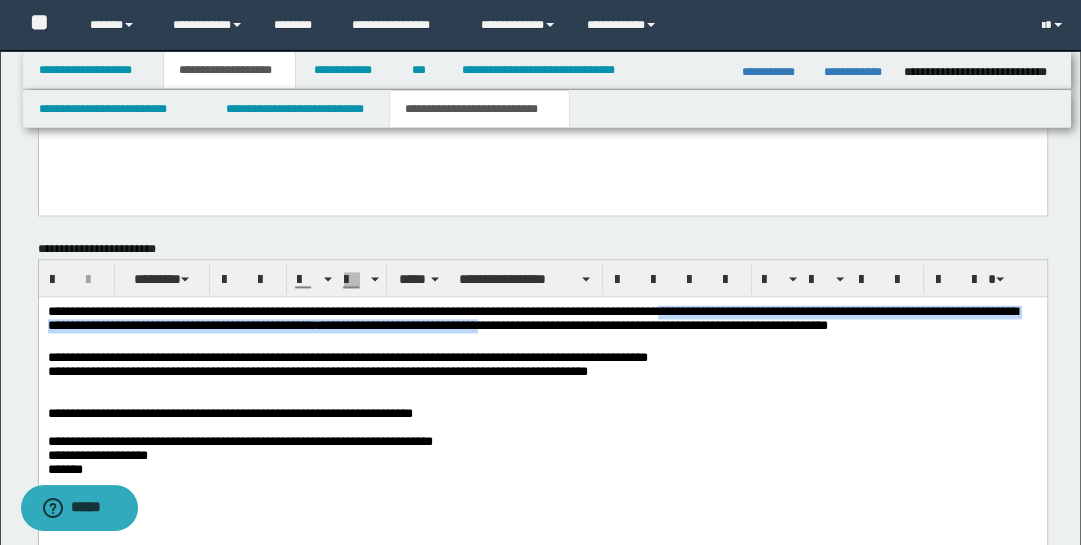 click on "**********" at bounding box center [542, 416] 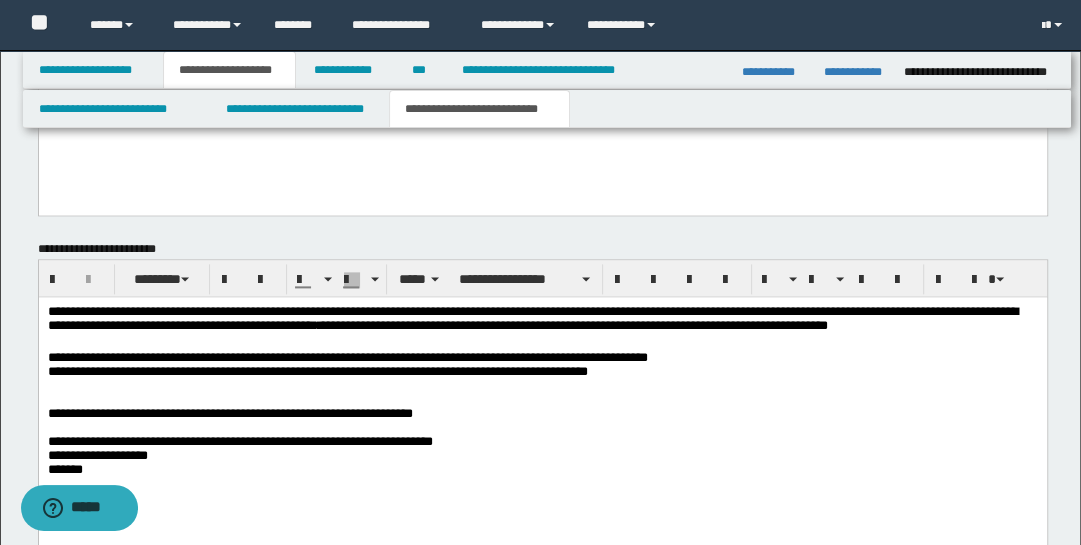 click at bounding box center (542, 386) 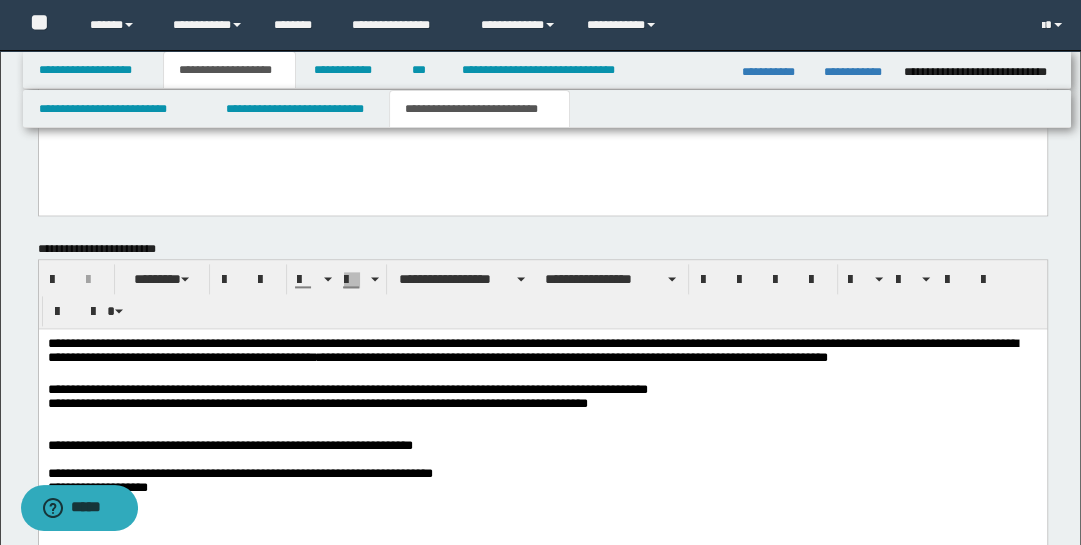 click on "**********" at bounding box center [542, 360] 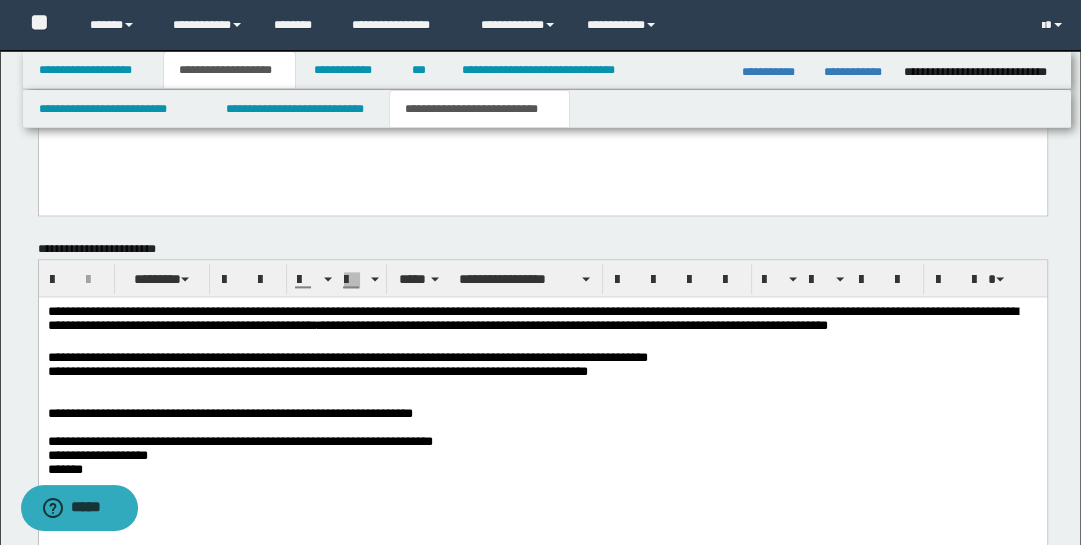 click on "**********" at bounding box center (542, 365) 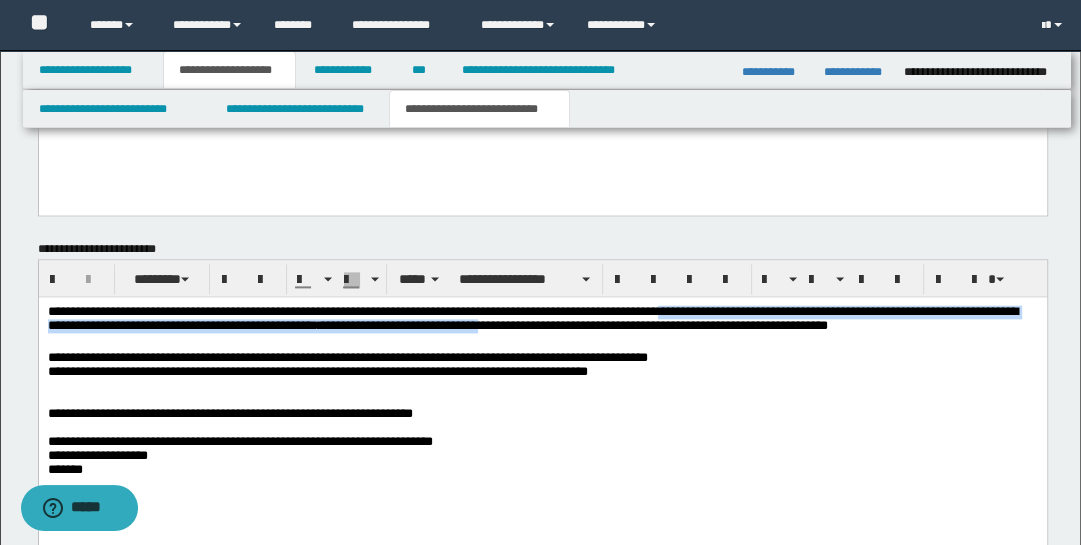 drag, startPoint x: 798, startPoint y: 326, endPoint x: 797, endPoint y: 298, distance: 28.01785 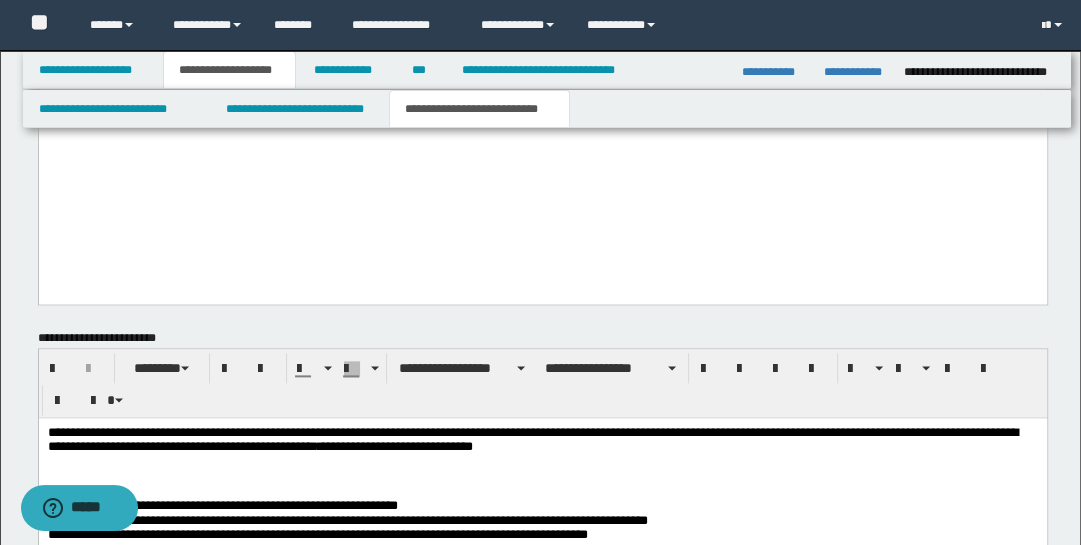 scroll, scrollTop: 1804, scrollLeft: 0, axis: vertical 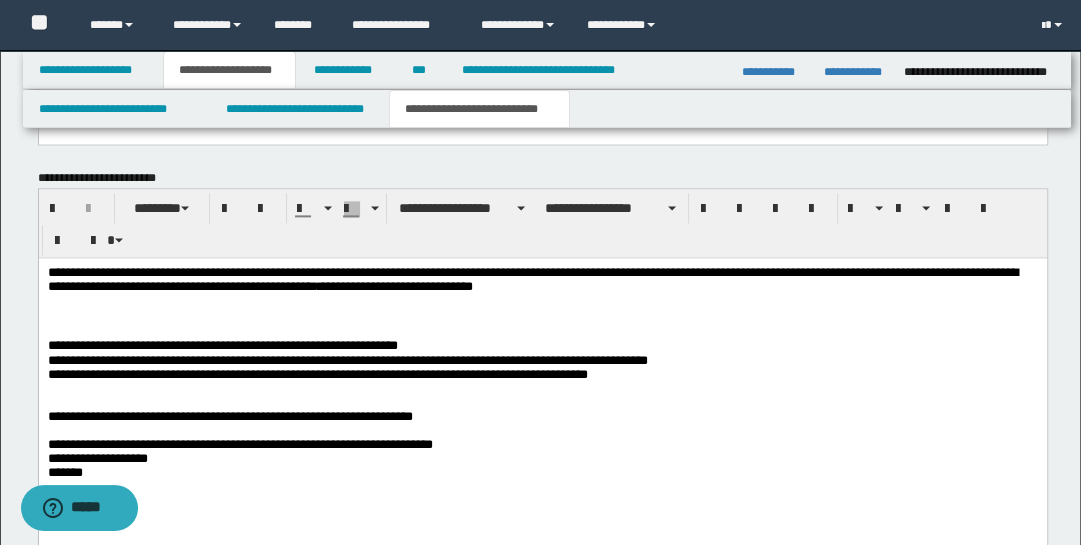 click on "**********" at bounding box center [542, 281] 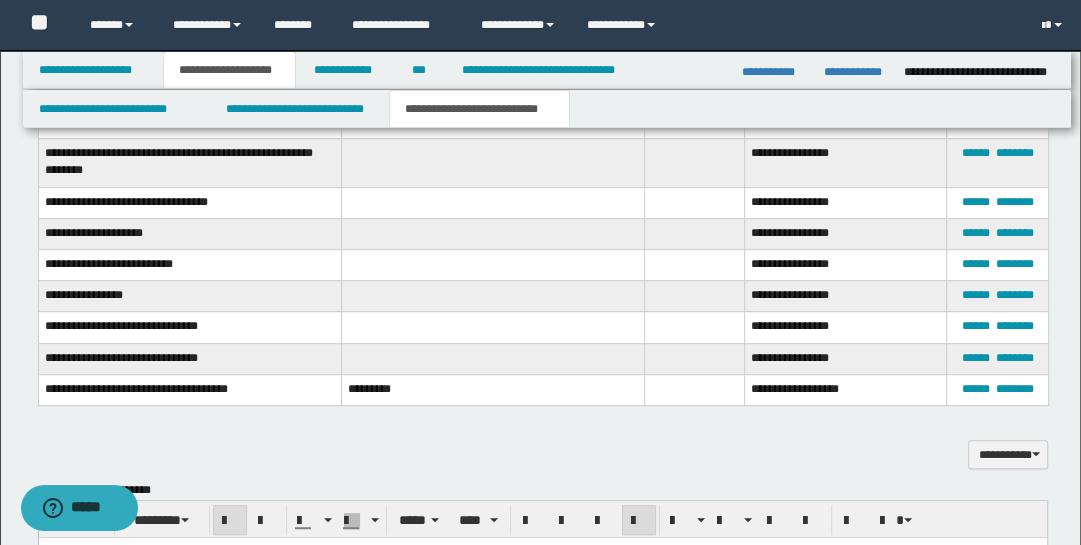 scroll, scrollTop: 700, scrollLeft: 0, axis: vertical 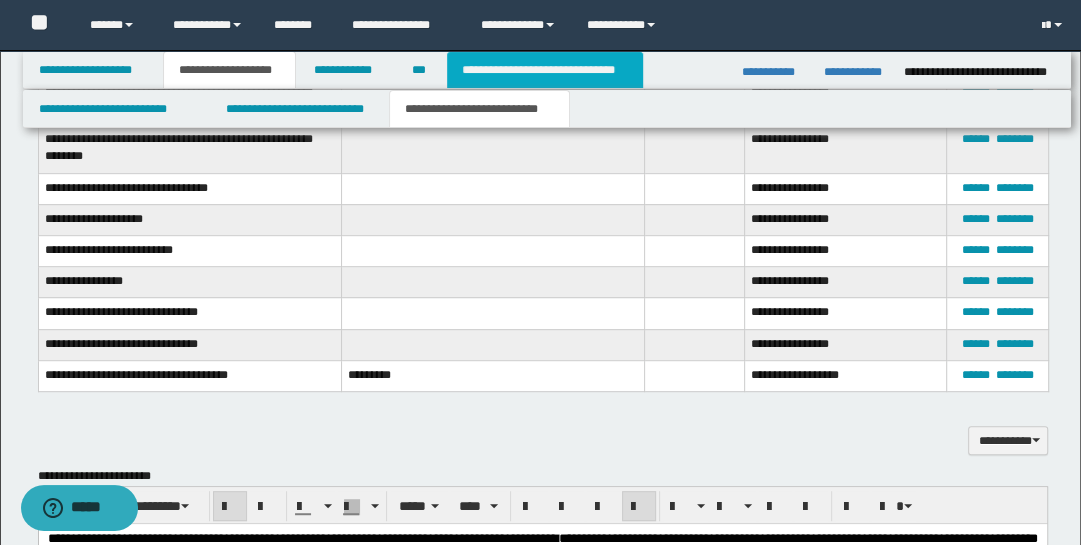 click on "**********" at bounding box center (545, 70) 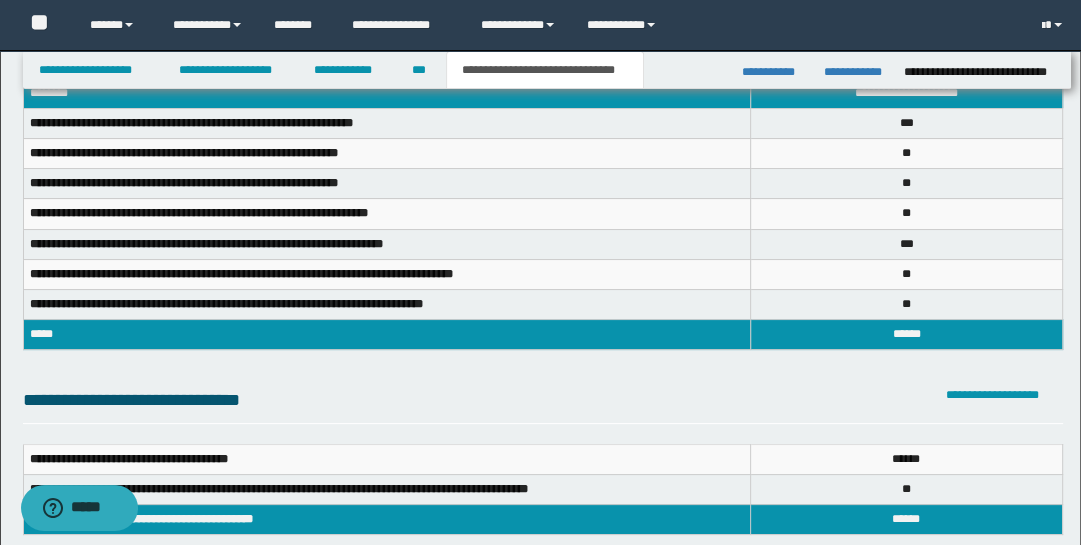 scroll, scrollTop: 115, scrollLeft: 0, axis: vertical 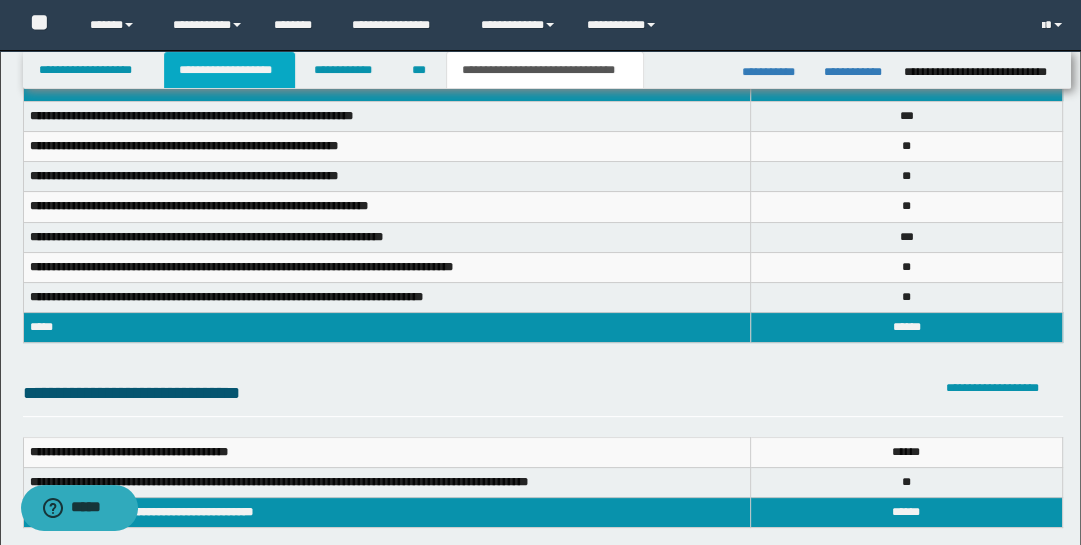 click on "**********" at bounding box center [229, 70] 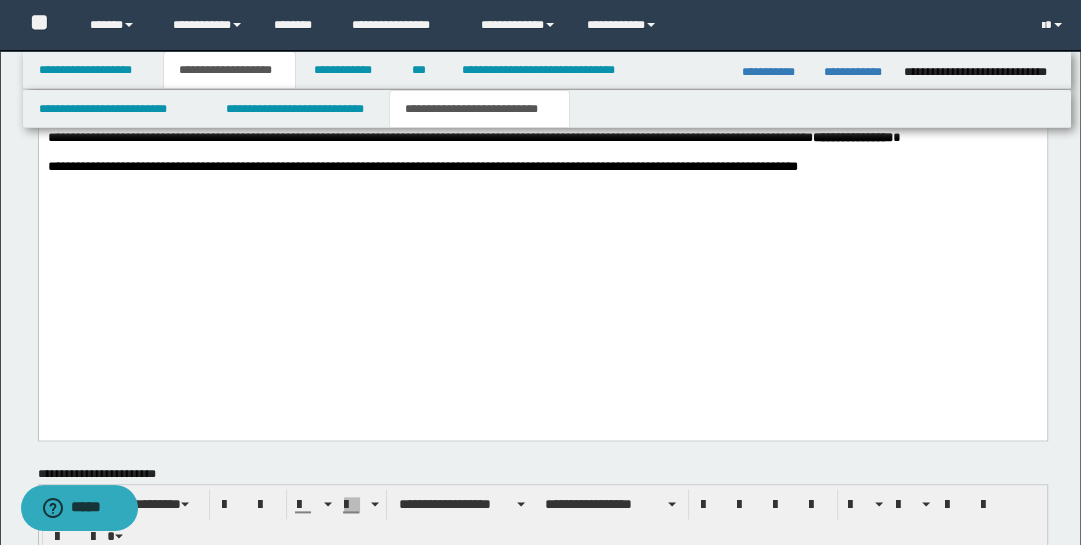 scroll, scrollTop: 1629, scrollLeft: 0, axis: vertical 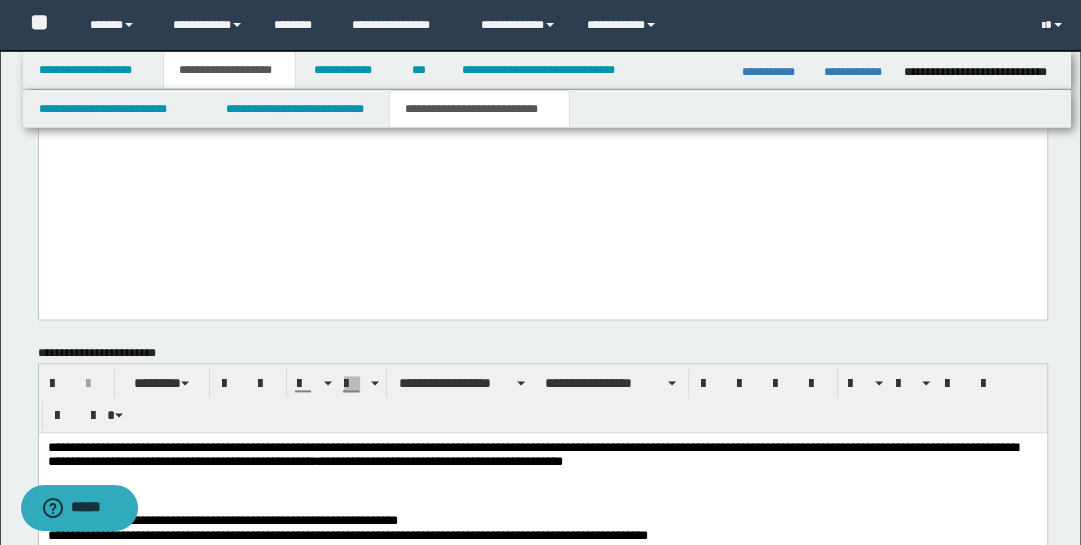 click on "**********" at bounding box center (542, 456) 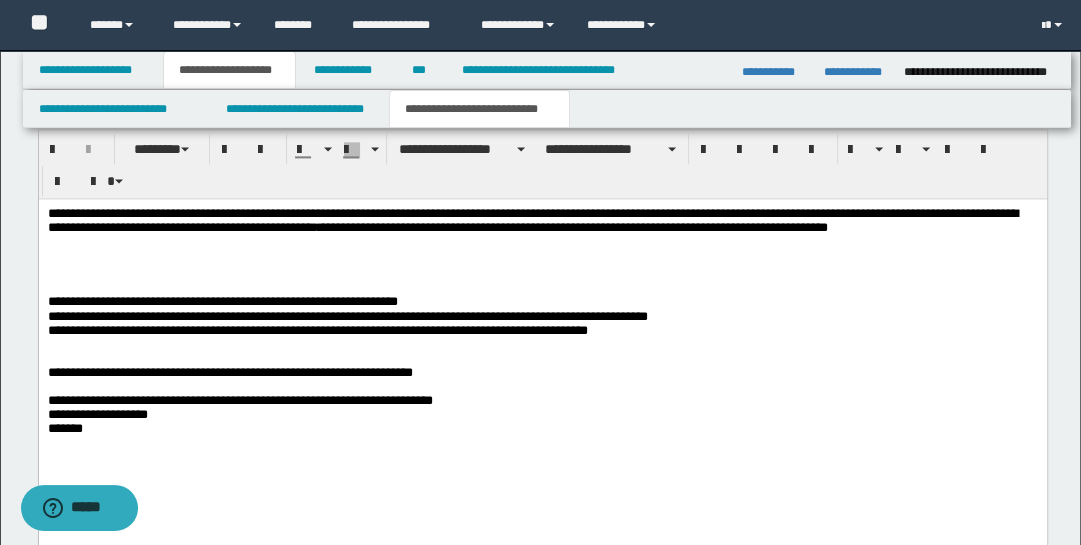 scroll, scrollTop: 1863, scrollLeft: 0, axis: vertical 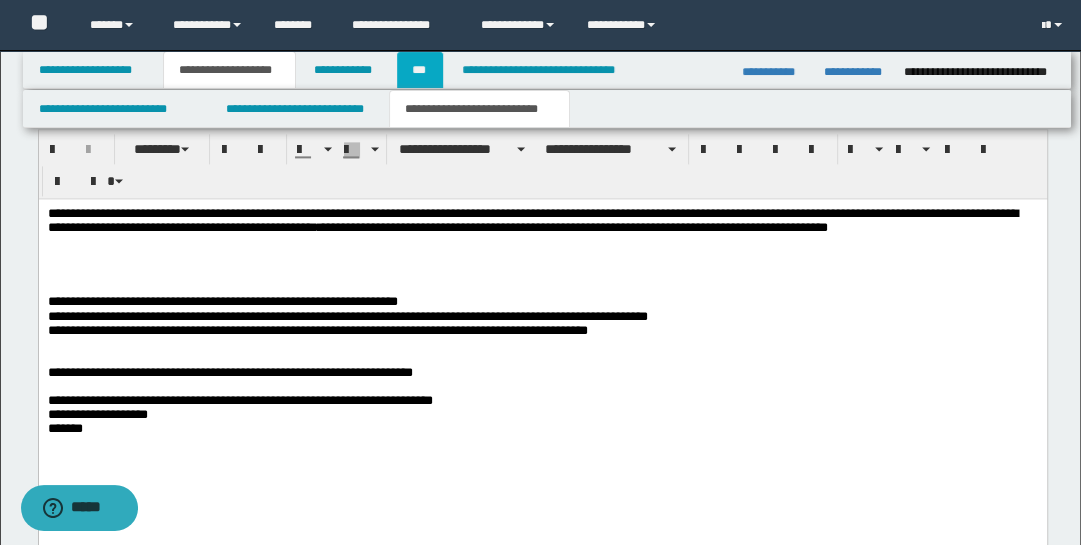 click on "***" at bounding box center (420, 70) 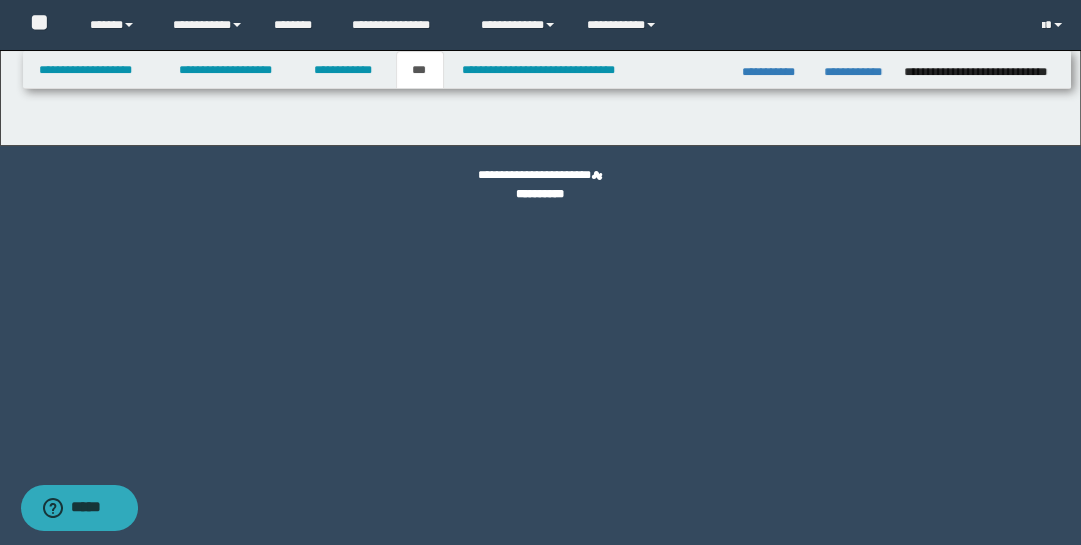 scroll, scrollTop: 0, scrollLeft: 0, axis: both 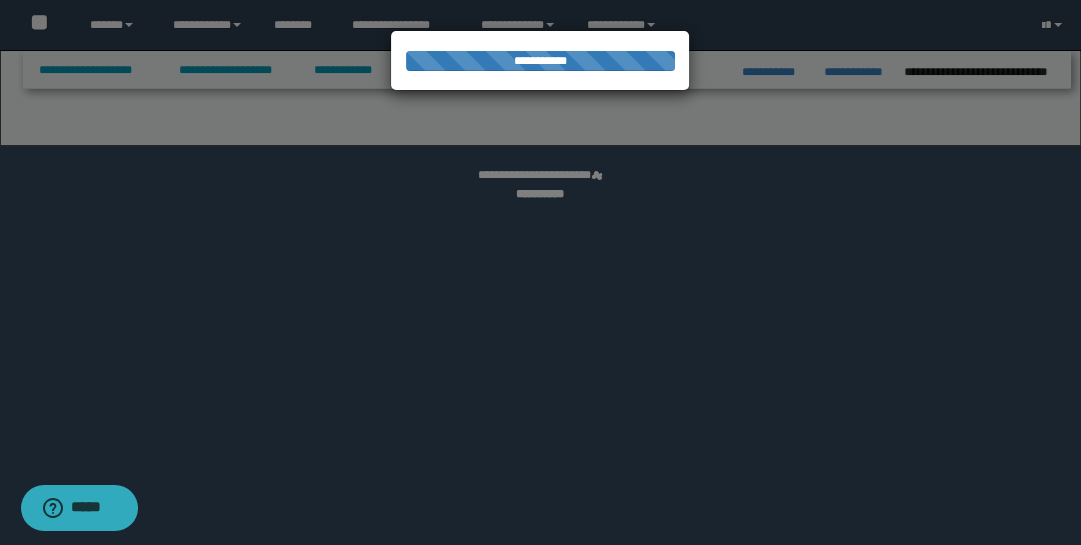 select on "*" 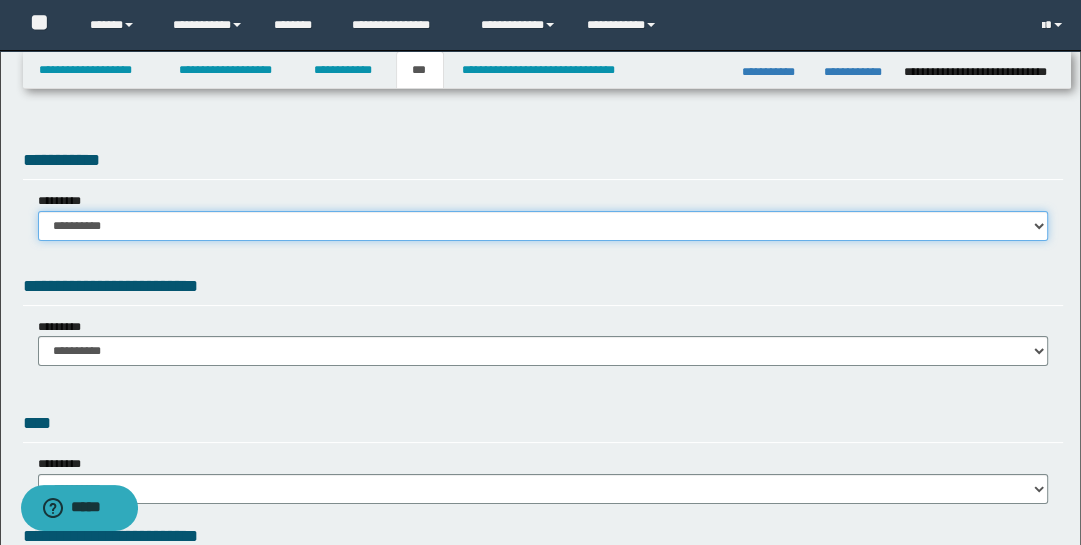 click on "**********" at bounding box center [543, 226] 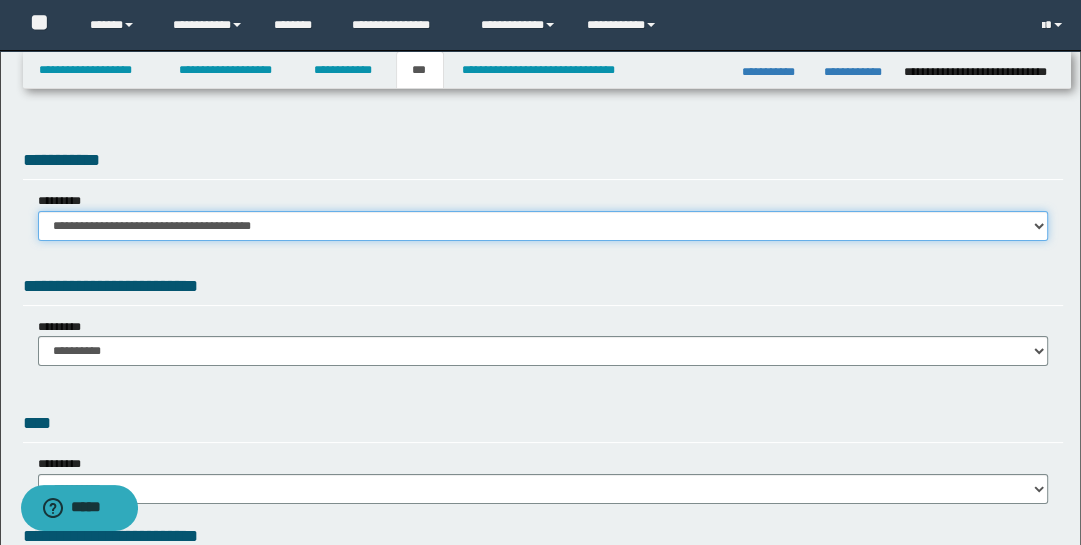 click on "**********" at bounding box center (543, 226) 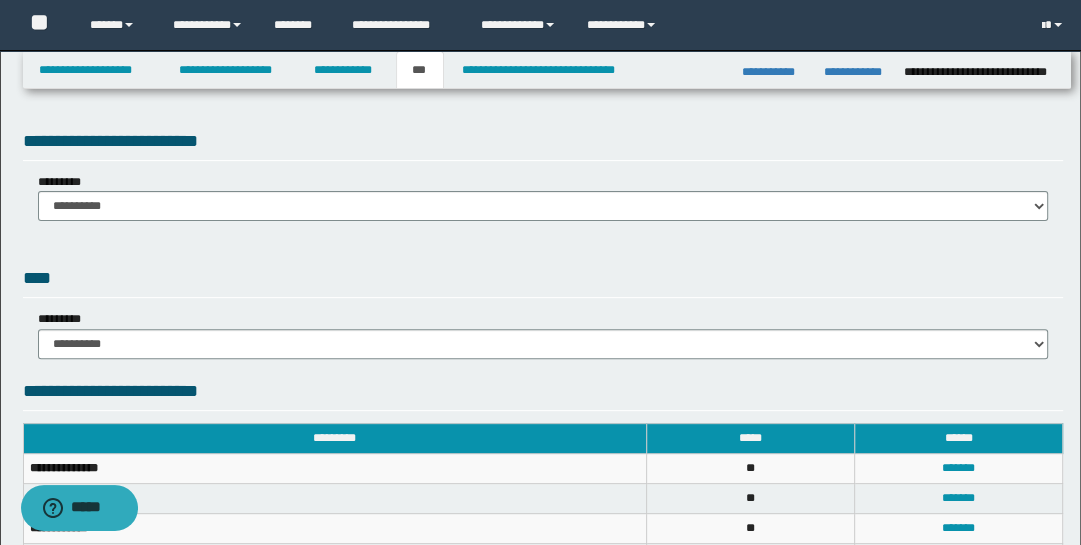 scroll, scrollTop: 444, scrollLeft: 0, axis: vertical 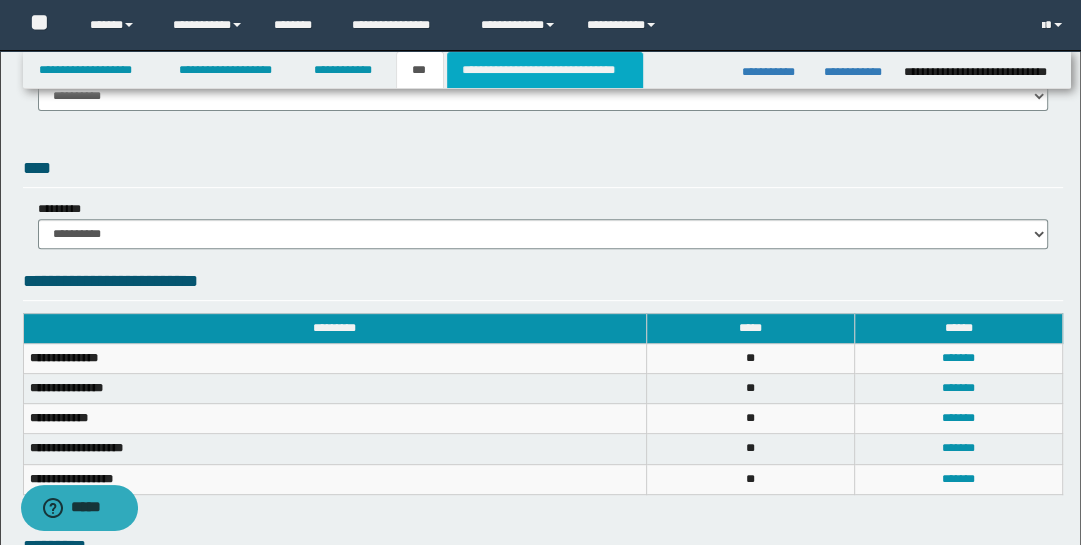 click on "**********" at bounding box center (545, 70) 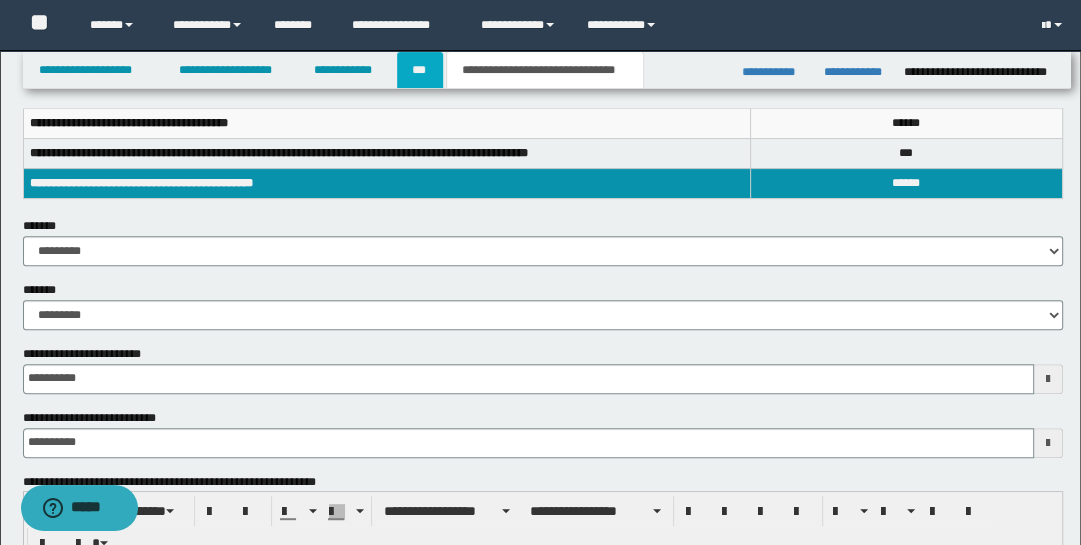 click on "***" at bounding box center (420, 70) 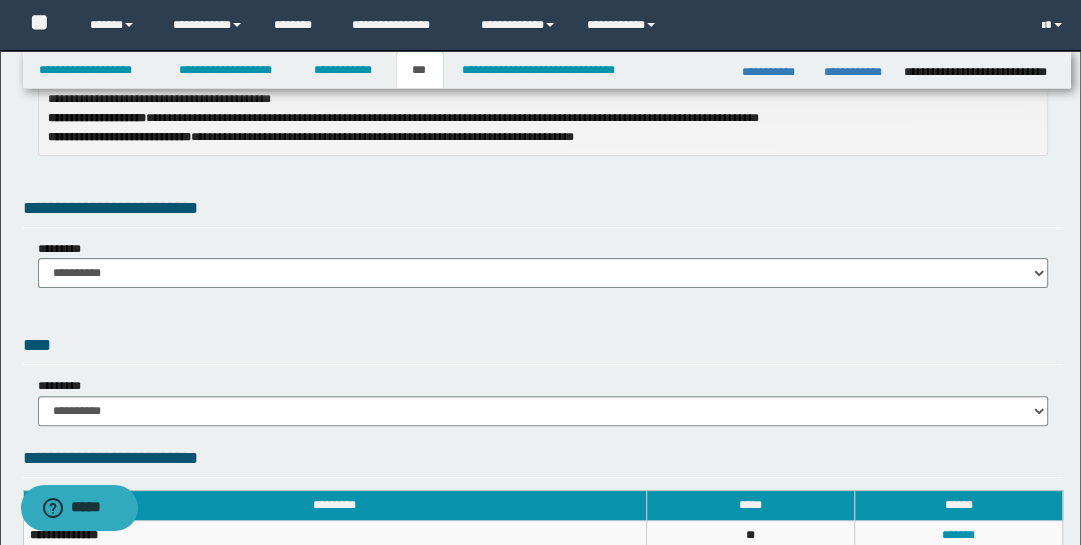 scroll, scrollTop: 269, scrollLeft: 0, axis: vertical 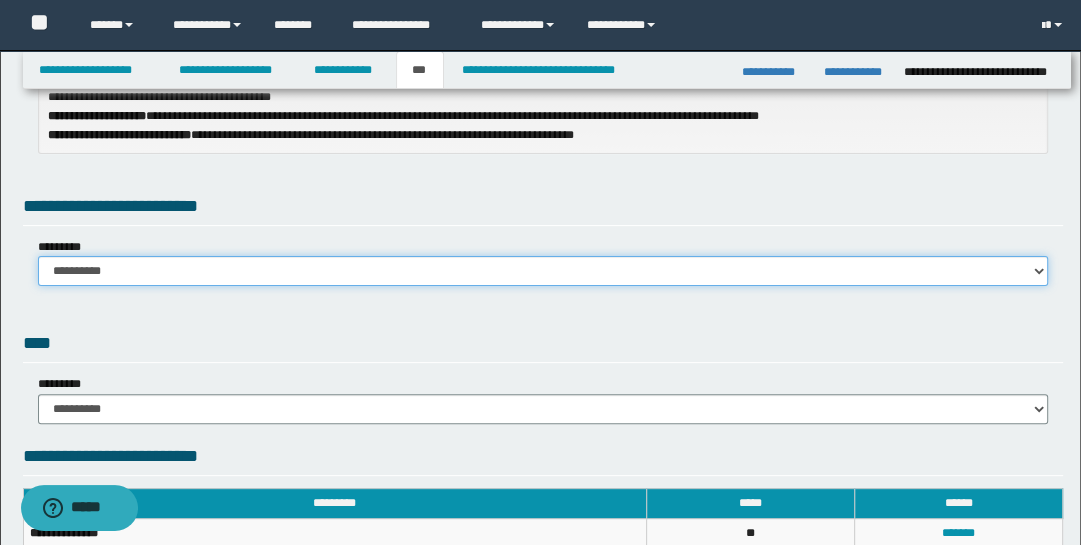 click on "**********" at bounding box center (543, 271) 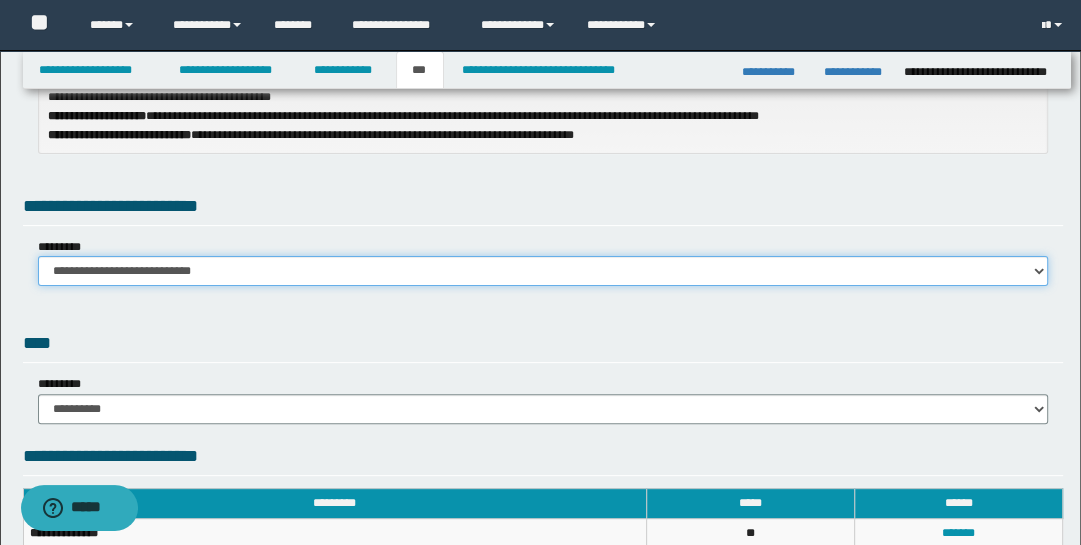 click on "**********" at bounding box center [543, 271] 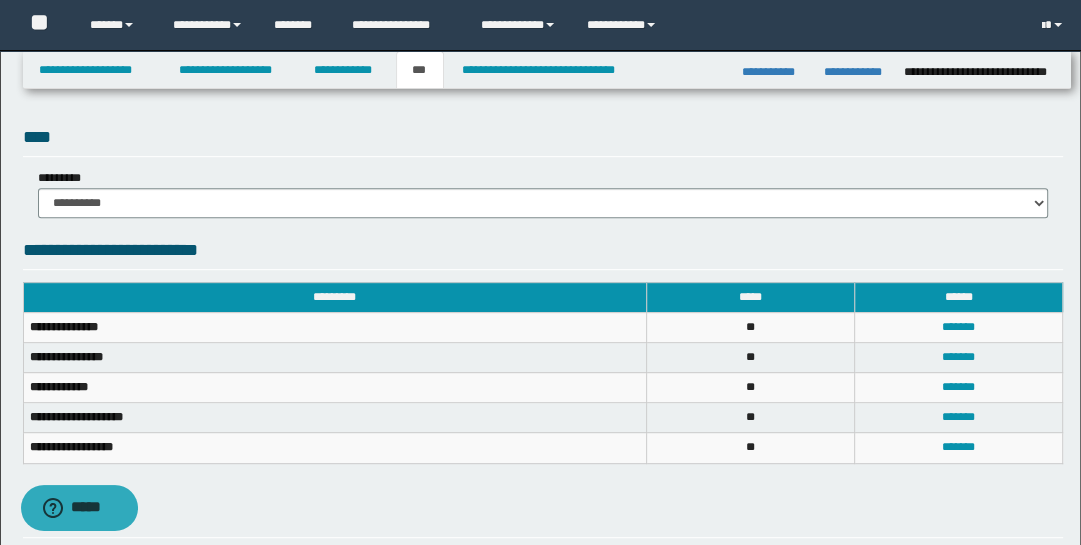 scroll, scrollTop: 737, scrollLeft: 0, axis: vertical 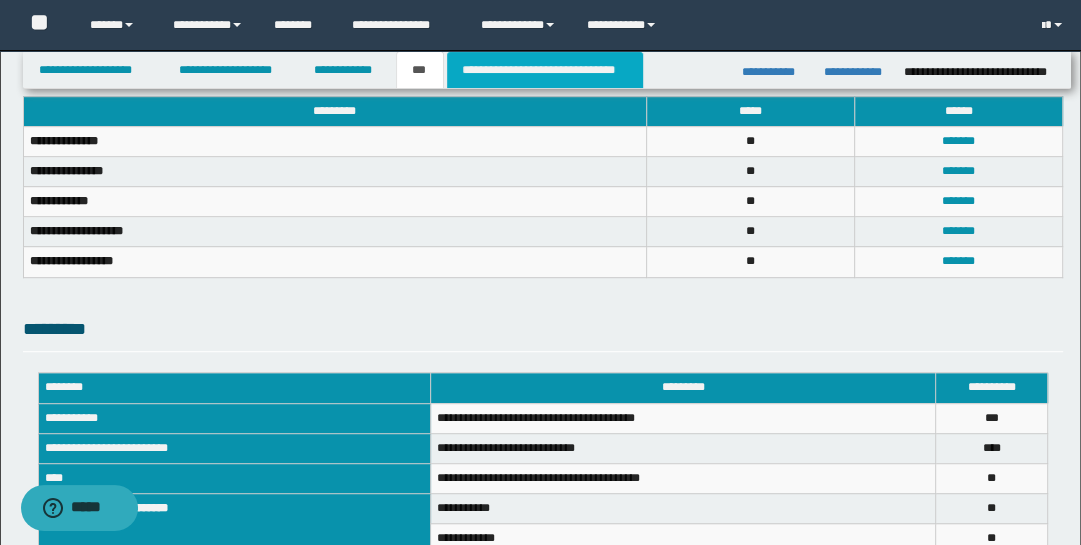 click on "**********" at bounding box center (545, 70) 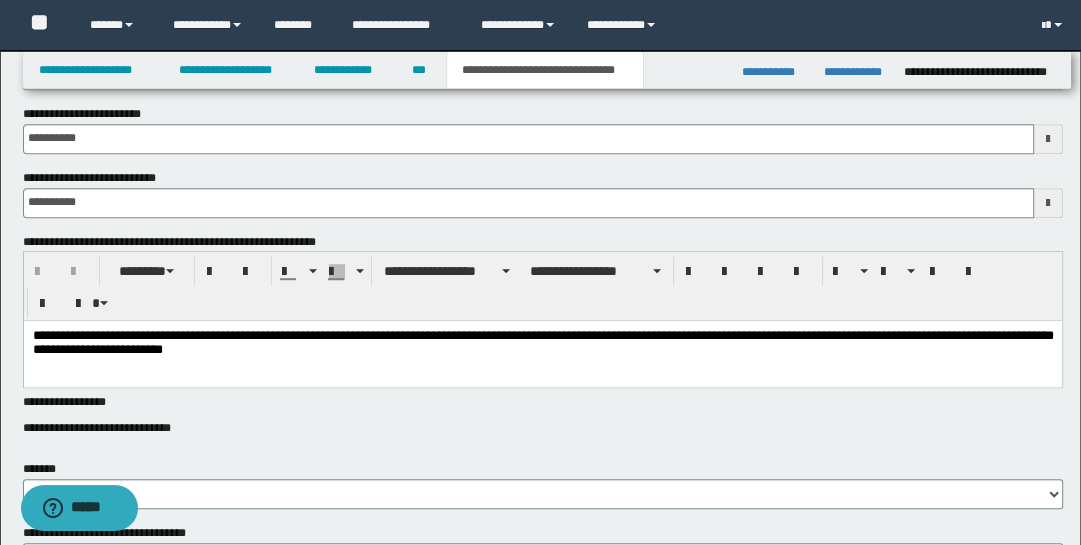 scroll, scrollTop: 495, scrollLeft: 0, axis: vertical 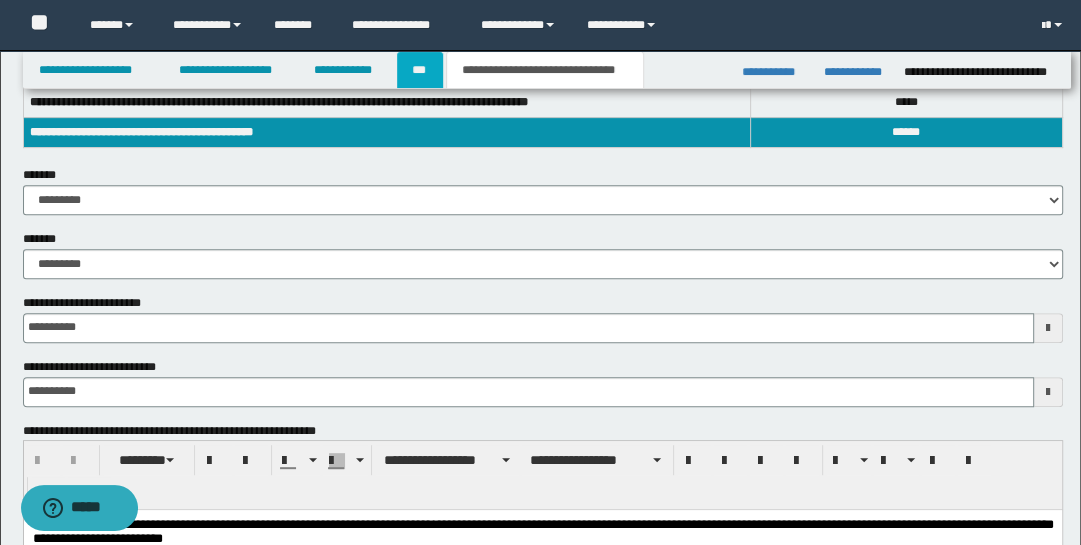 click on "***" at bounding box center [420, 70] 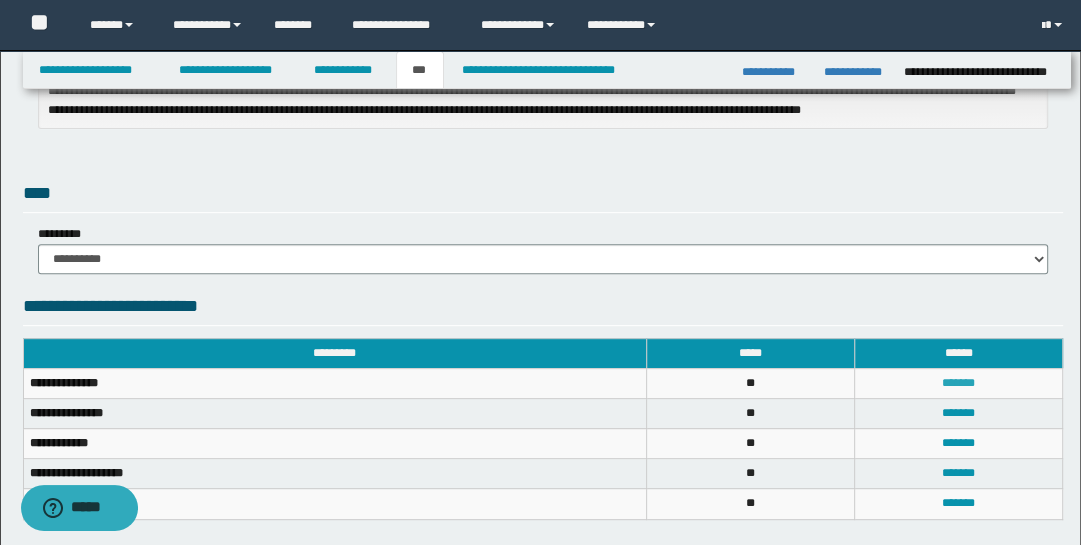 click on "*******" at bounding box center (958, 383) 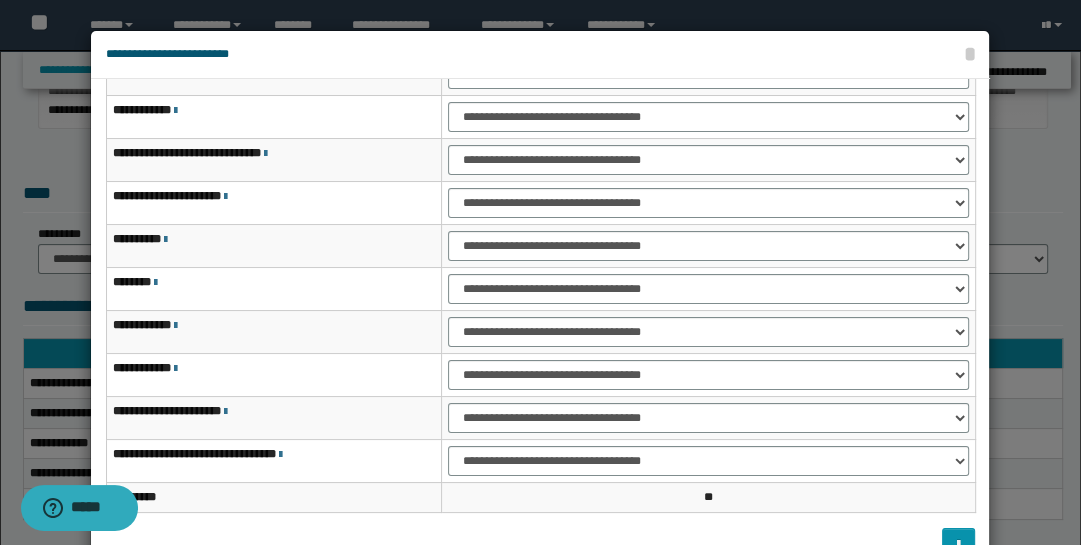 scroll, scrollTop: 115, scrollLeft: 0, axis: vertical 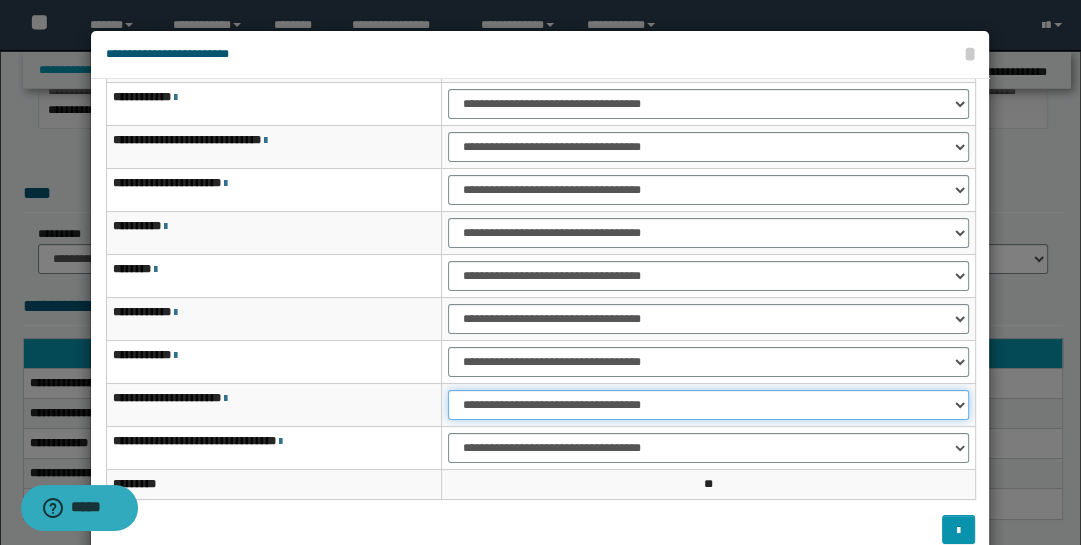 click on "**********" at bounding box center [708, 405] 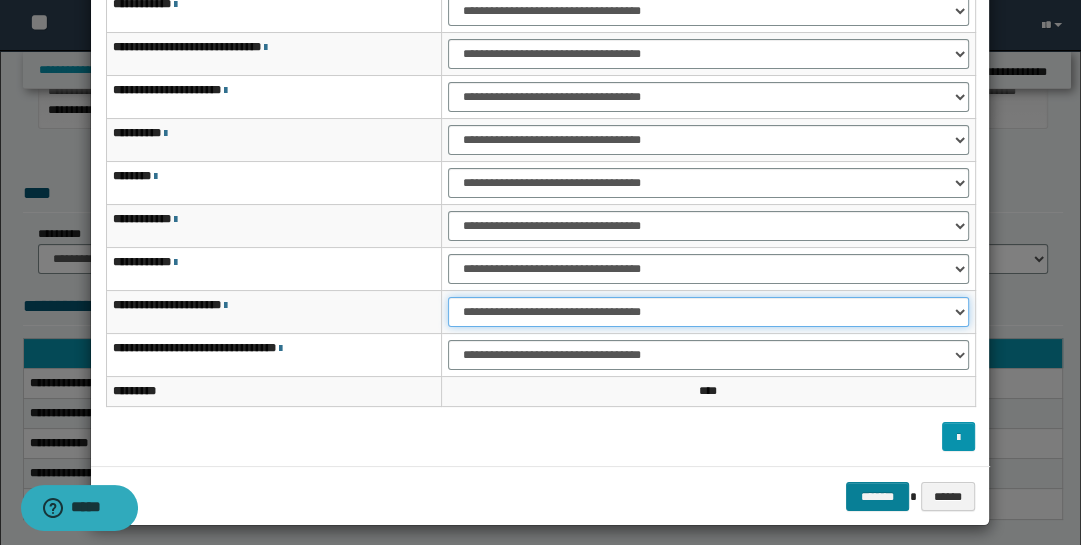 scroll, scrollTop: 104, scrollLeft: 0, axis: vertical 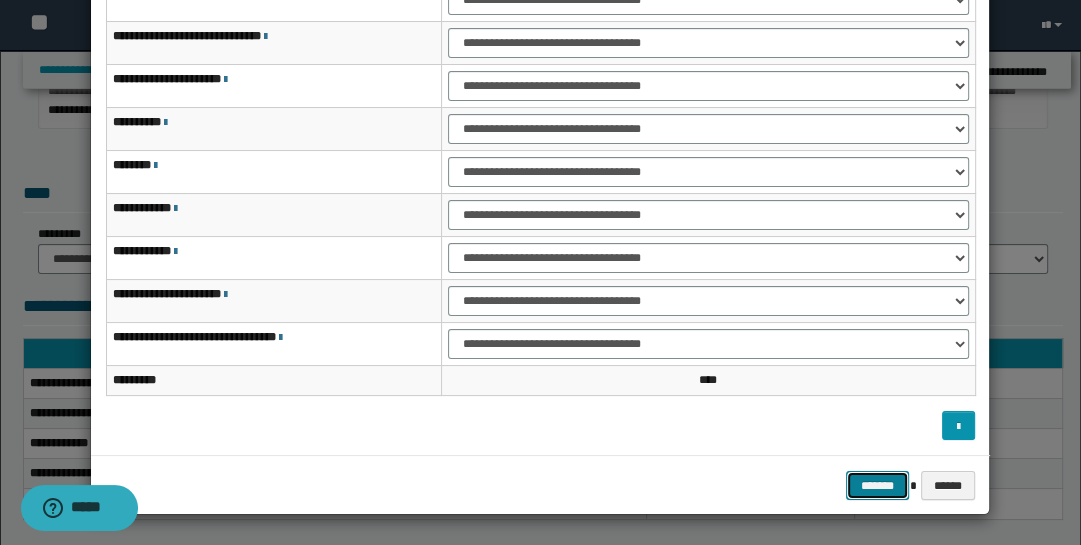 click on "*******" at bounding box center (878, 485) 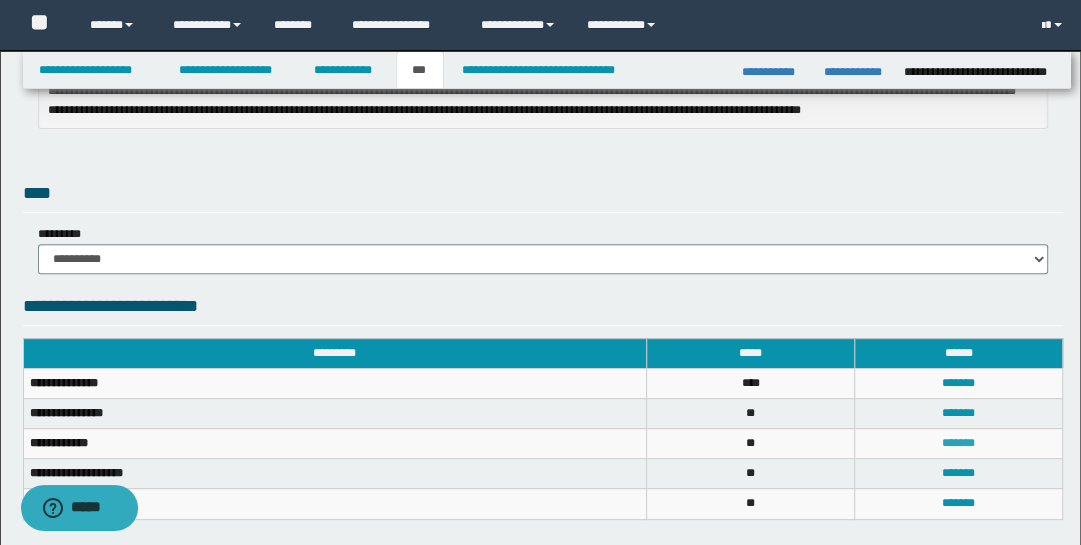 click on "*******" at bounding box center [958, 443] 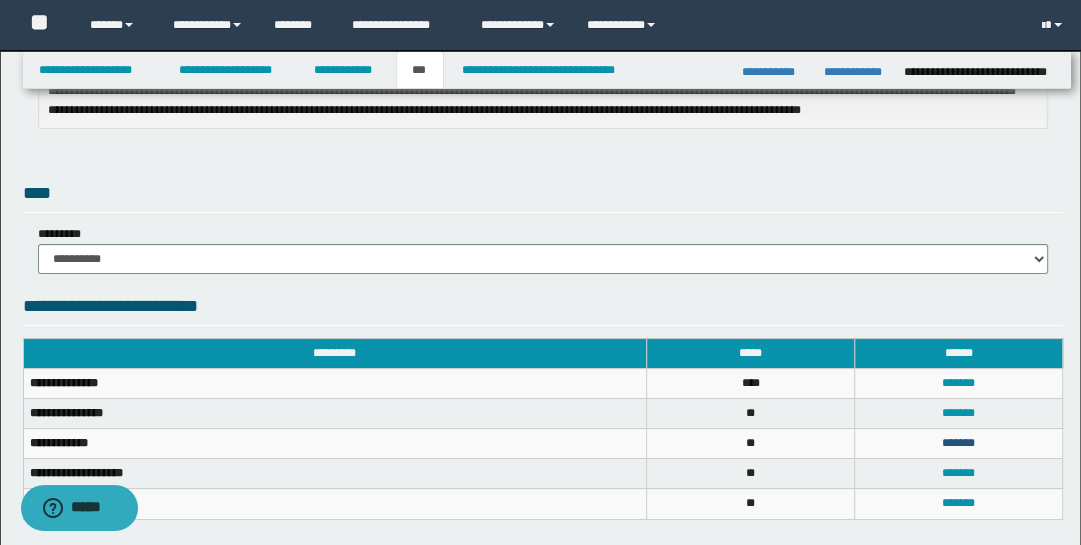 scroll, scrollTop: 0, scrollLeft: 0, axis: both 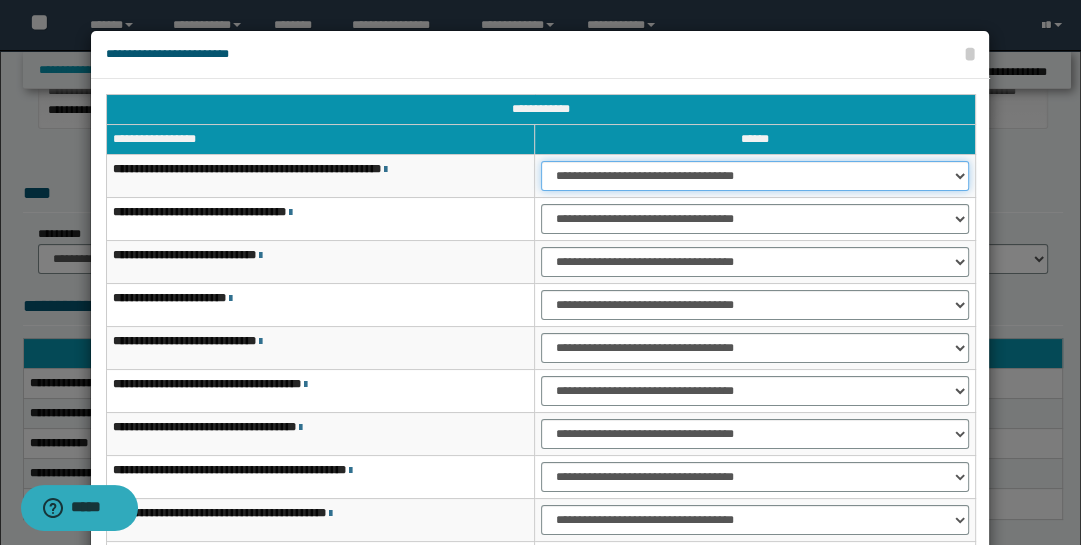 drag, startPoint x: 962, startPoint y: 176, endPoint x: 954, endPoint y: 186, distance: 12.806249 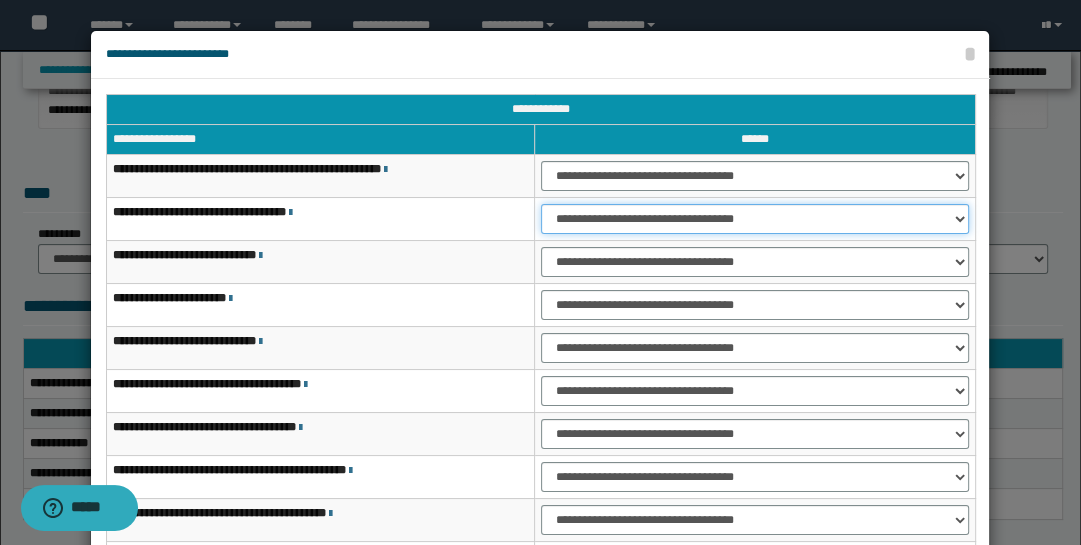 click on "**********" at bounding box center [755, 219] 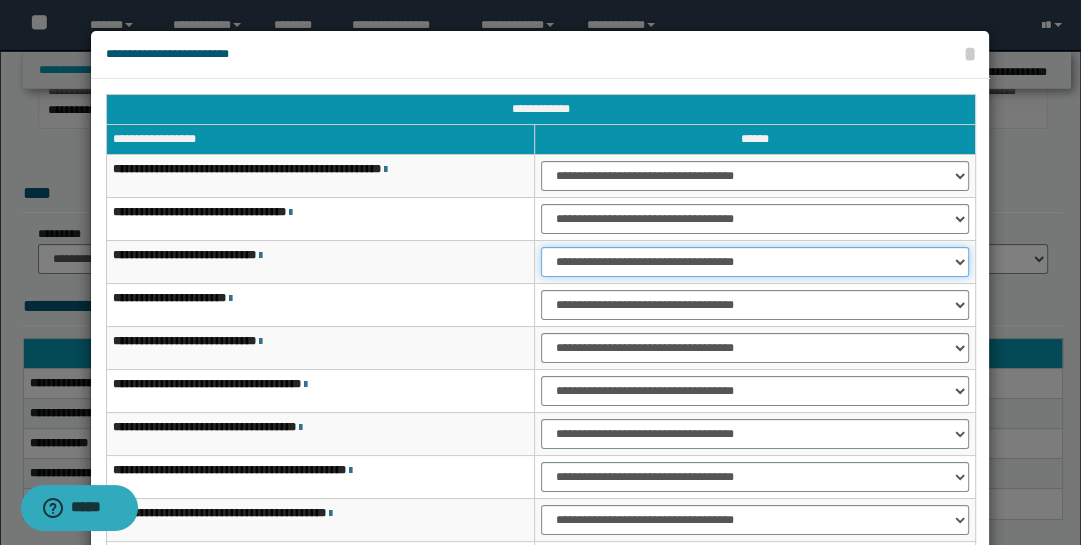 drag, startPoint x: 957, startPoint y: 259, endPoint x: 951, endPoint y: 271, distance: 13.416408 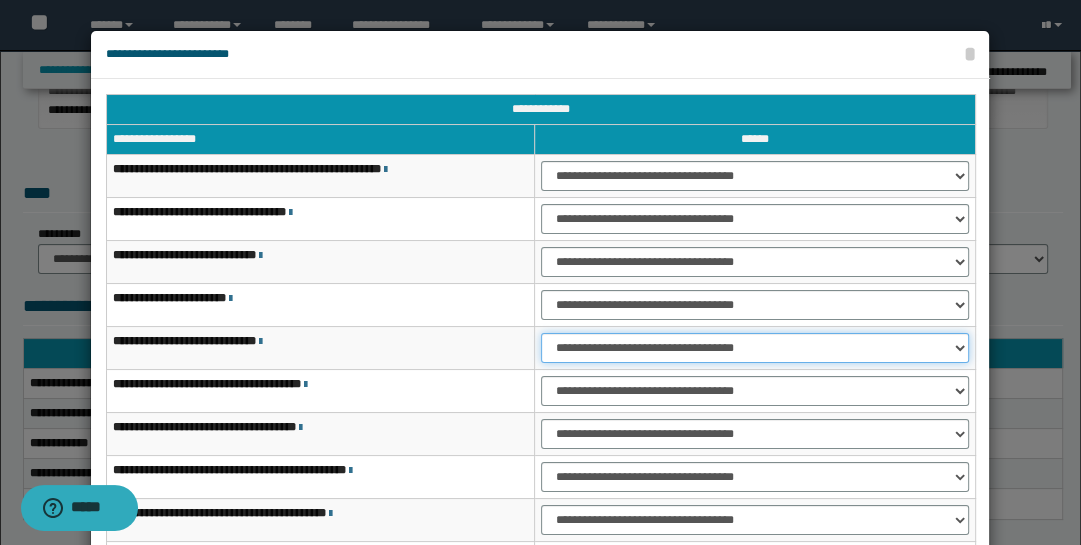 click on "**********" at bounding box center [755, 348] 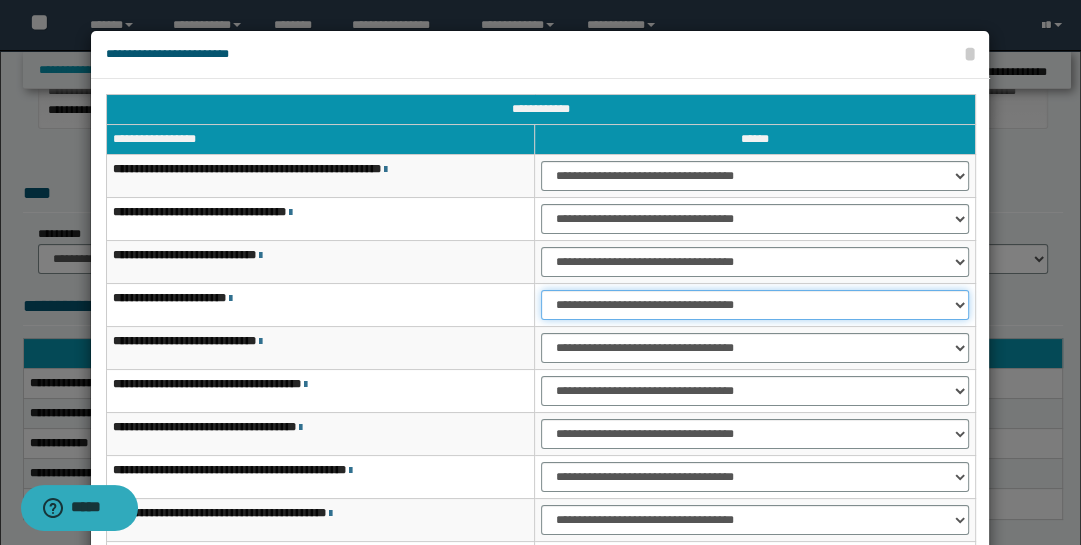 drag, startPoint x: 958, startPoint y: 300, endPoint x: 948, endPoint y: 316, distance: 18.867962 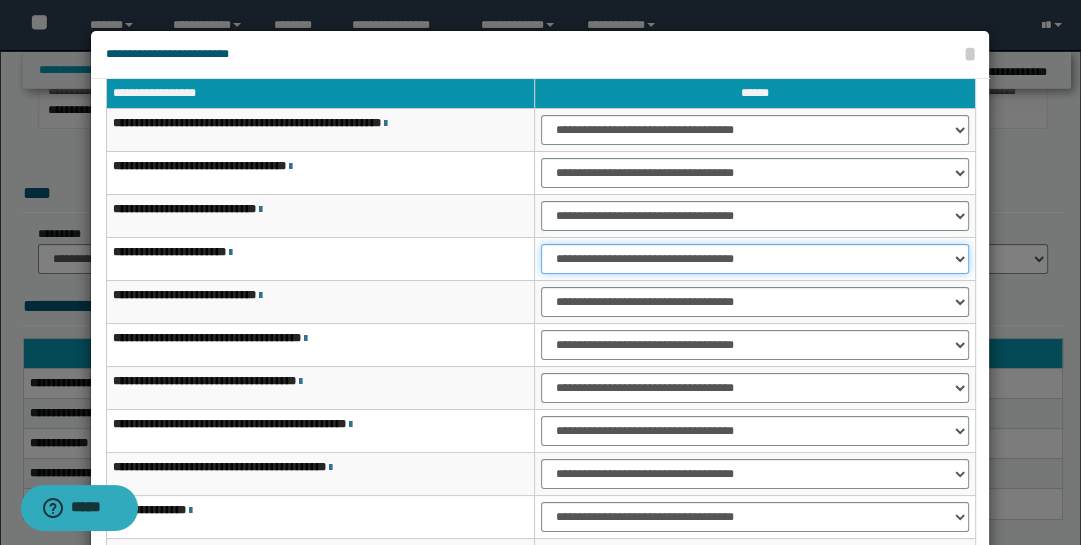 scroll, scrollTop: 143, scrollLeft: 0, axis: vertical 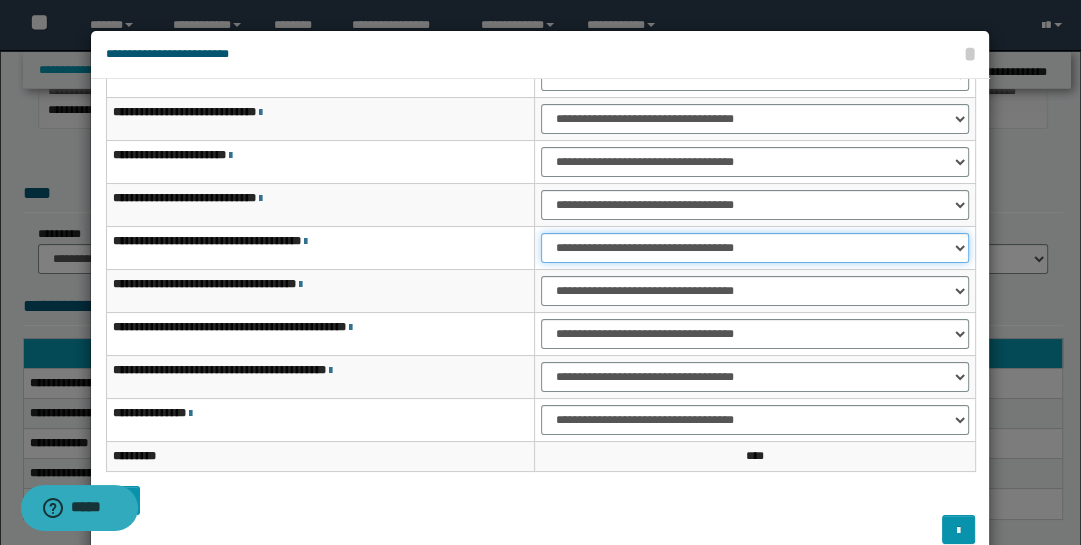 click on "**********" at bounding box center (755, 248) 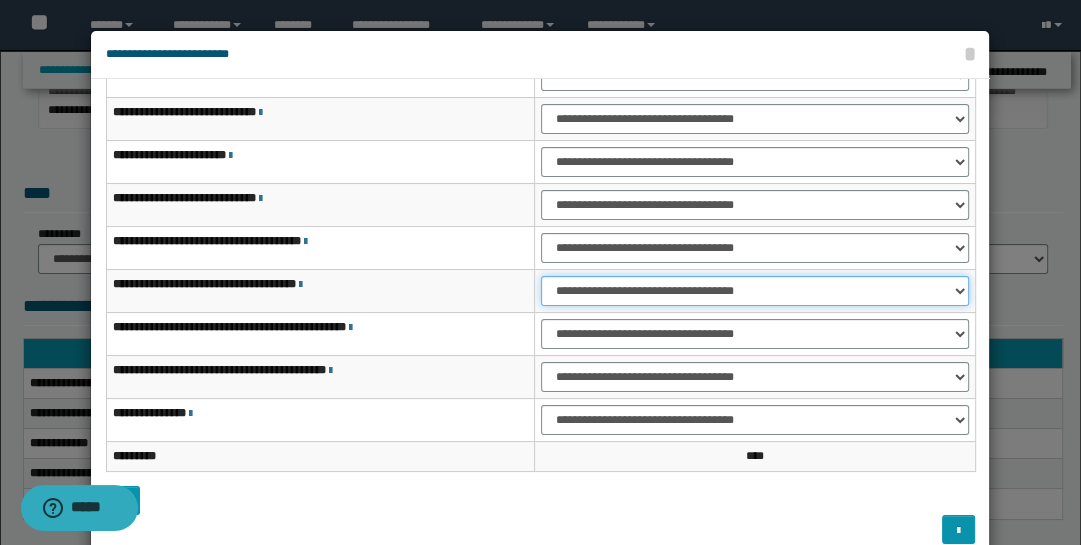 click on "**********" at bounding box center [755, 291] 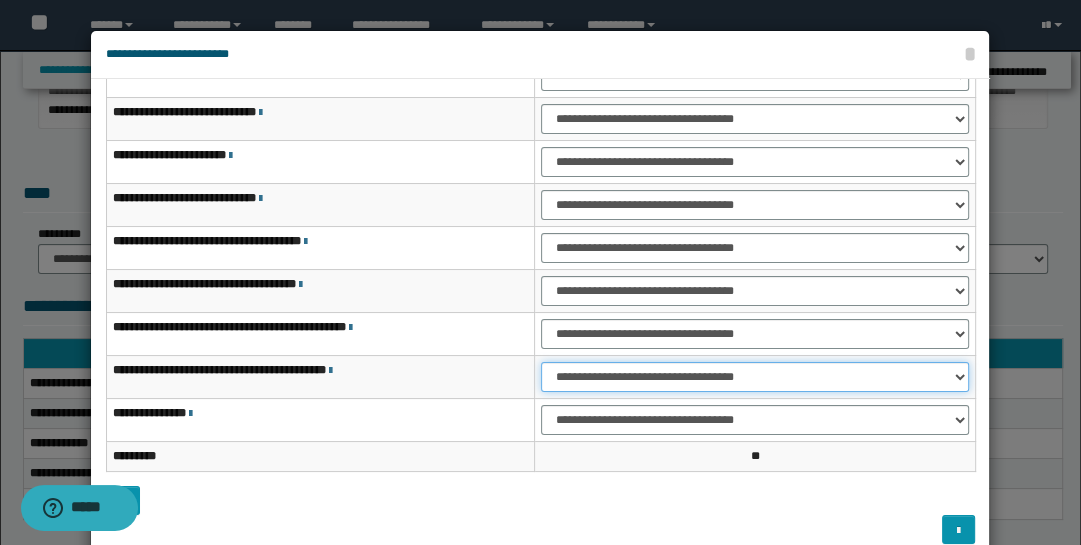 click on "**********" at bounding box center [755, 377] 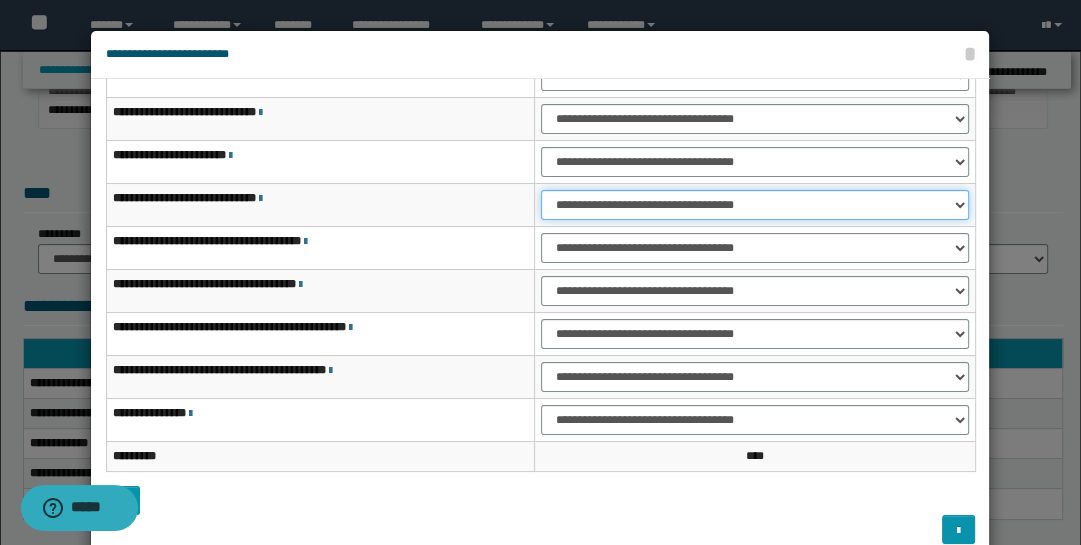 click on "**********" at bounding box center (755, 205) 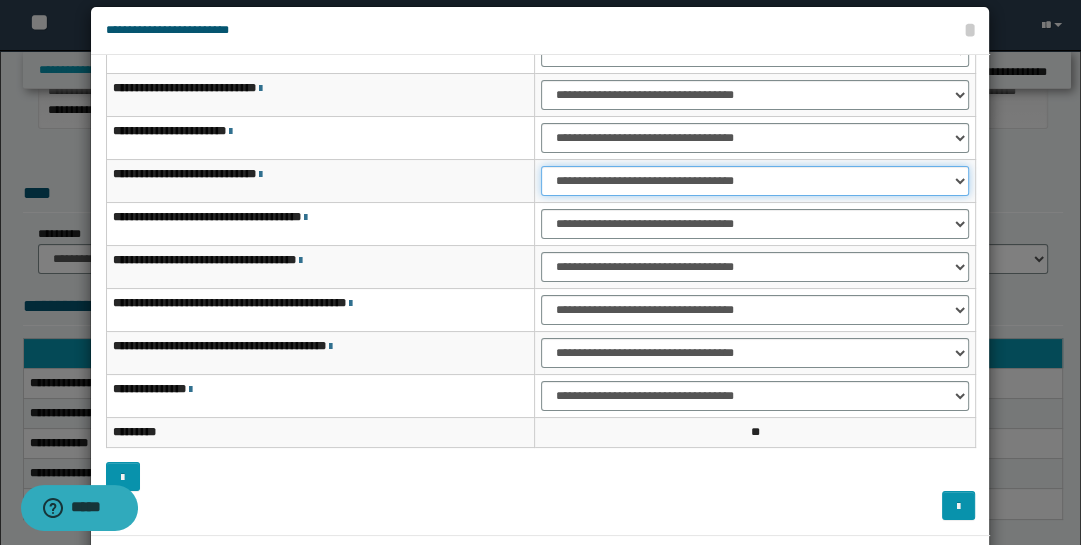 scroll, scrollTop: 104, scrollLeft: 0, axis: vertical 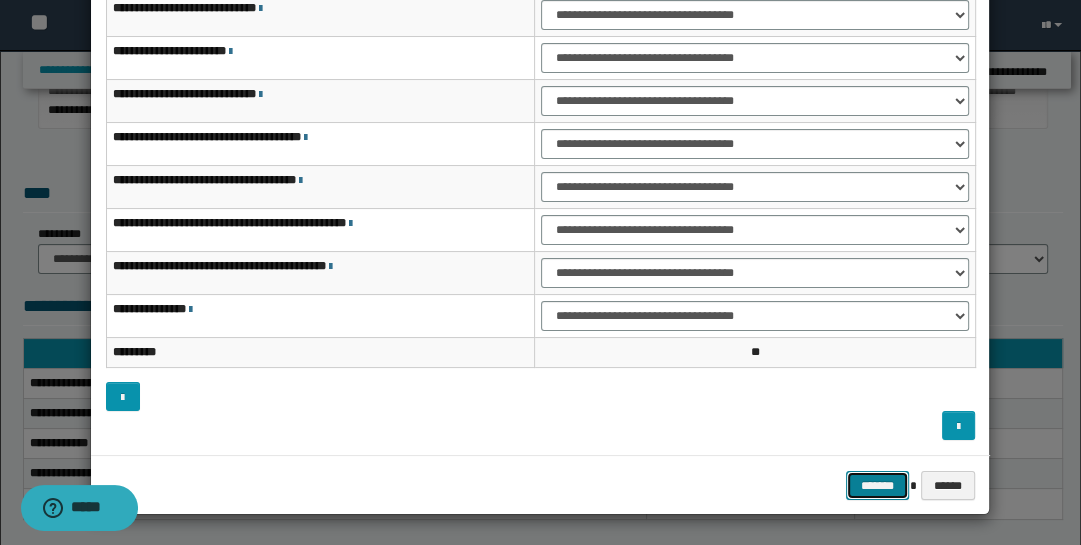 click on "*******" at bounding box center (878, 485) 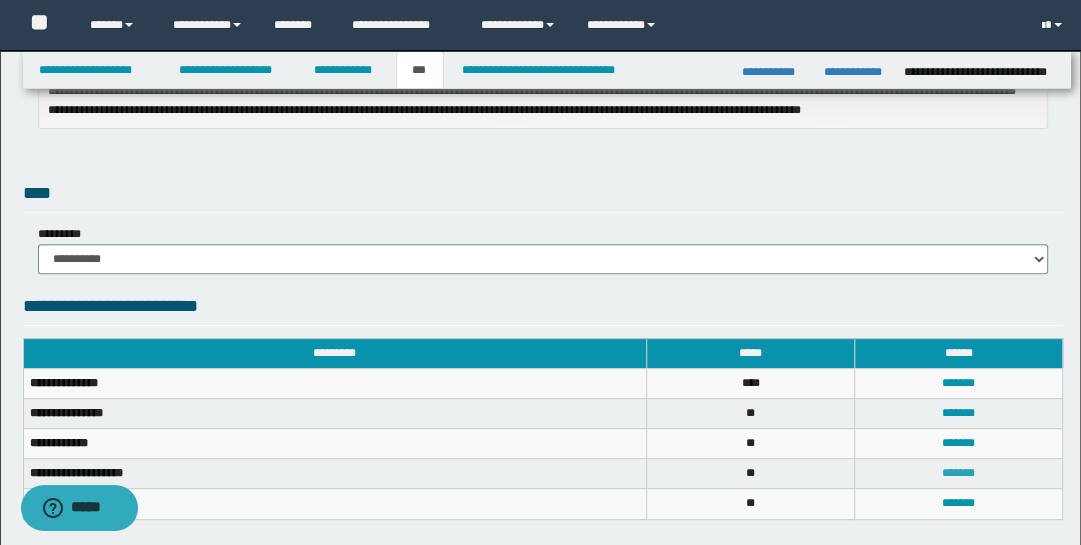 click on "*******" at bounding box center [958, 473] 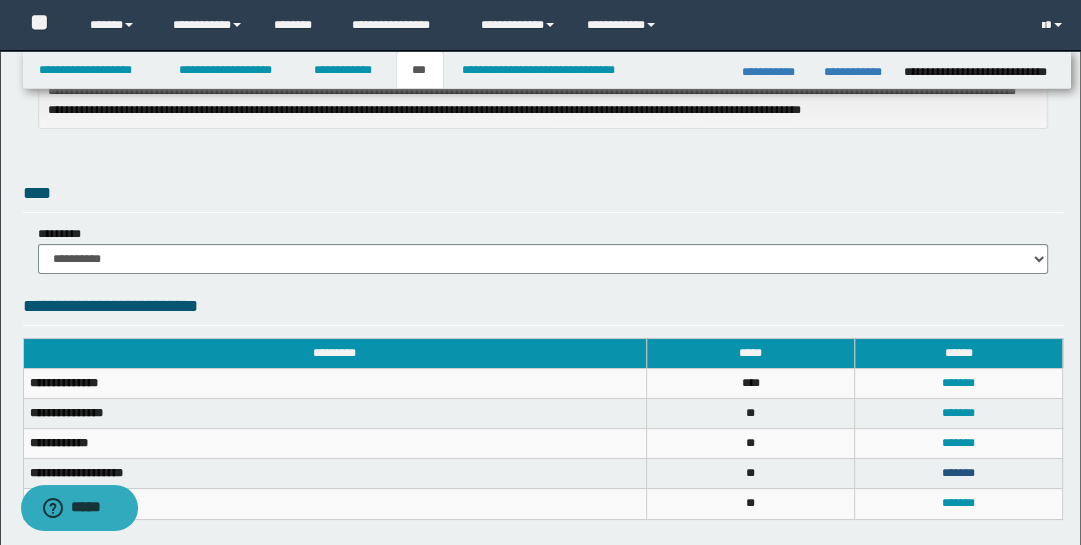 scroll, scrollTop: 0, scrollLeft: 0, axis: both 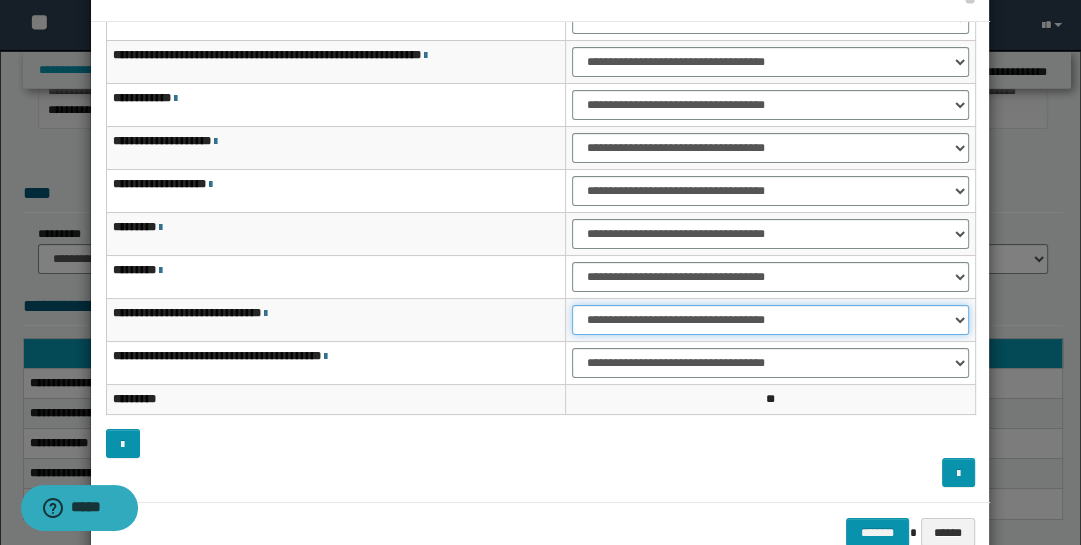 drag, startPoint x: 961, startPoint y: 315, endPoint x: 952, endPoint y: 327, distance: 15 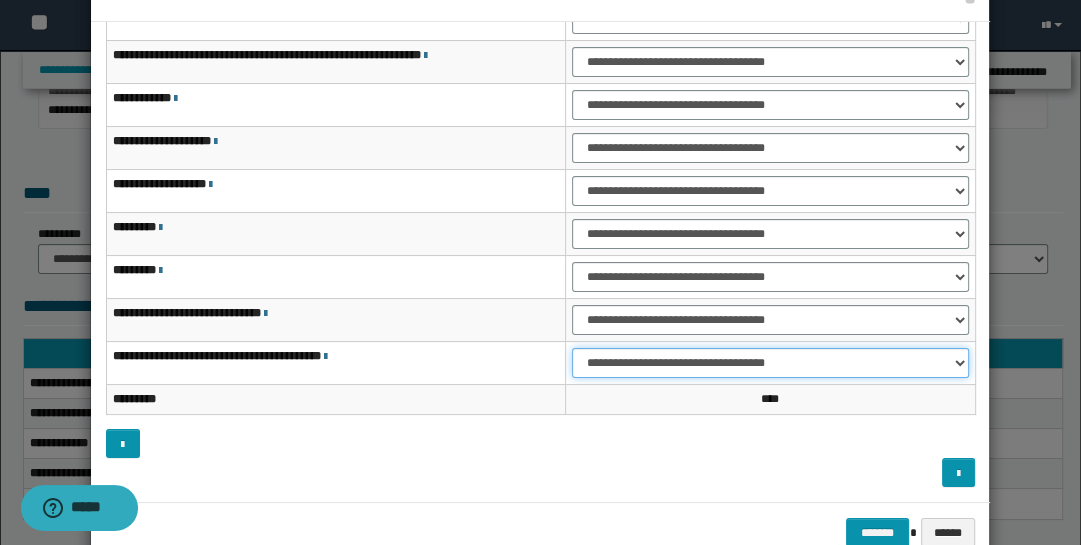 drag, startPoint x: 963, startPoint y: 352, endPoint x: 956, endPoint y: 368, distance: 17.464249 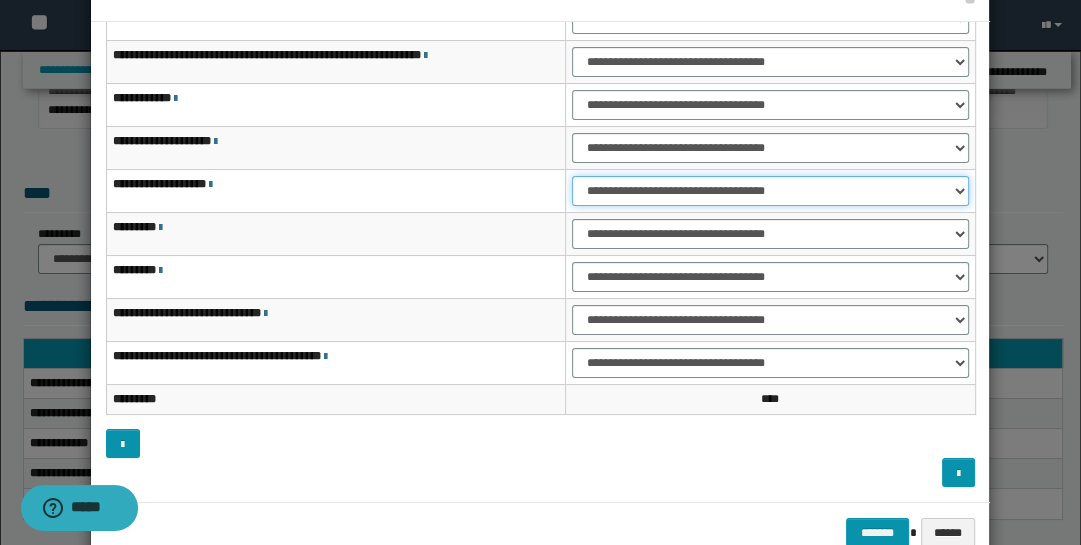 drag, startPoint x: 956, startPoint y: 188, endPoint x: 950, endPoint y: 200, distance: 13.416408 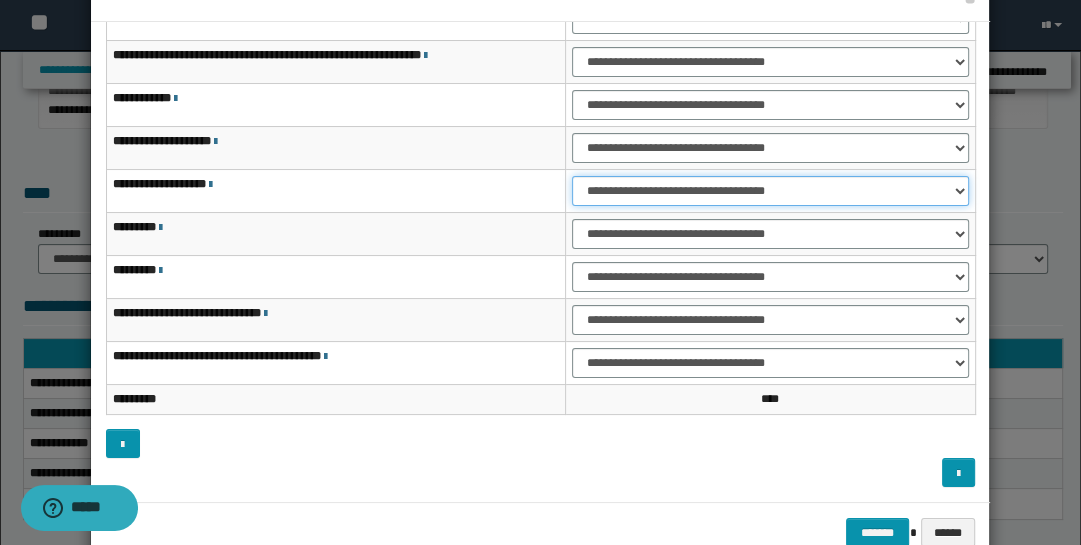 select on "***" 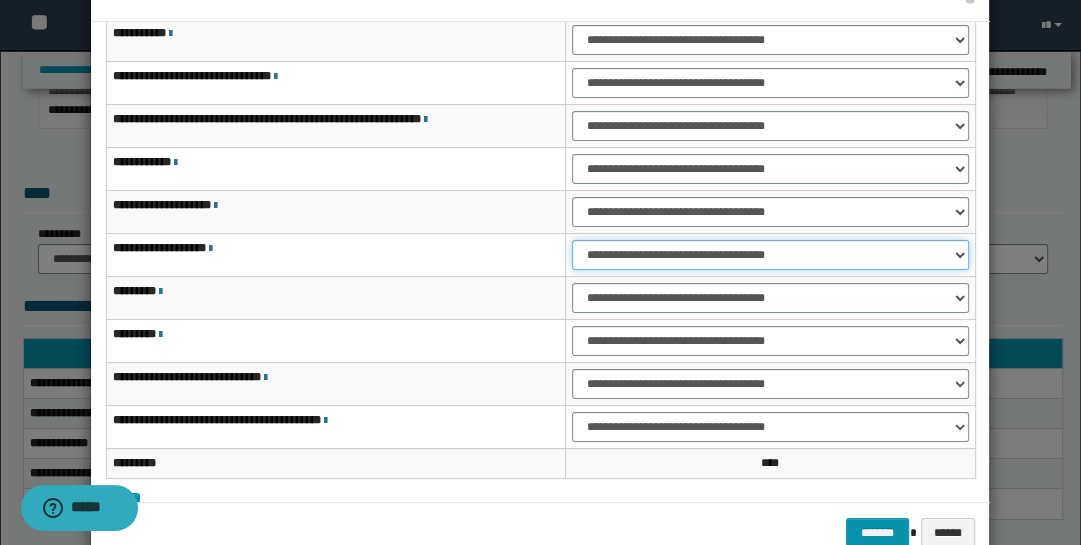 scroll, scrollTop: 0, scrollLeft: 0, axis: both 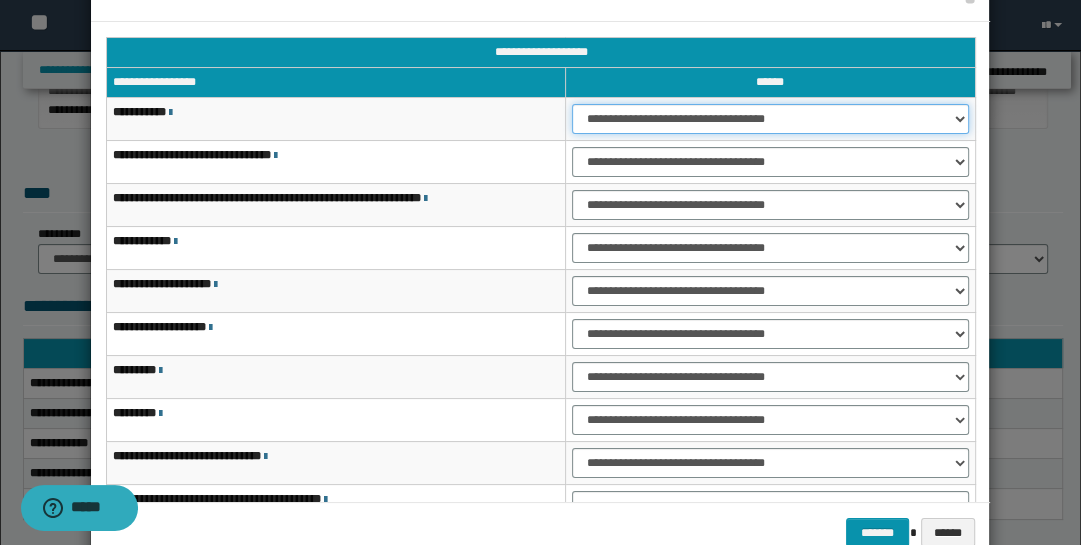 drag, startPoint x: 962, startPoint y: 116, endPoint x: 955, endPoint y: 129, distance: 14.764823 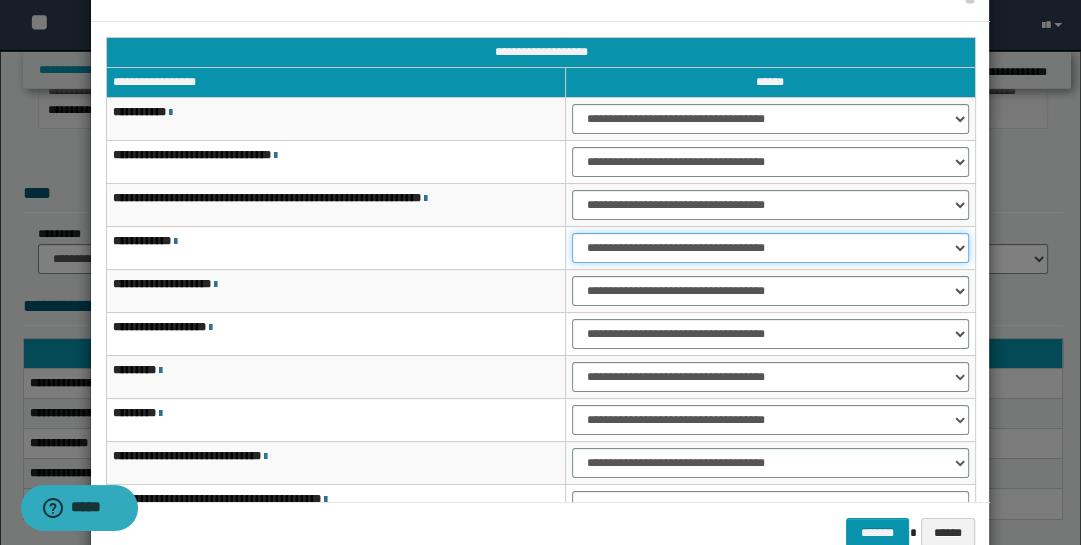 click on "**********" at bounding box center [771, 248] 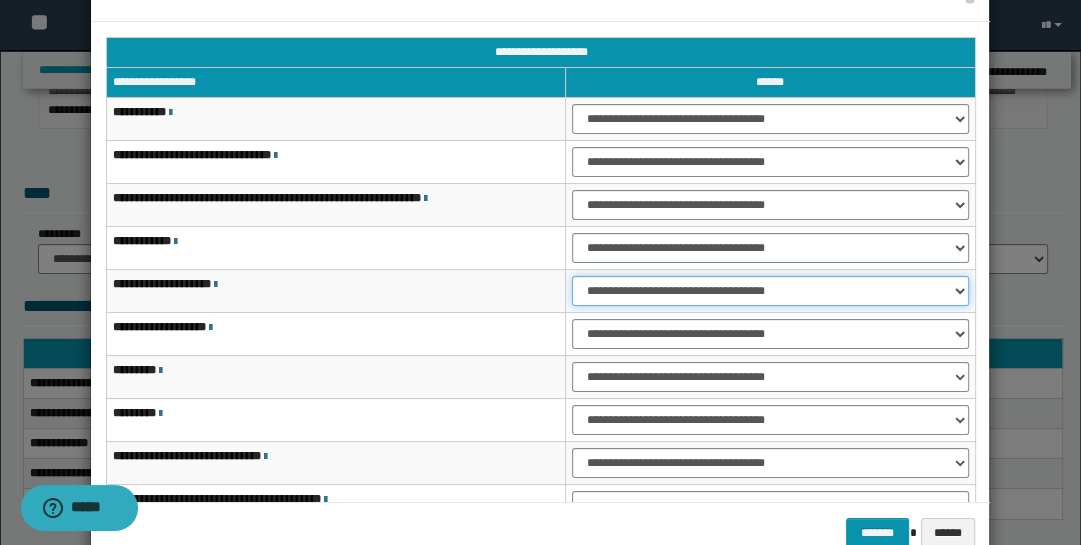 click on "**********" at bounding box center (771, 291) 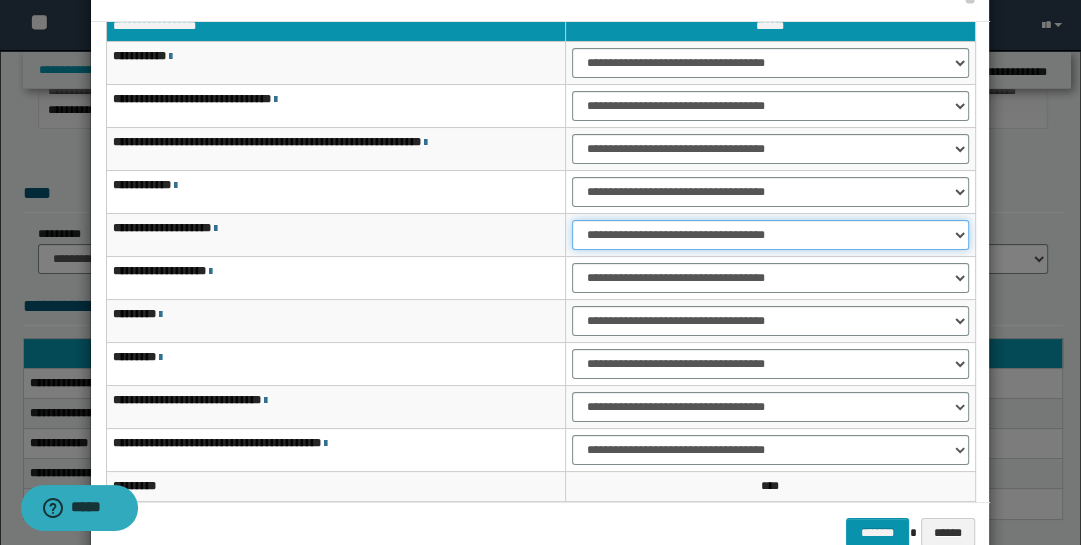 scroll, scrollTop: 143, scrollLeft: 0, axis: vertical 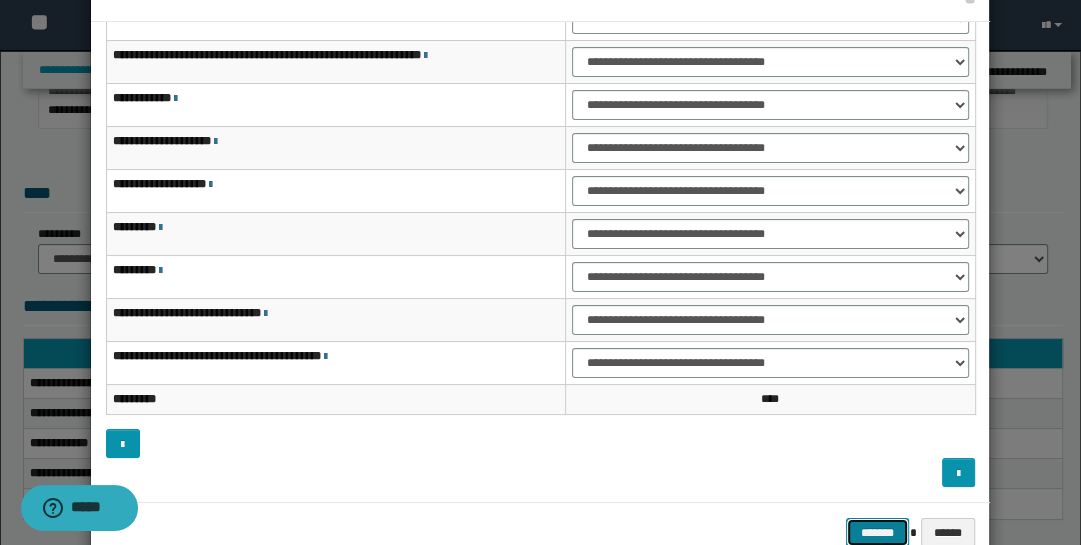 click on "*******" at bounding box center [878, 532] 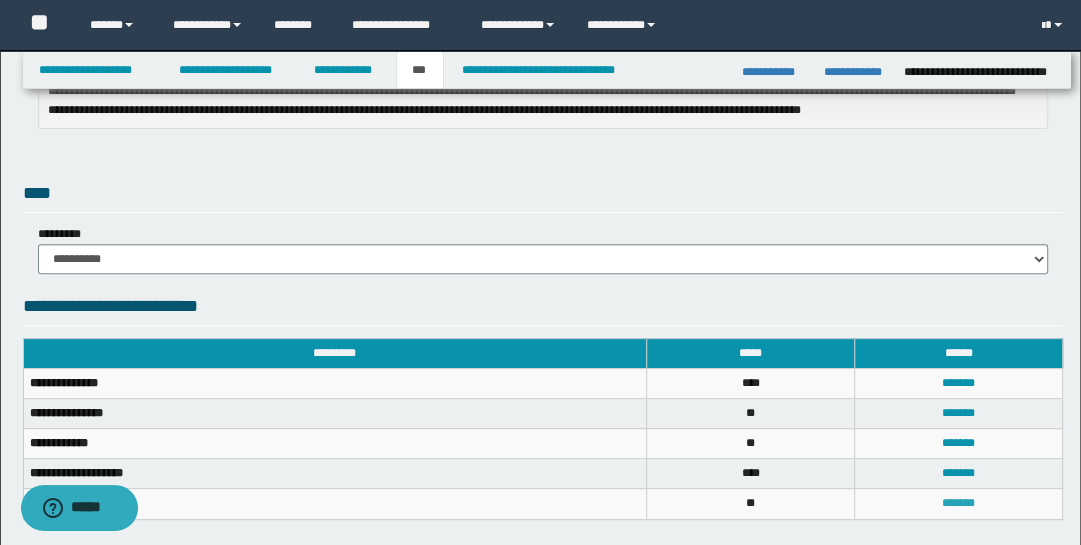 click on "*******" at bounding box center [958, 503] 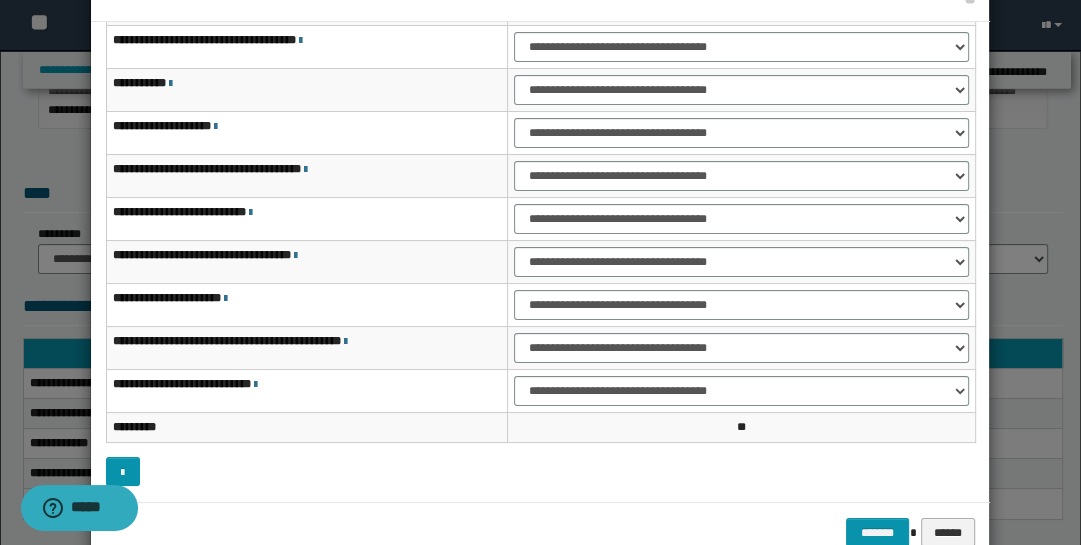 scroll, scrollTop: 0, scrollLeft: 0, axis: both 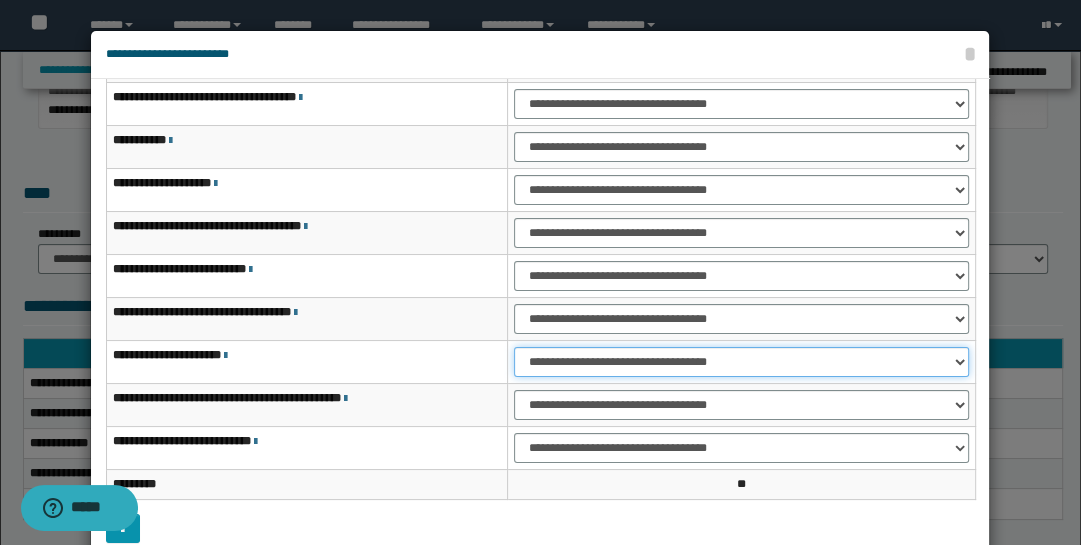 drag, startPoint x: 959, startPoint y: 359, endPoint x: 954, endPoint y: 370, distance: 12.083046 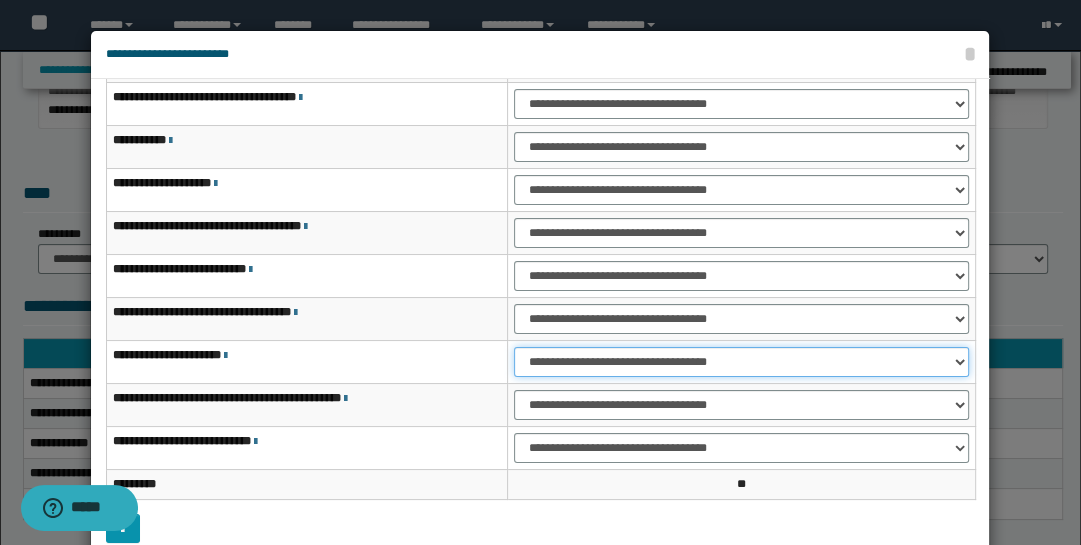 select on "***" 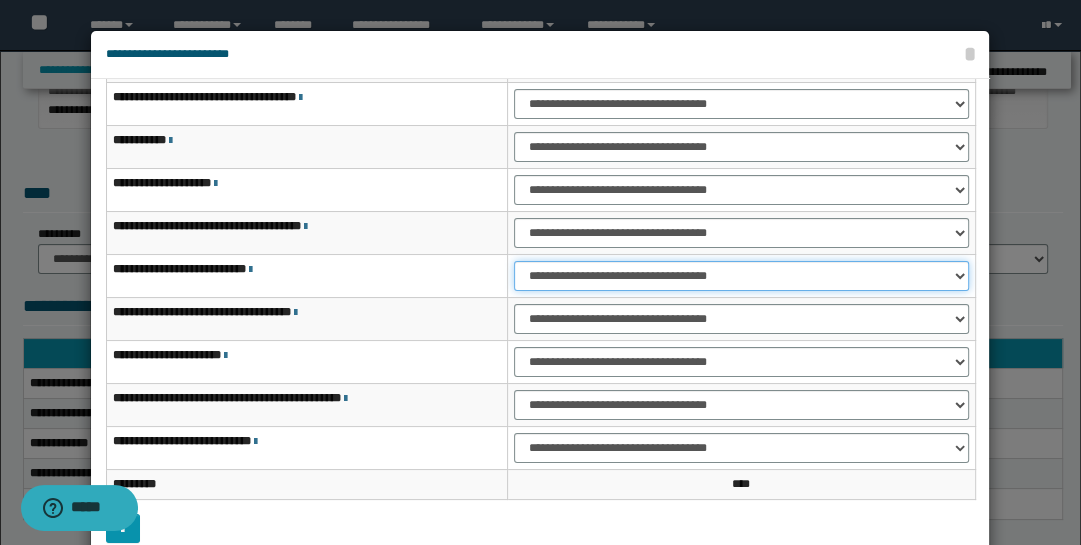 click on "**********" at bounding box center (741, 276) 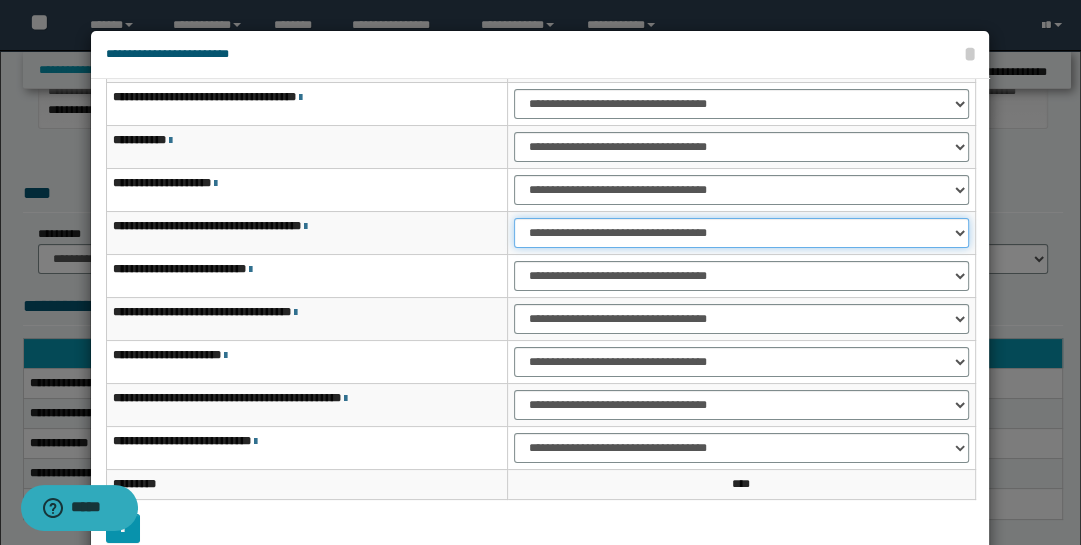 drag, startPoint x: 963, startPoint y: 230, endPoint x: 952, endPoint y: 242, distance: 16.27882 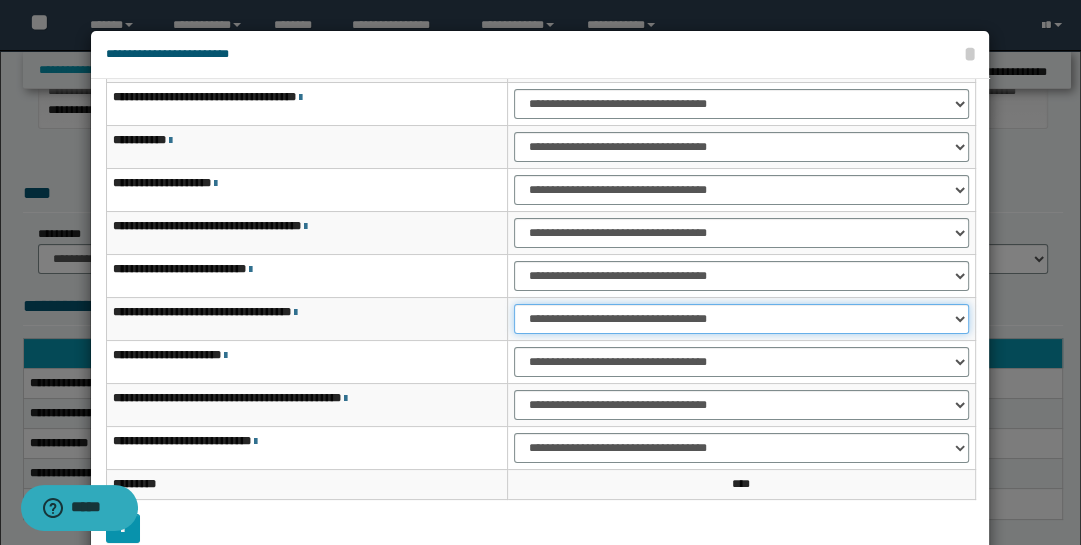 drag, startPoint x: 957, startPoint y: 312, endPoint x: 947, endPoint y: 322, distance: 14.142136 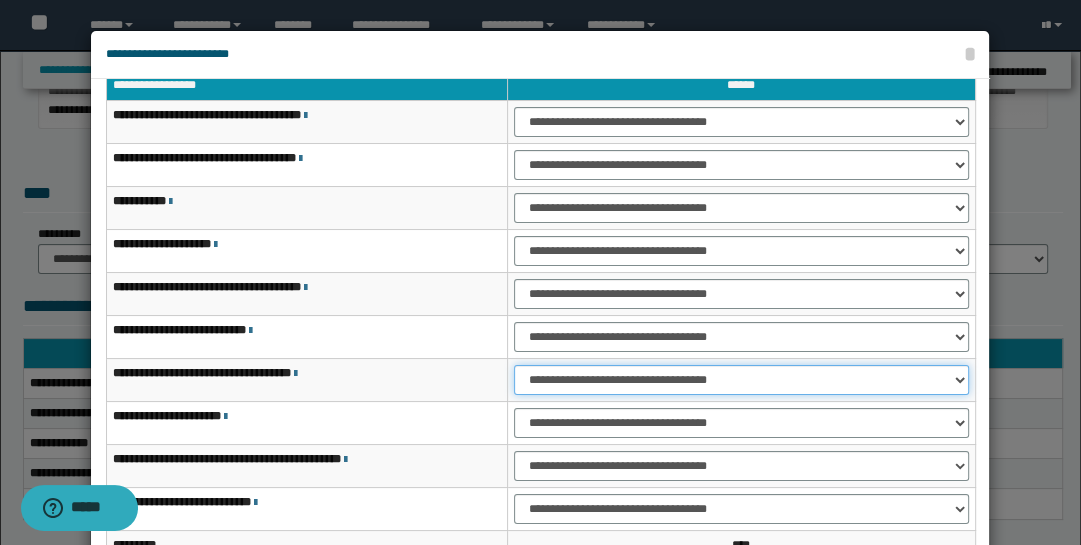 scroll, scrollTop: 115, scrollLeft: 0, axis: vertical 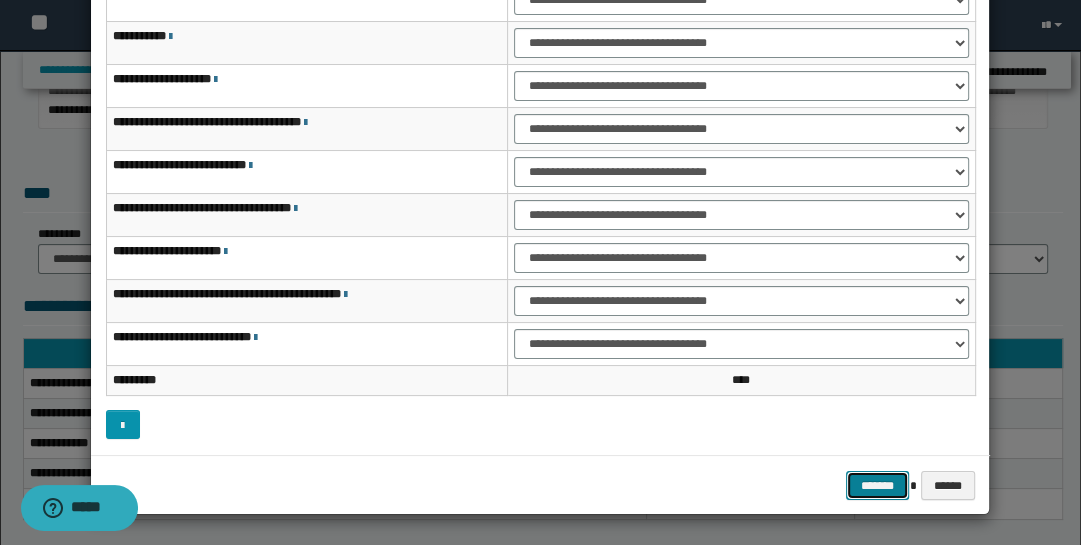 click on "*******" at bounding box center [878, 485] 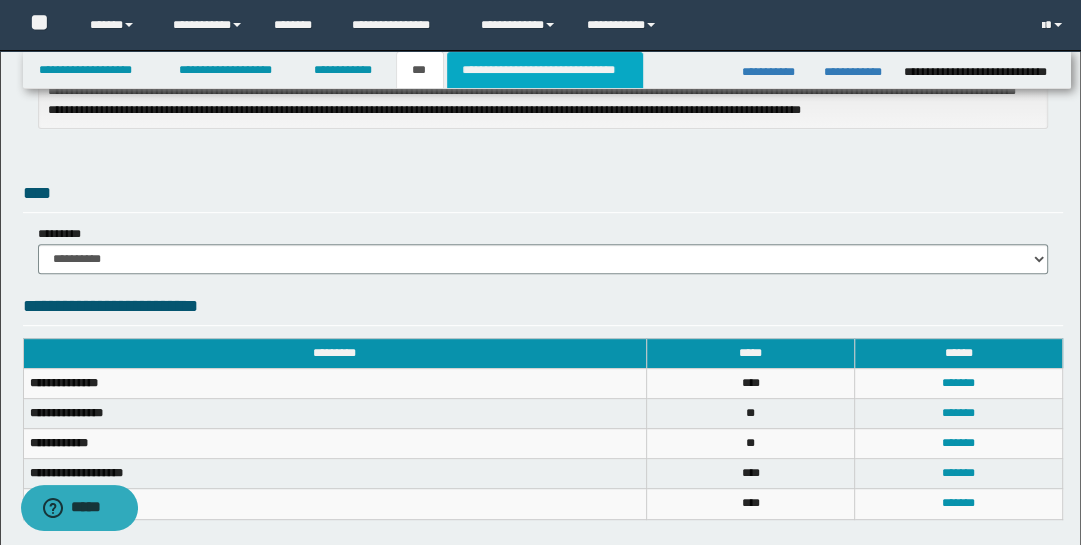 click on "**********" at bounding box center (545, 70) 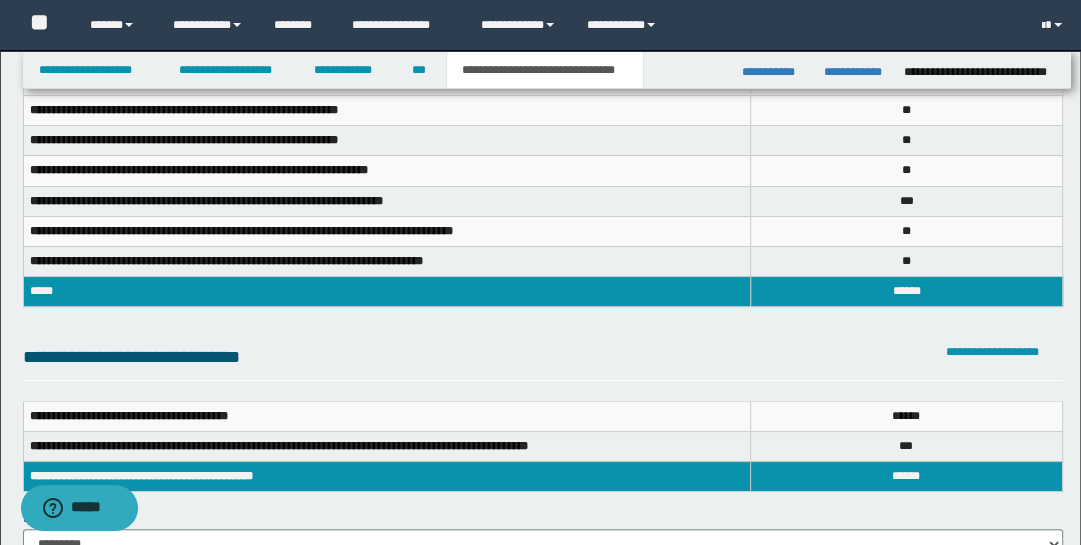 scroll, scrollTop: 143, scrollLeft: 0, axis: vertical 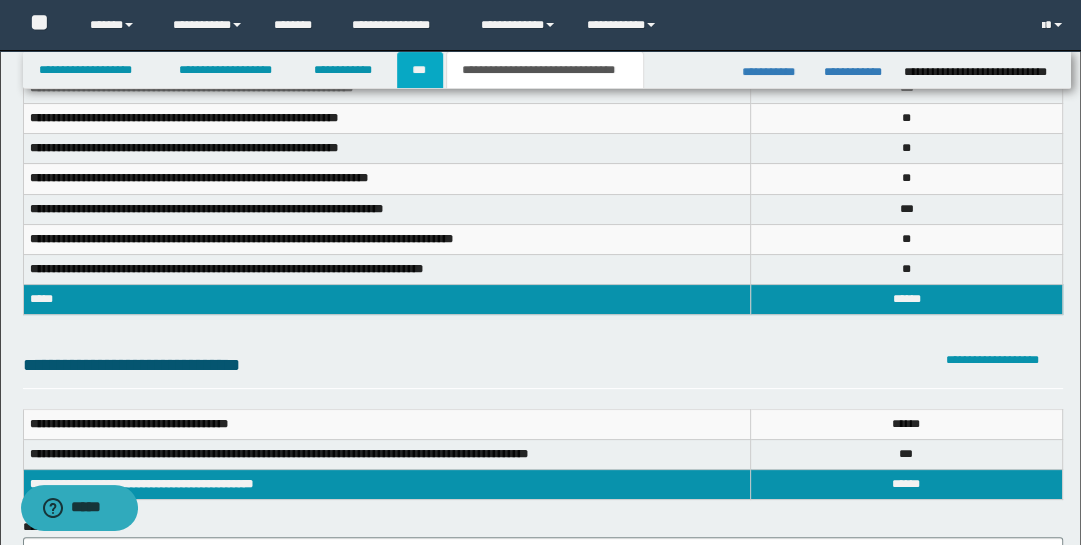 click on "***" at bounding box center [420, 70] 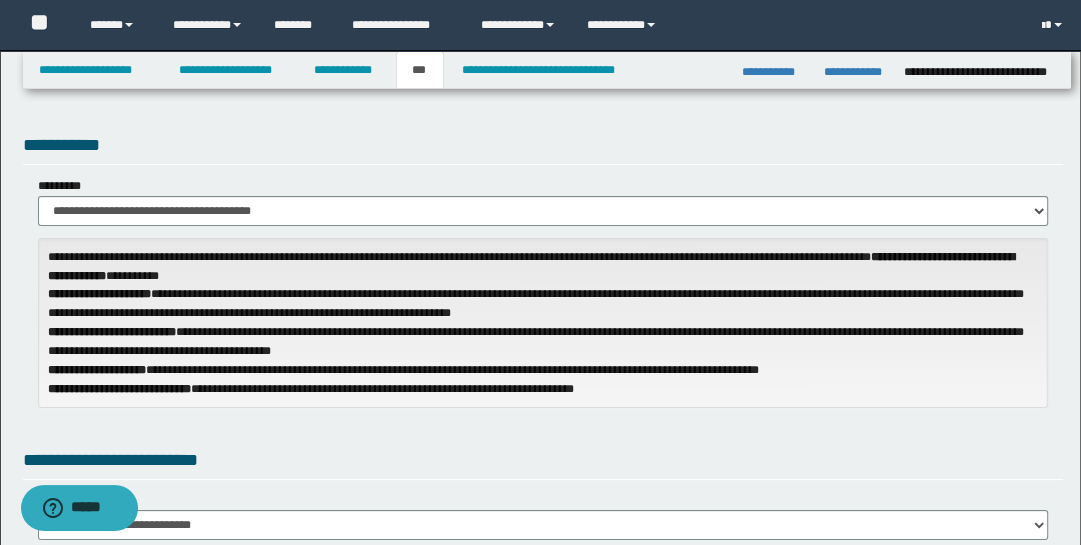 scroll, scrollTop: 6, scrollLeft: 0, axis: vertical 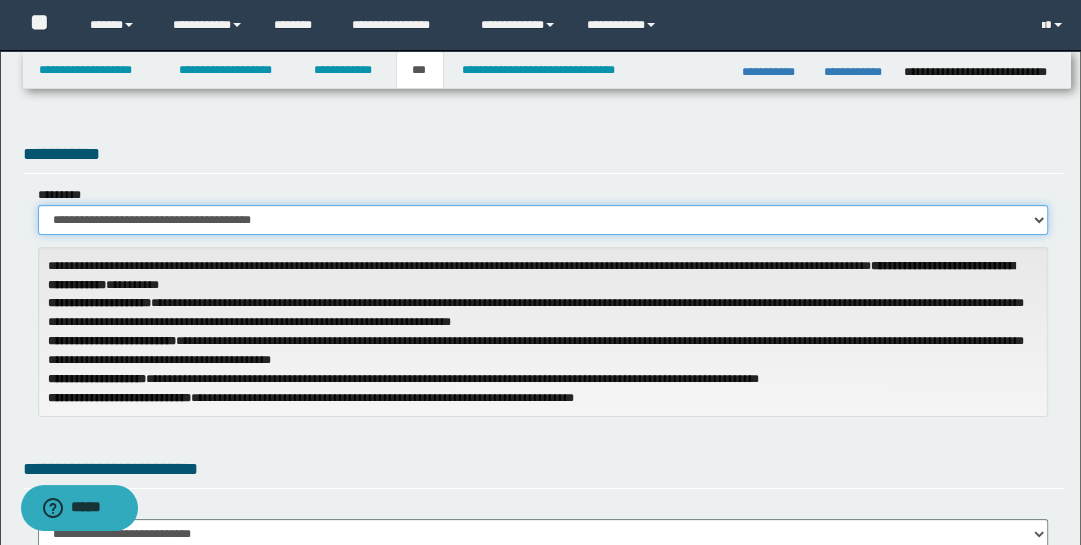 click on "**********" at bounding box center (543, 220) 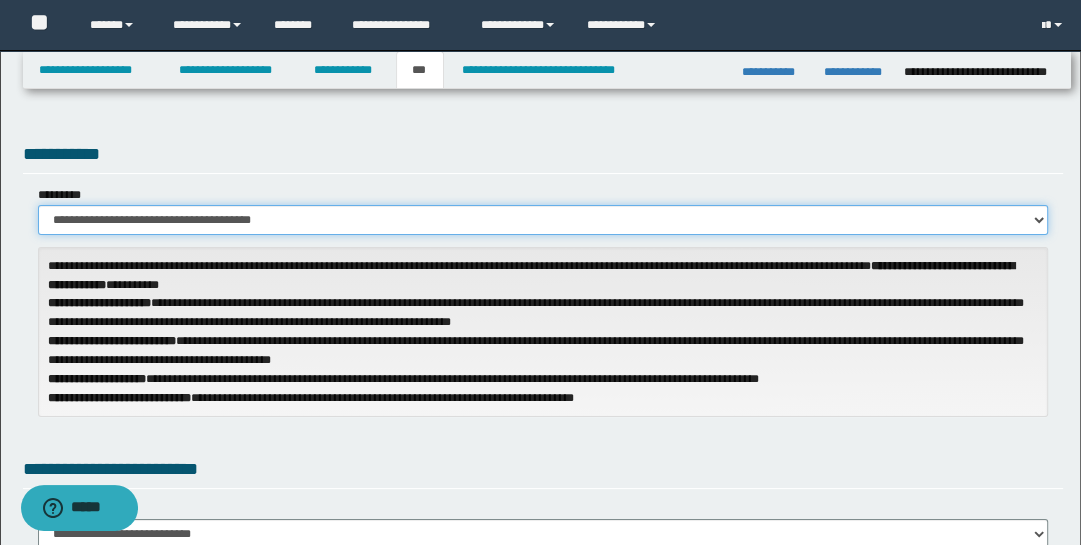select on "**" 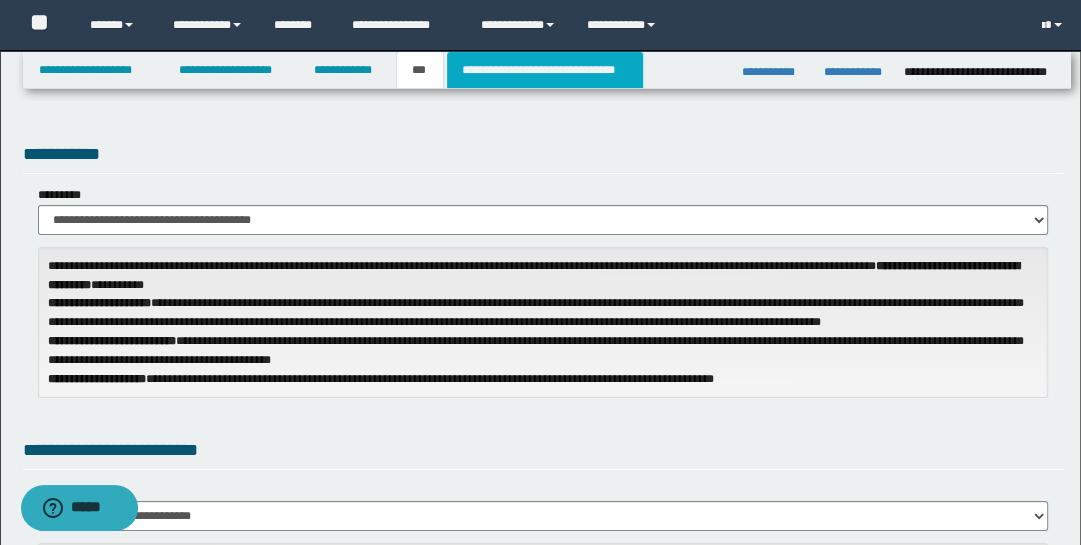 click on "**********" at bounding box center [545, 70] 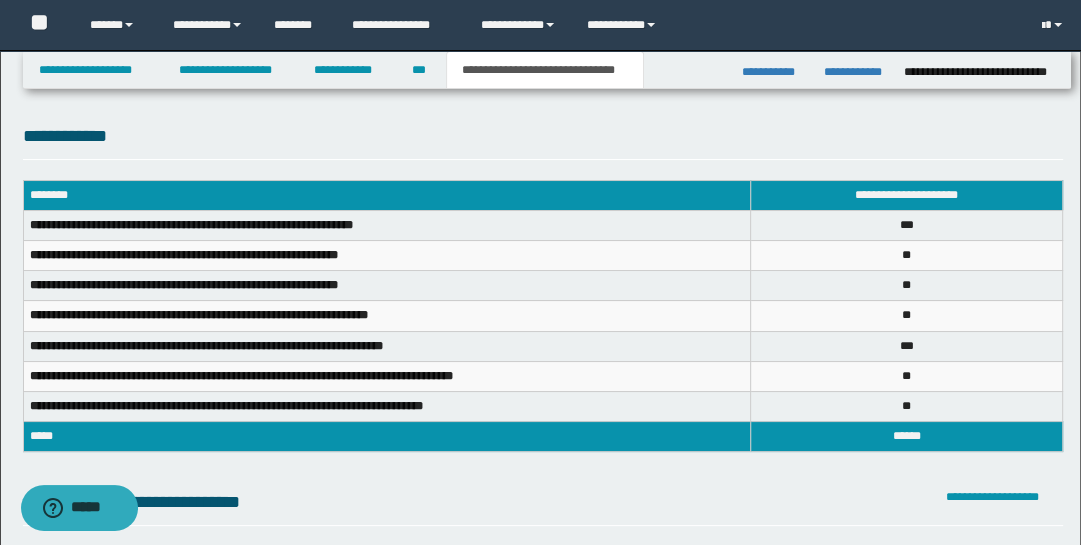 scroll, scrollTop: 342, scrollLeft: 0, axis: vertical 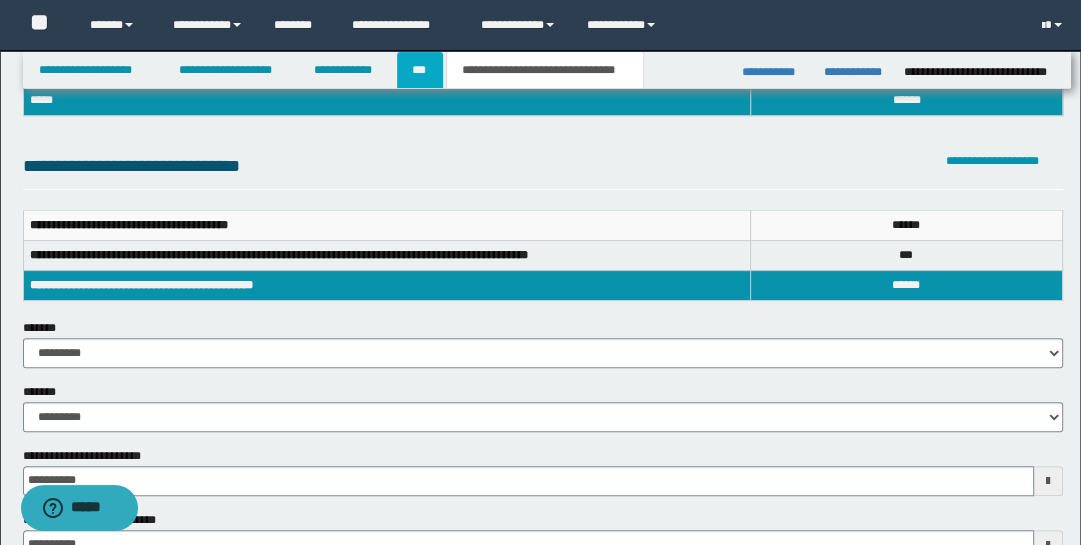 click on "***" at bounding box center (420, 70) 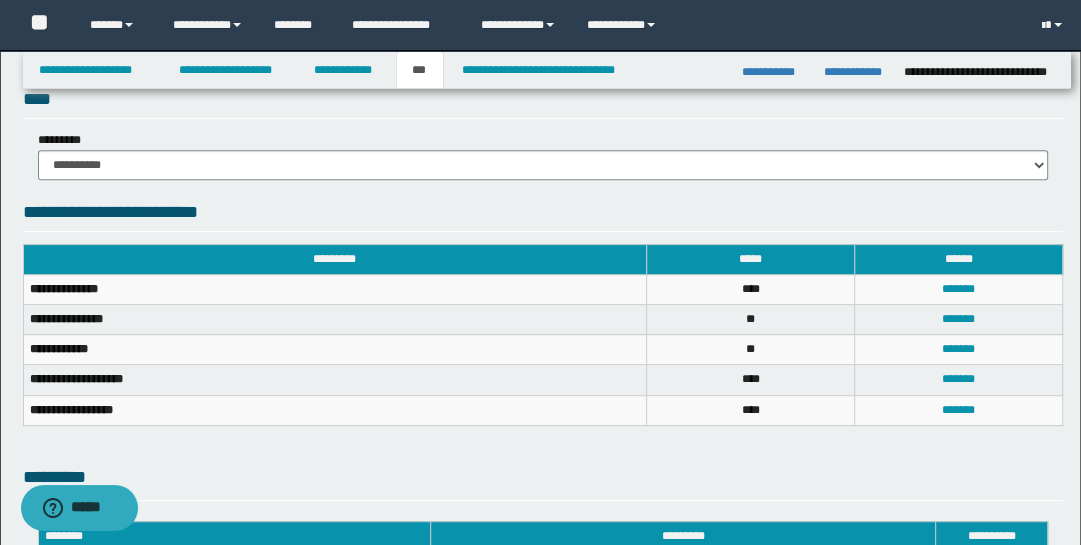scroll, scrollTop: 579, scrollLeft: 0, axis: vertical 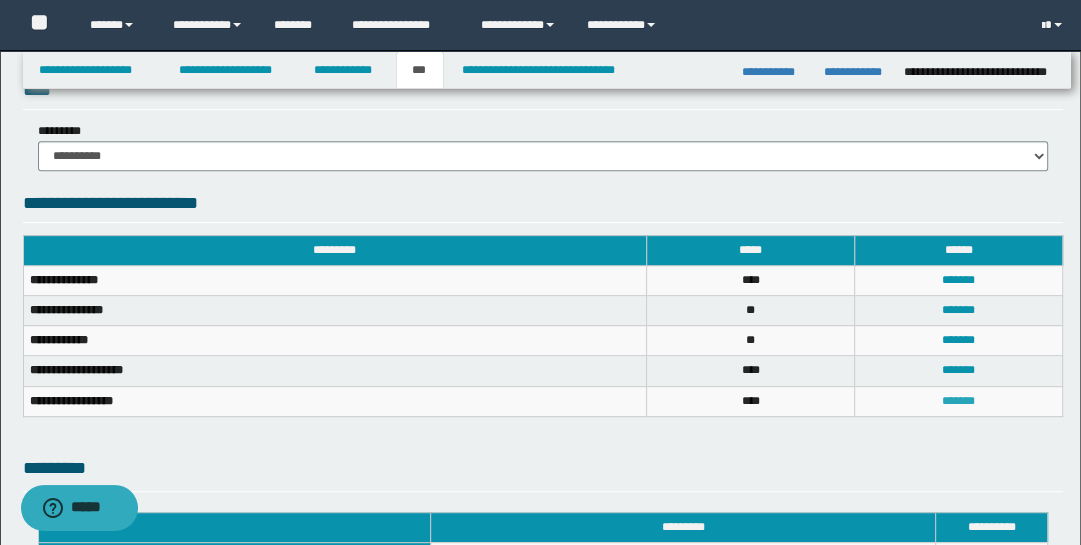 click on "*******" at bounding box center (958, 401) 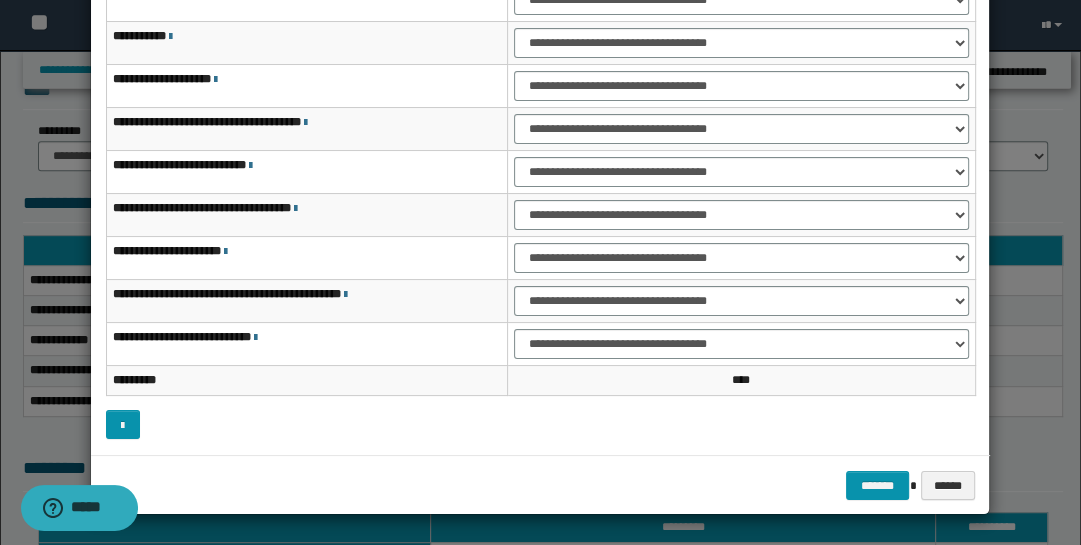 scroll, scrollTop: 0, scrollLeft: 0, axis: both 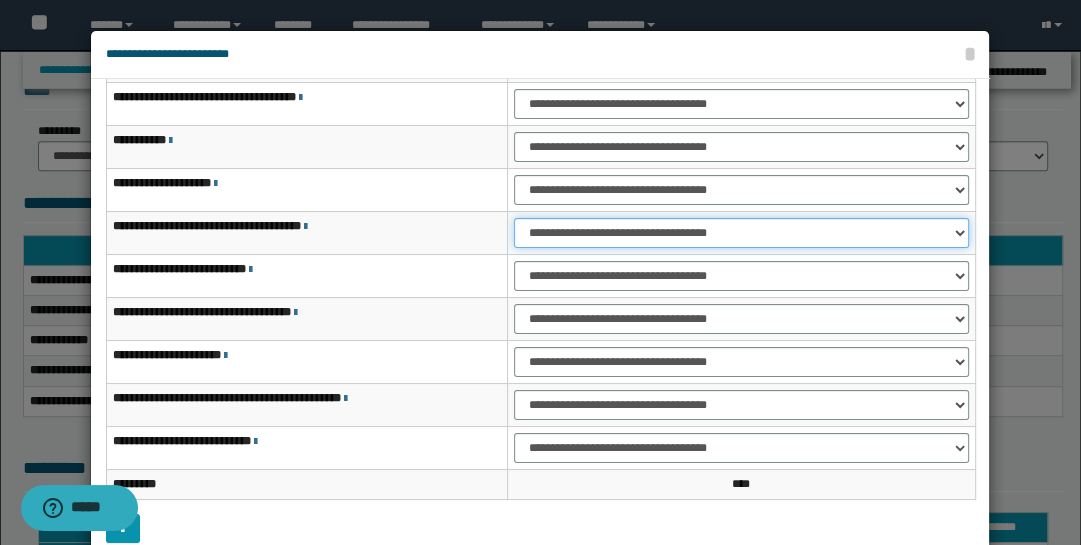 drag, startPoint x: 963, startPoint y: 232, endPoint x: 957, endPoint y: 241, distance: 10.816654 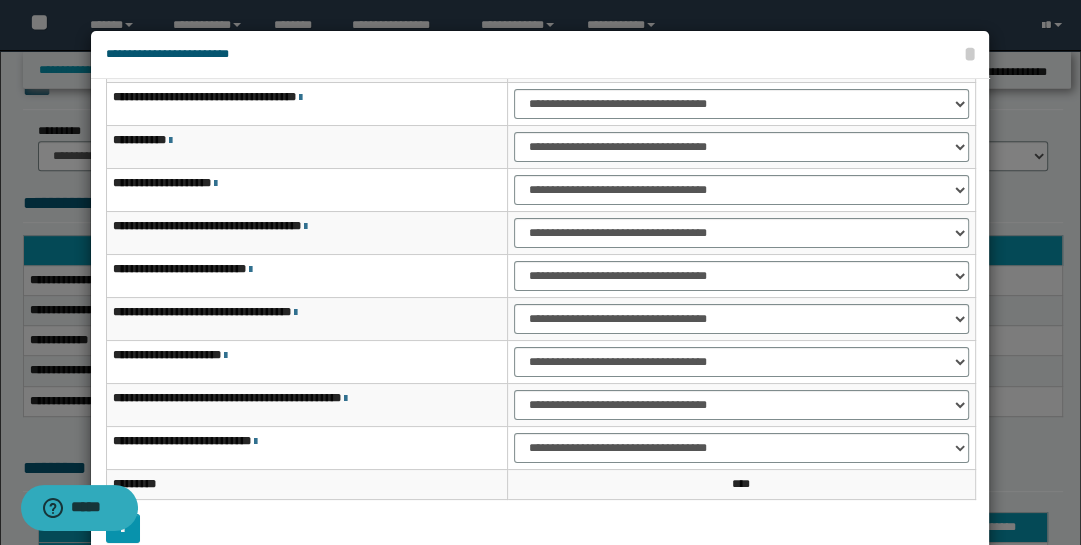 click on "**********" at bounding box center (741, 275) 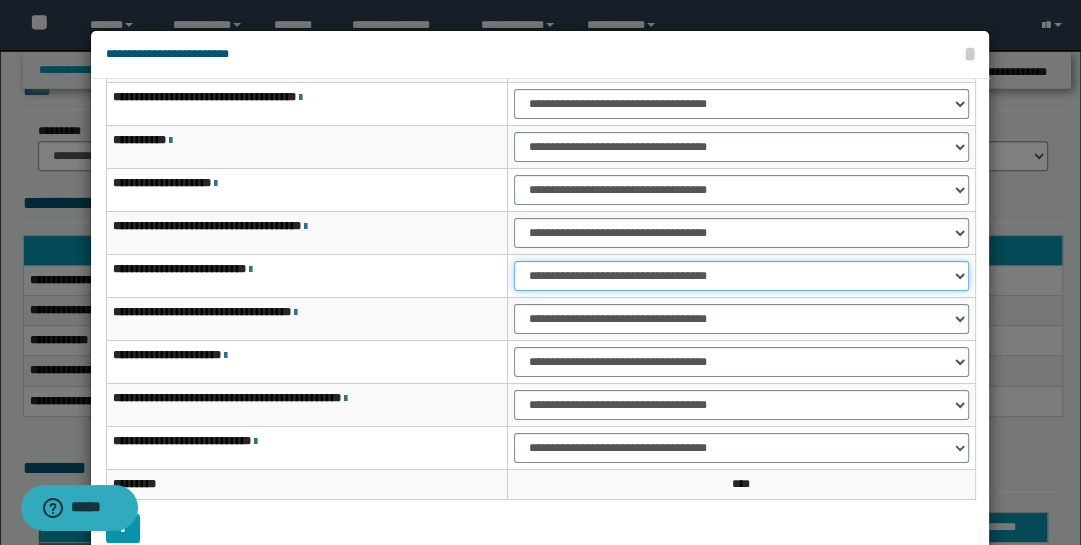 click on "**********" at bounding box center (741, 276) 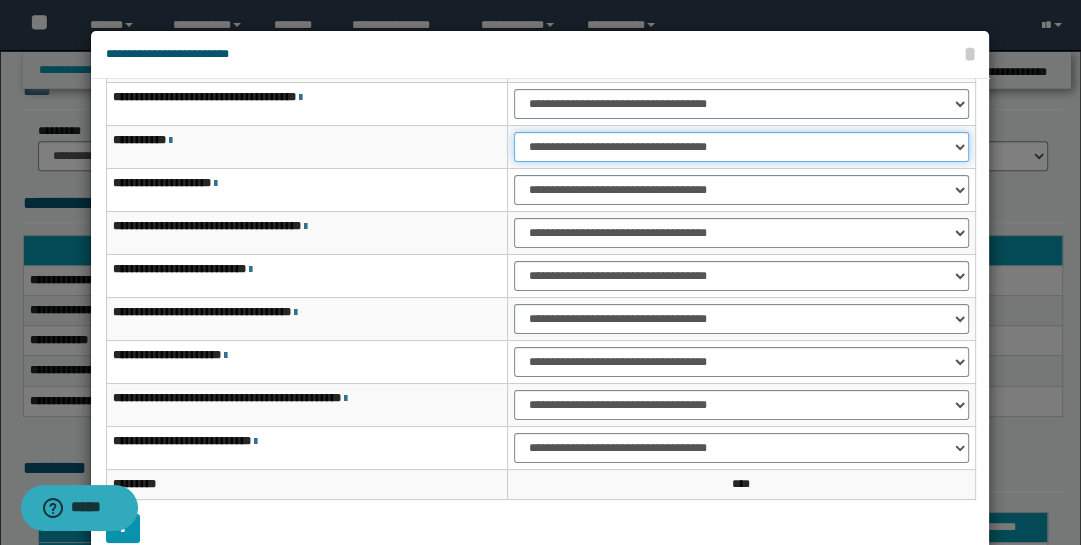 click on "**********" at bounding box center [741, 147] 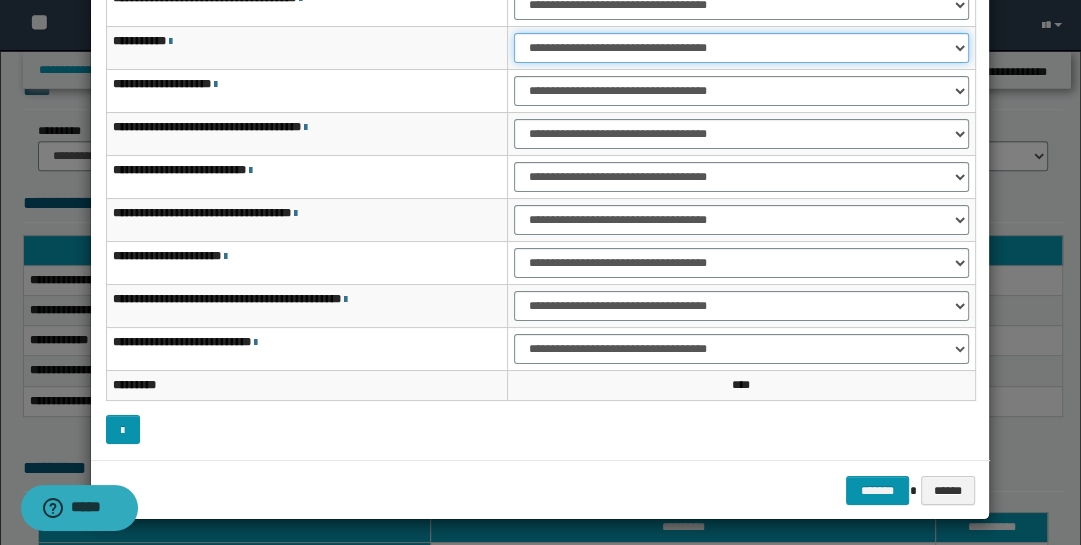scroll, scrollTop: 104, scrollLeft: 0, axis: vertical 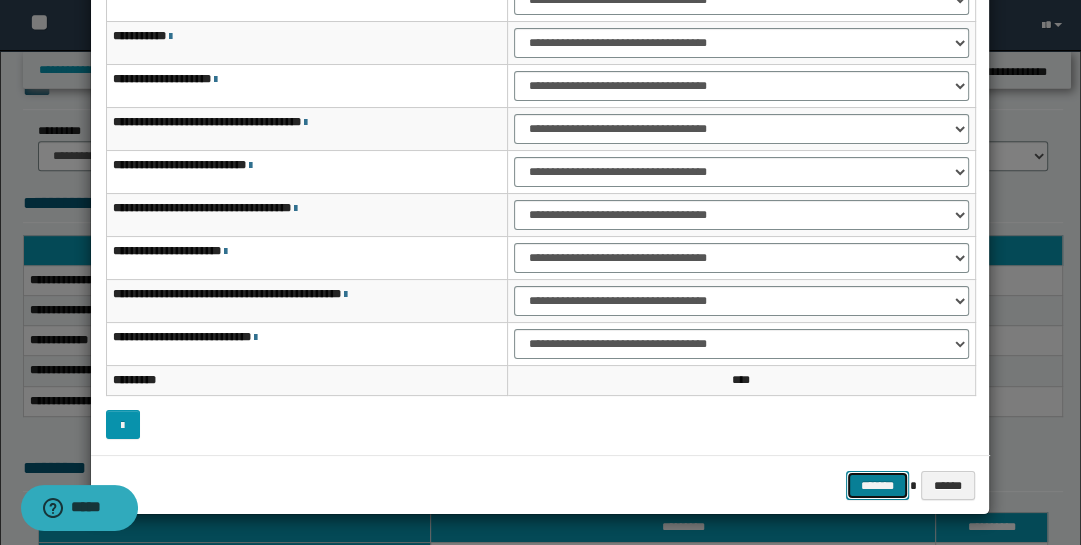 click on "*******" at bounding box center [878, 485] 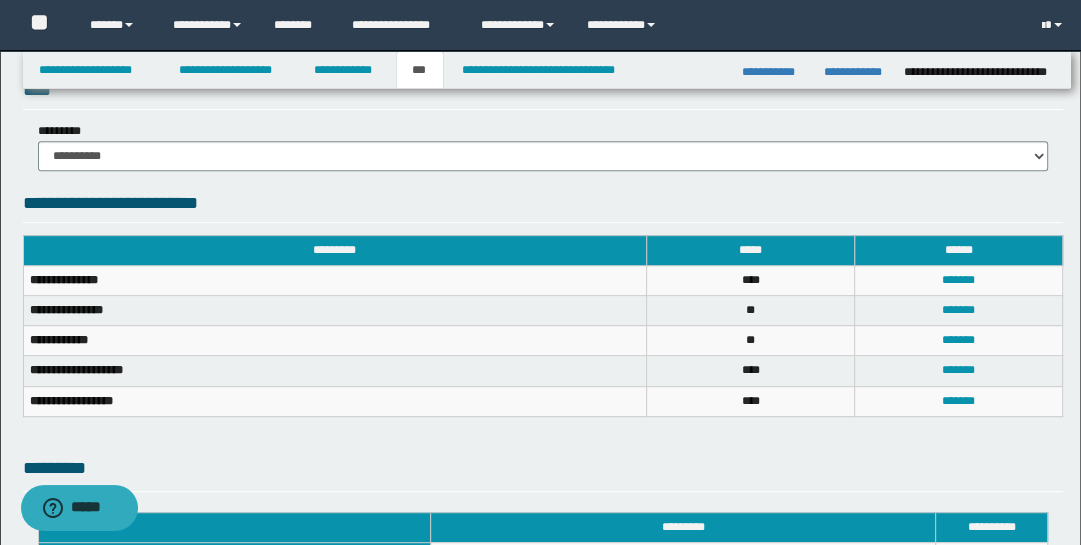scroll, scrollTop: 971, scrollLeft: 0, axis: vertical 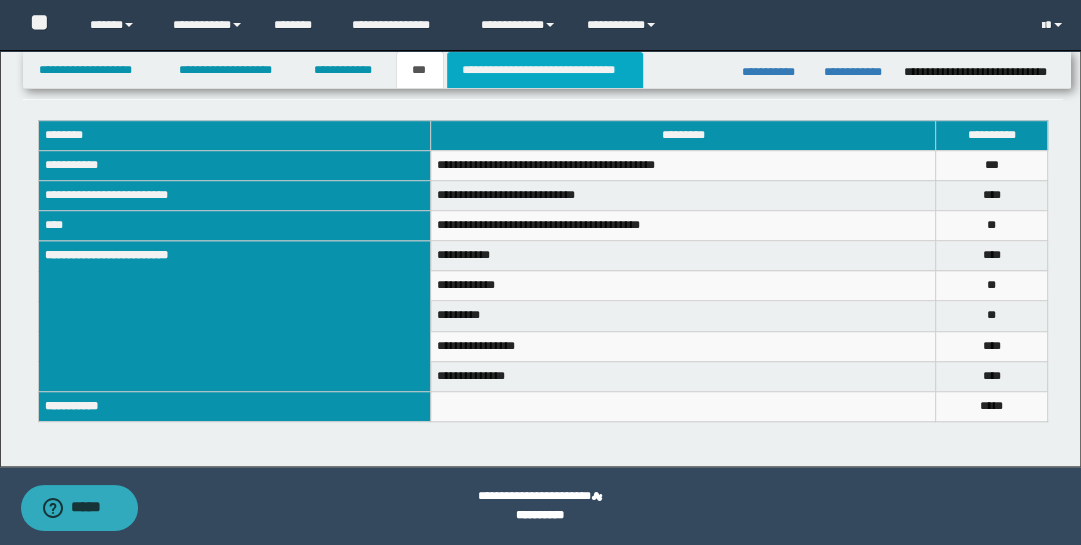 click on "**********" at bounding box center (545, 70) 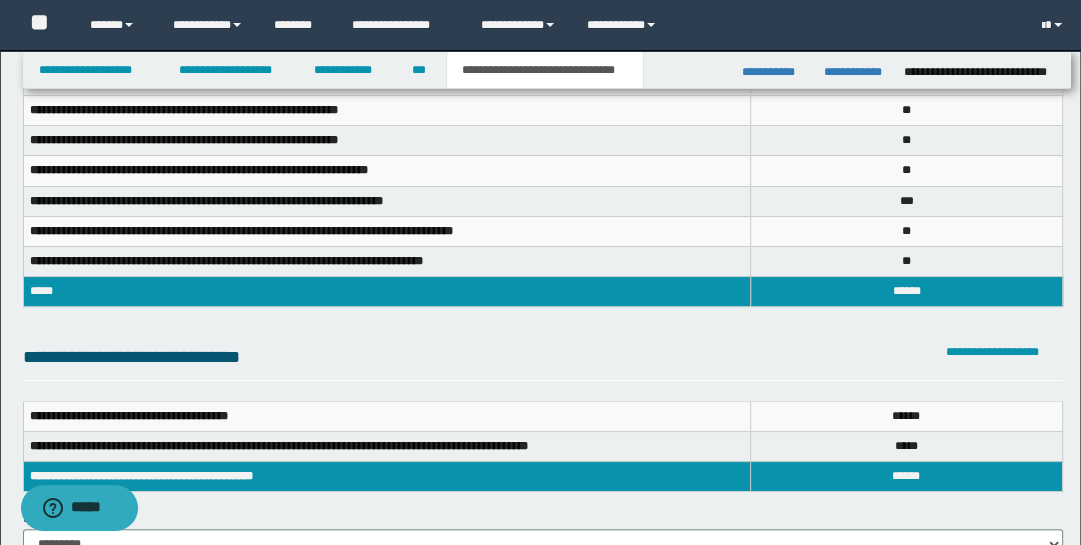 scroll, scrollTop: 8, scrollLeft: 0, axis: vertical 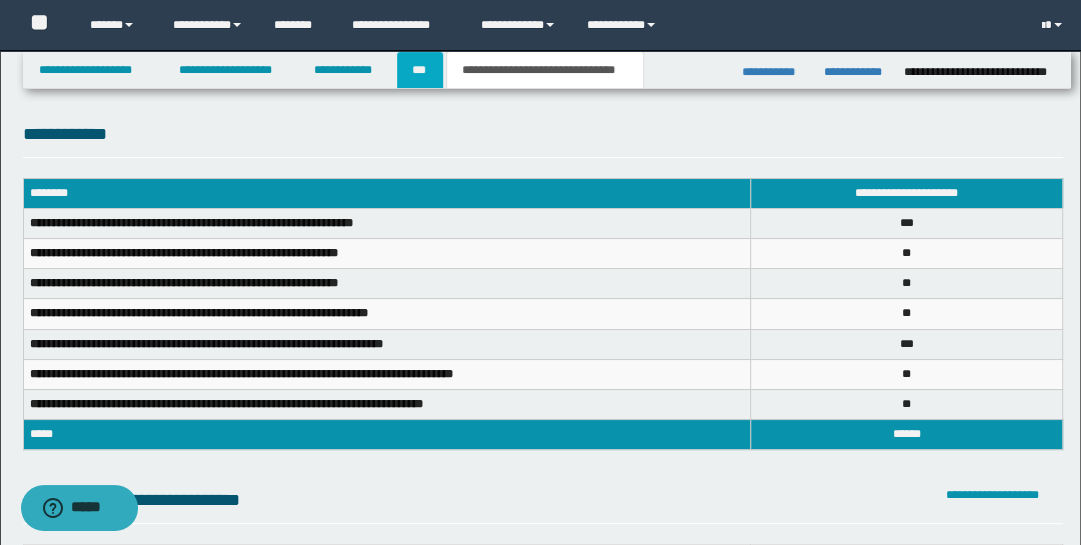 click on "***" at bounding box center (420, 70) 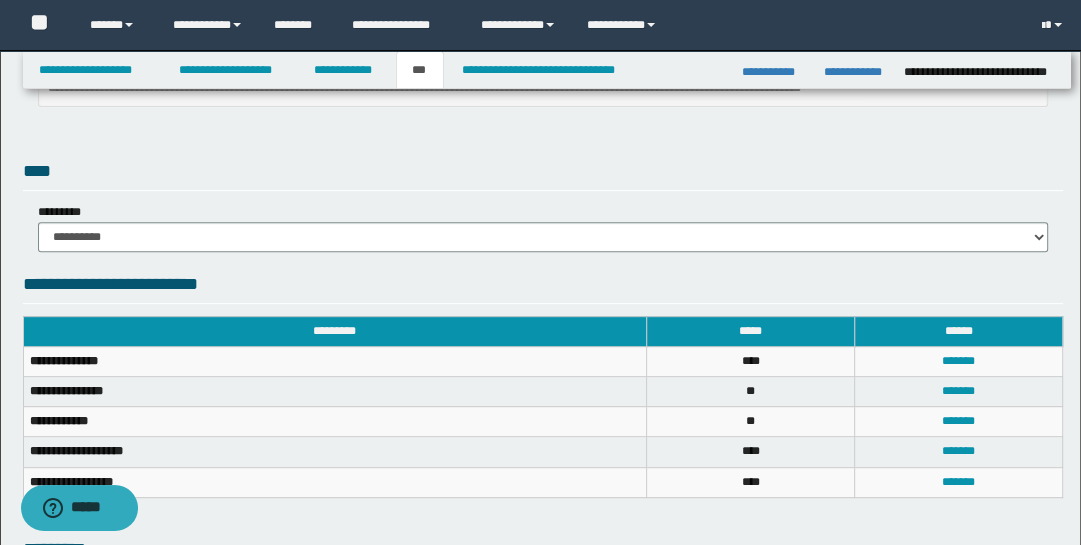 scroll, scrollTop: 519, scrollLeft: 0, axis: vertical 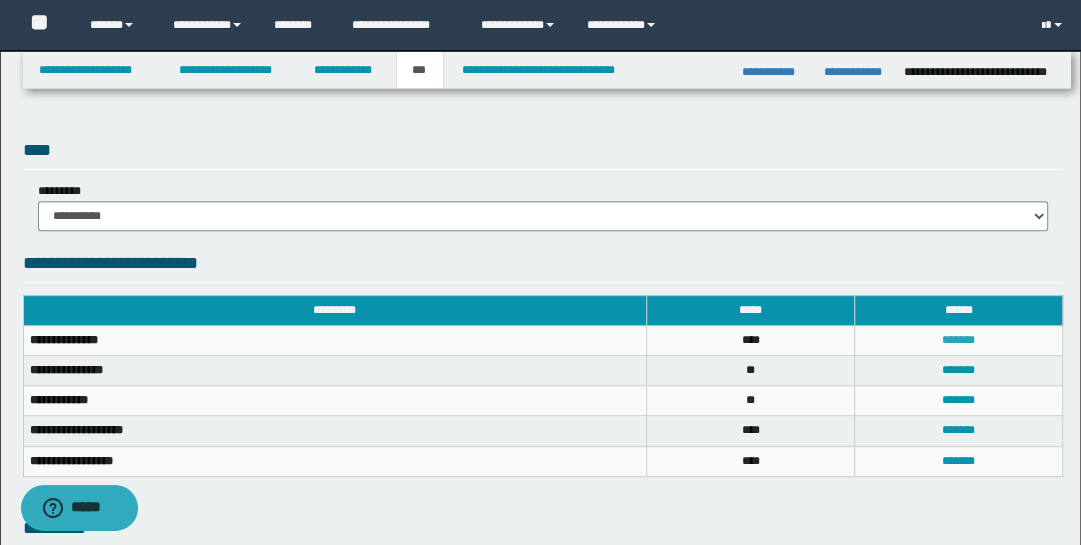 click on "*******" at bounding box center (958, 340) 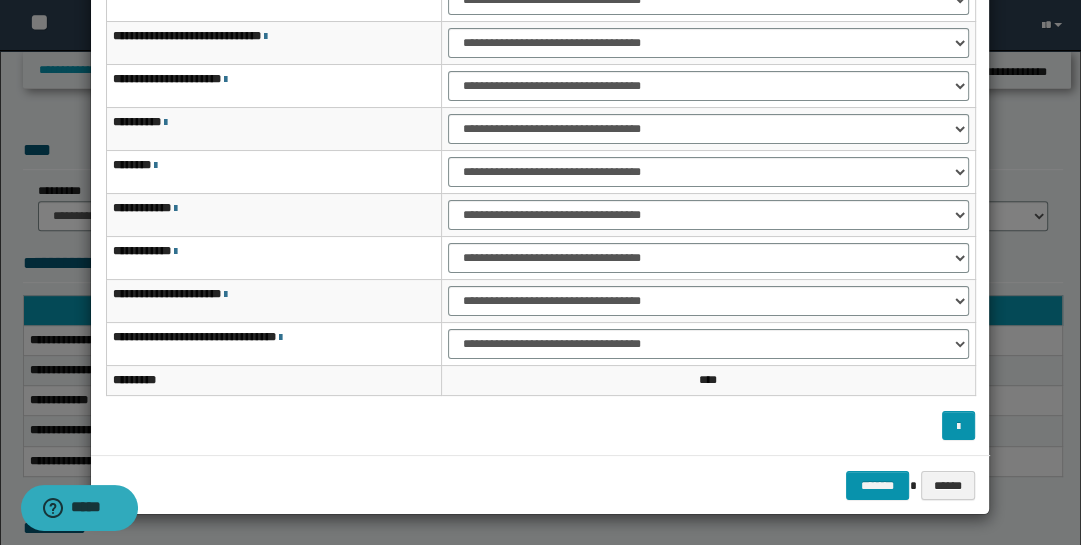 scroll, scrollTop: 0, scrollLeft: 0, axis: both 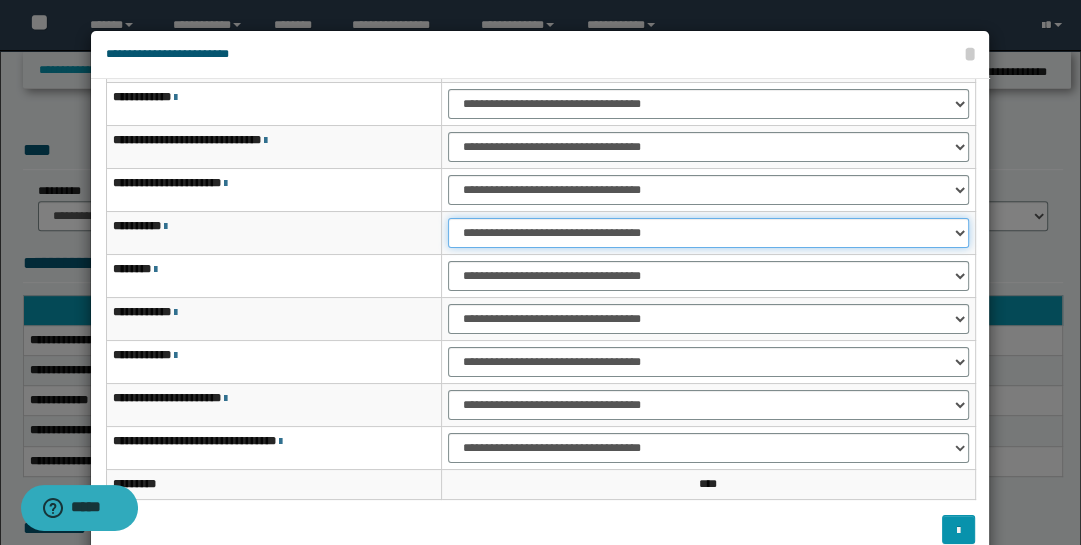 click on "**********" at bounding box center [708, 233] 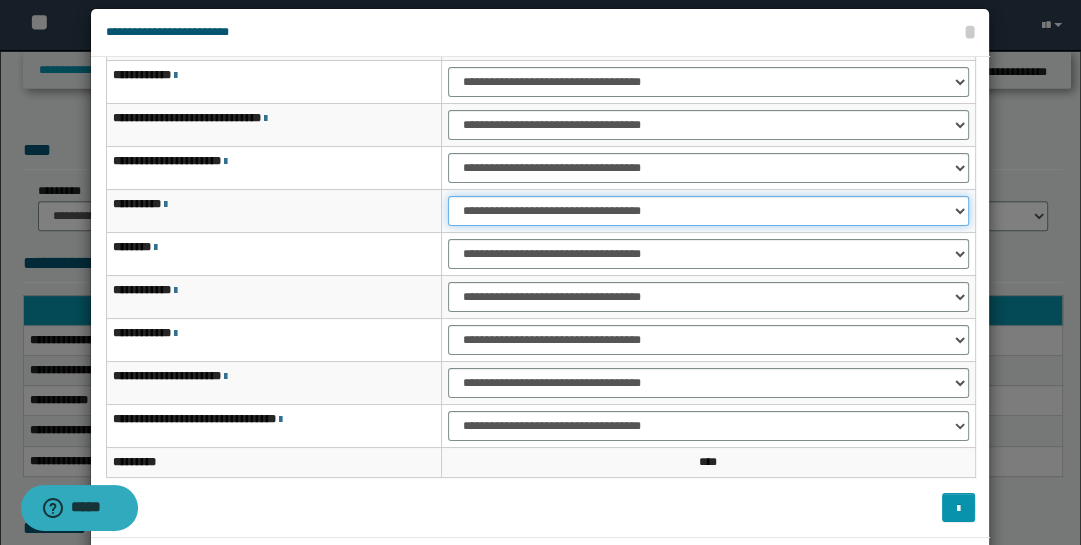 scroll, scrollTop: 104, scrollLeft: 0, axis: vertical 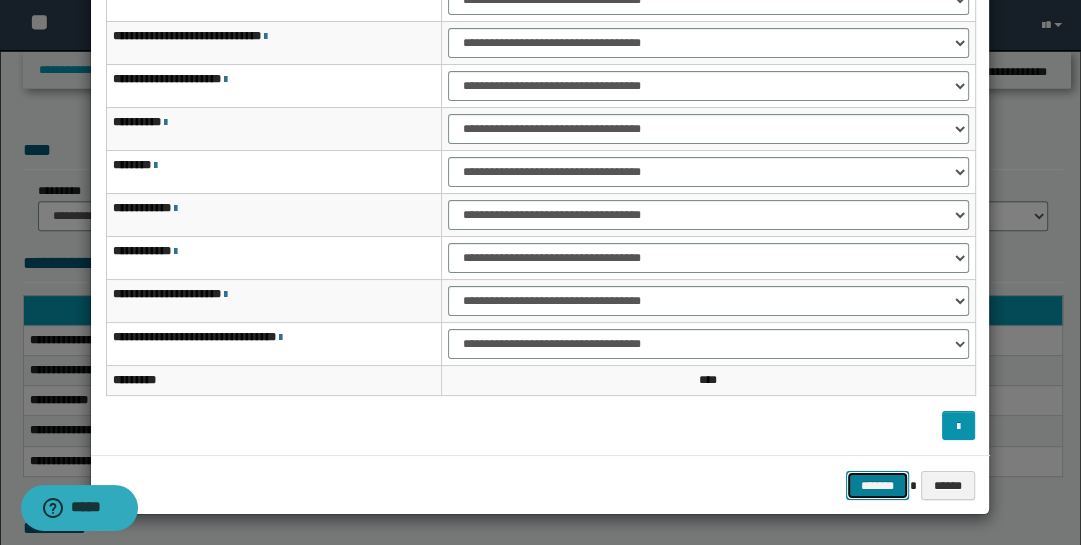 click on "*******" at bounding box center [878, 485] 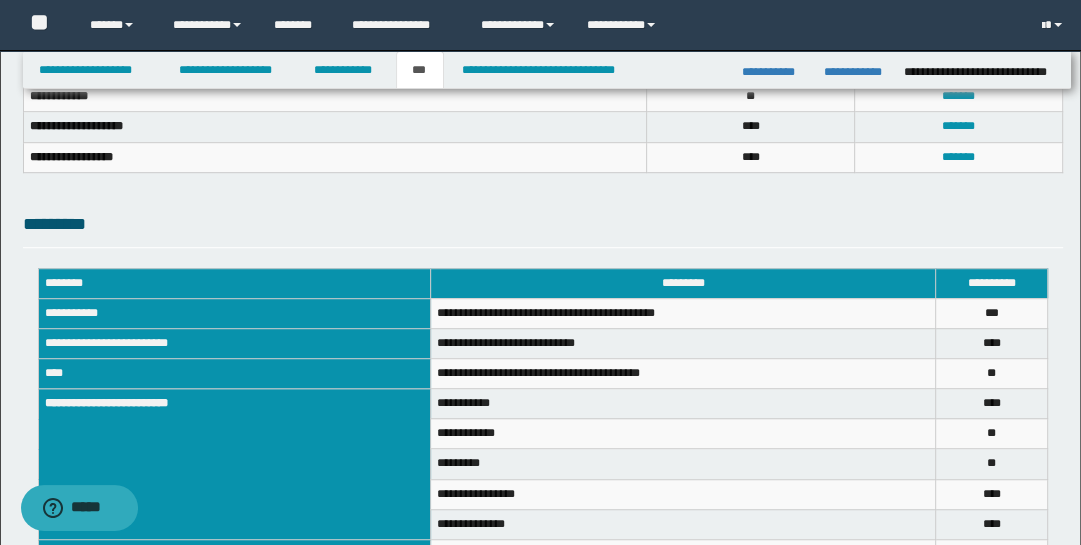 scroll, scrollTop: 909, scrollLeft: 0, axis: vertical 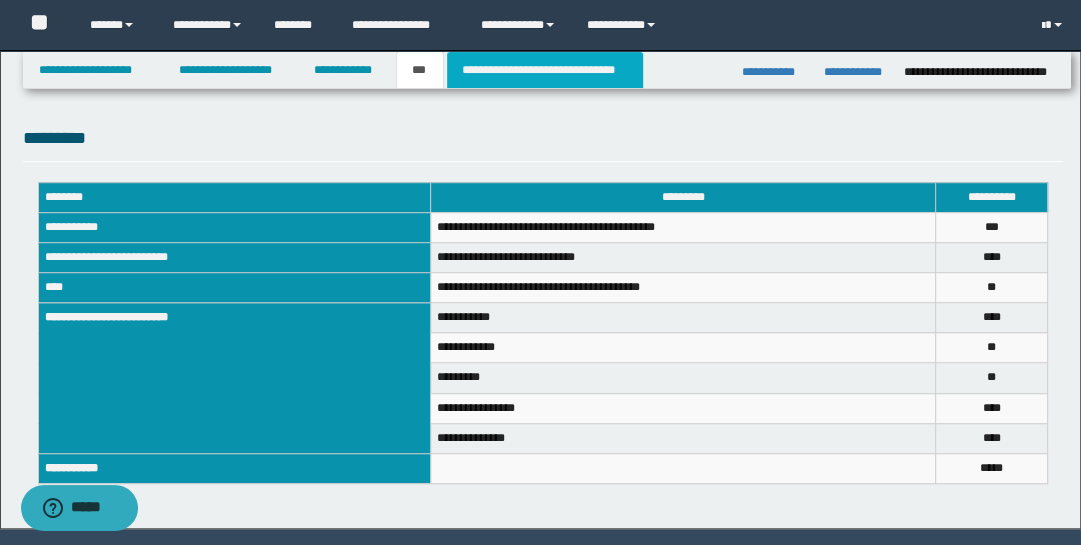 click on "**********" at bounding box center [545, 70] 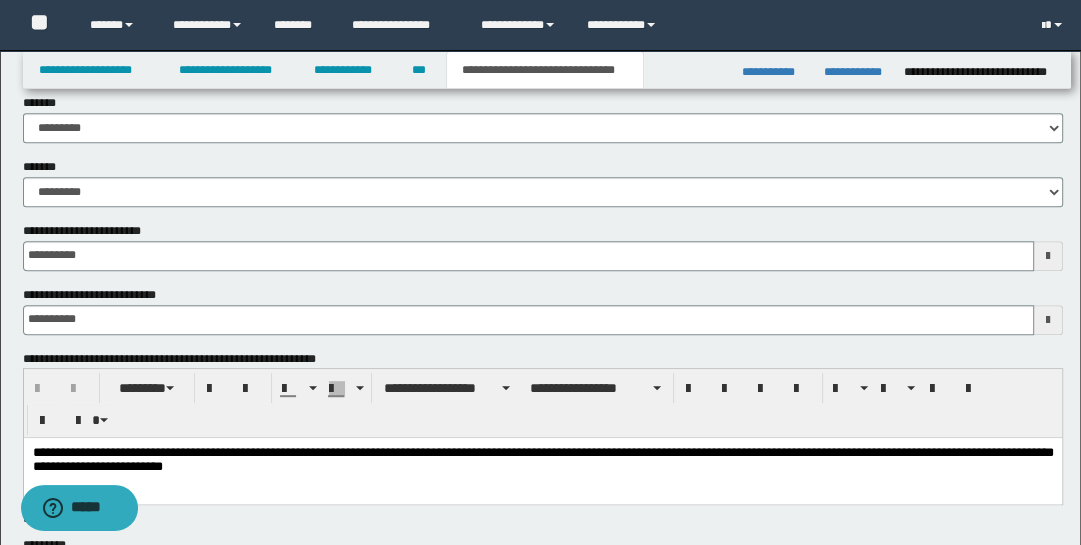 scroll, scrollTop: 389, scrollLeft: 0, axis: vertical 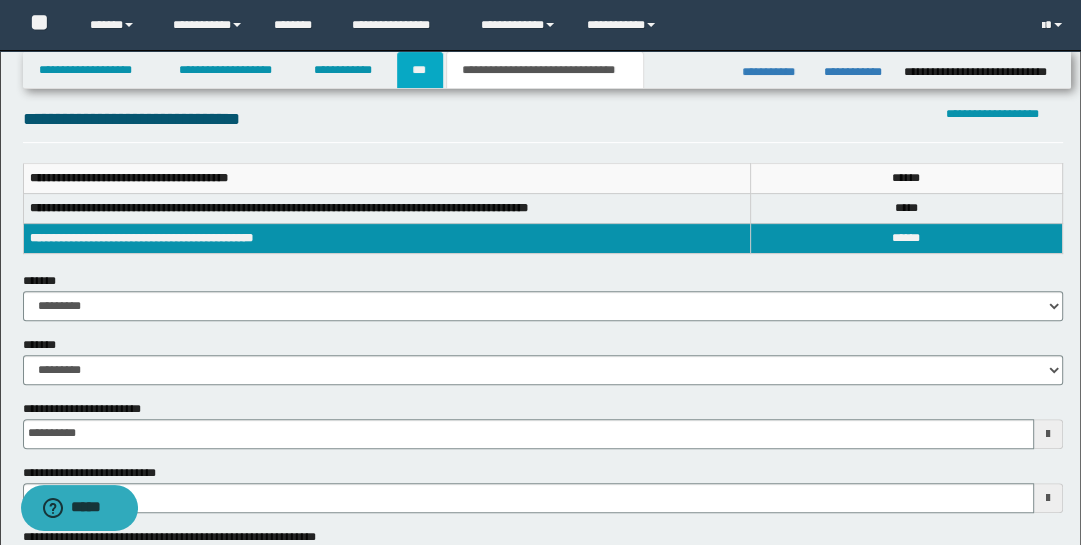 click on "***" at bounding box center [420, 70] 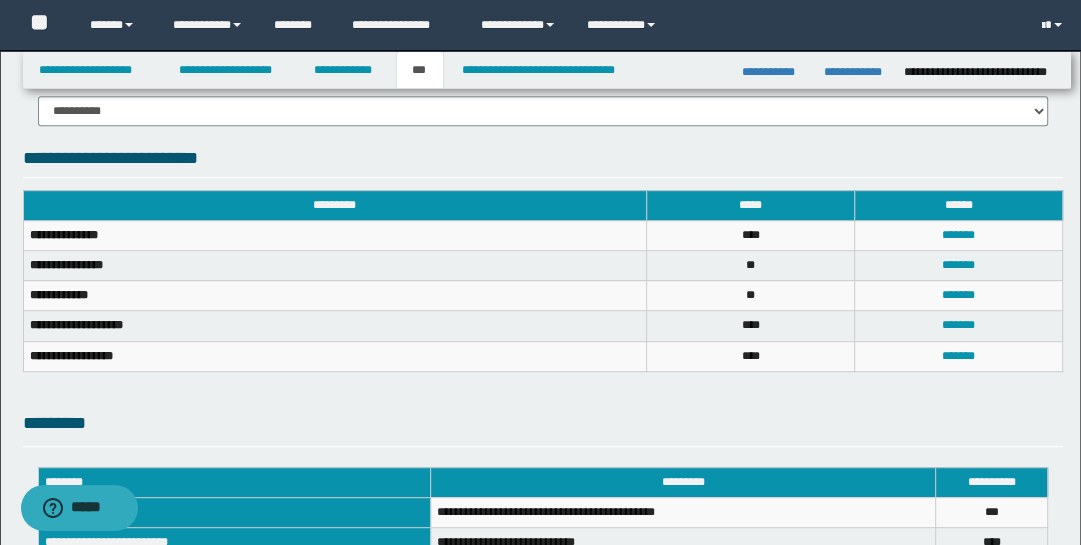 scroll, scrollTop: 653, scrollLeft: 0, axis: vertical 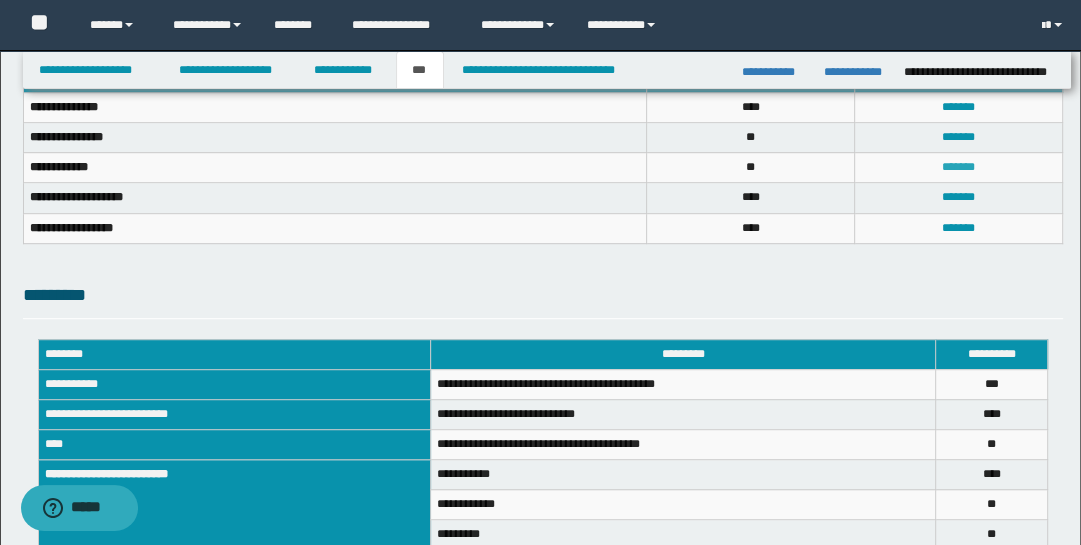 click on "*******" at bounding box center [958, 167] 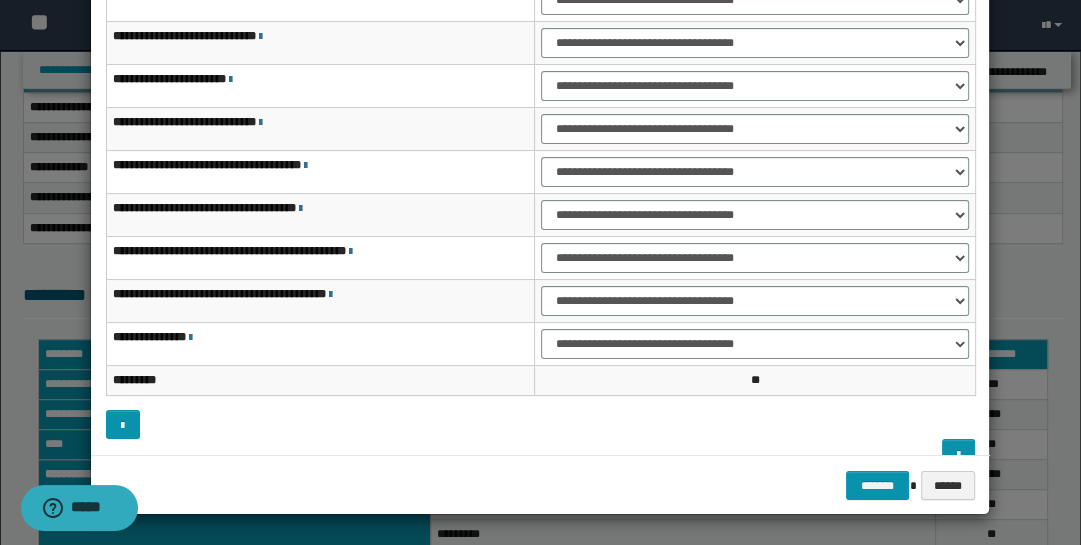 scroll, scrollTop: 0, scrollLeft: 0, axis: both 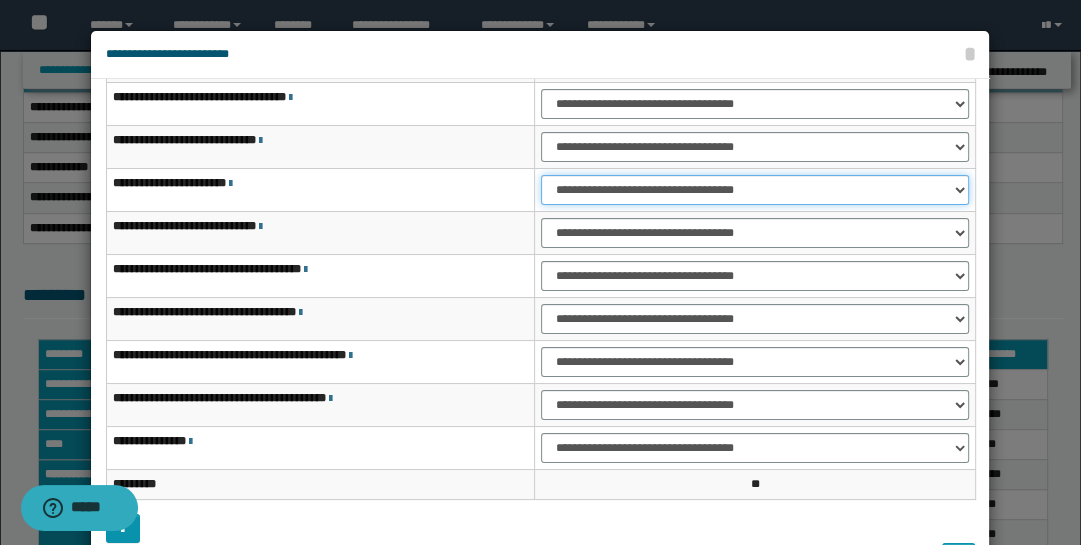 click on "**********" at bounding box center (755, 190) 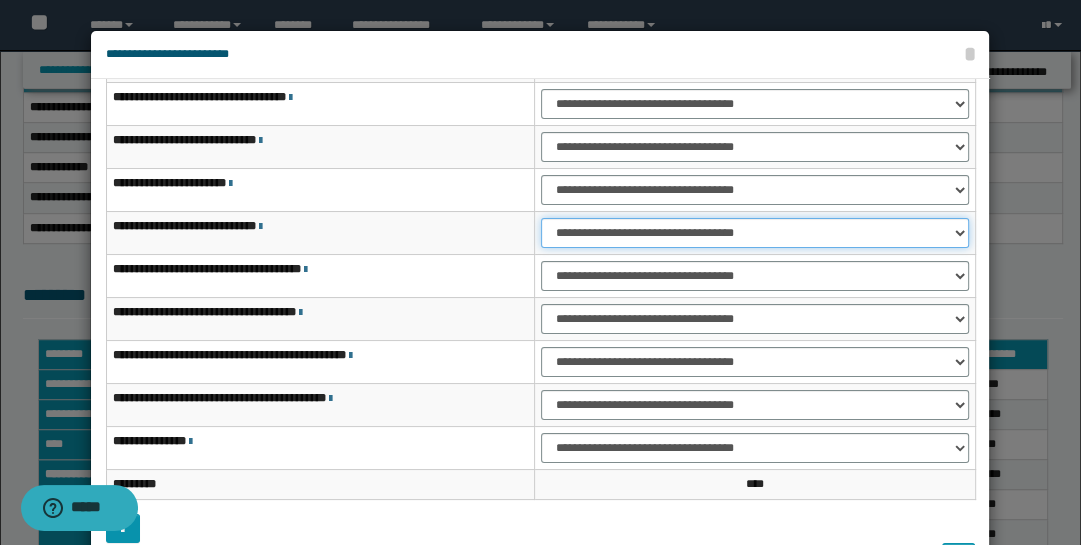 click on "**********" at bounding box center [755, 233] 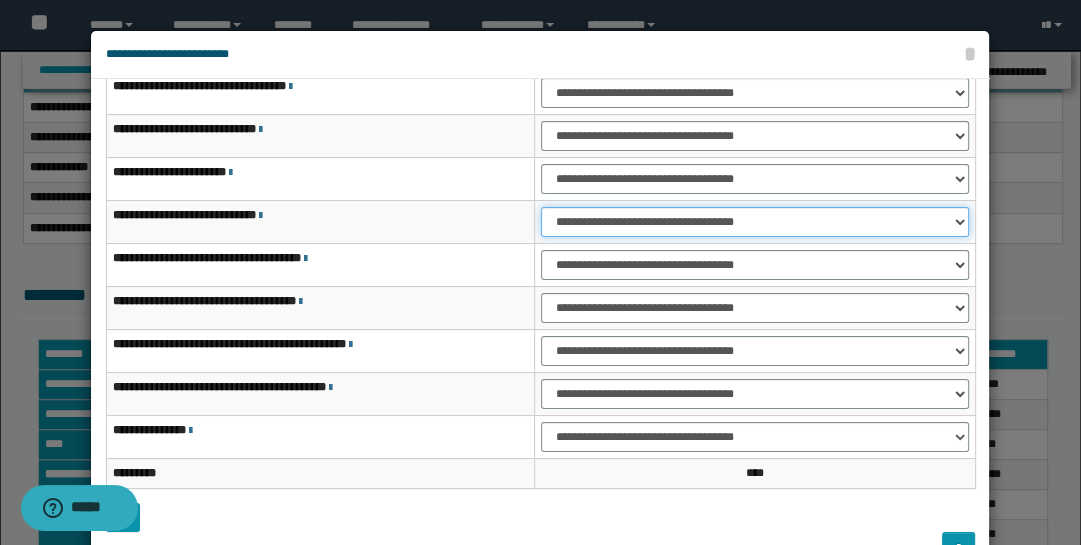 scroll, scrollTop: 143, scrollLeft: 0, axis: vertical 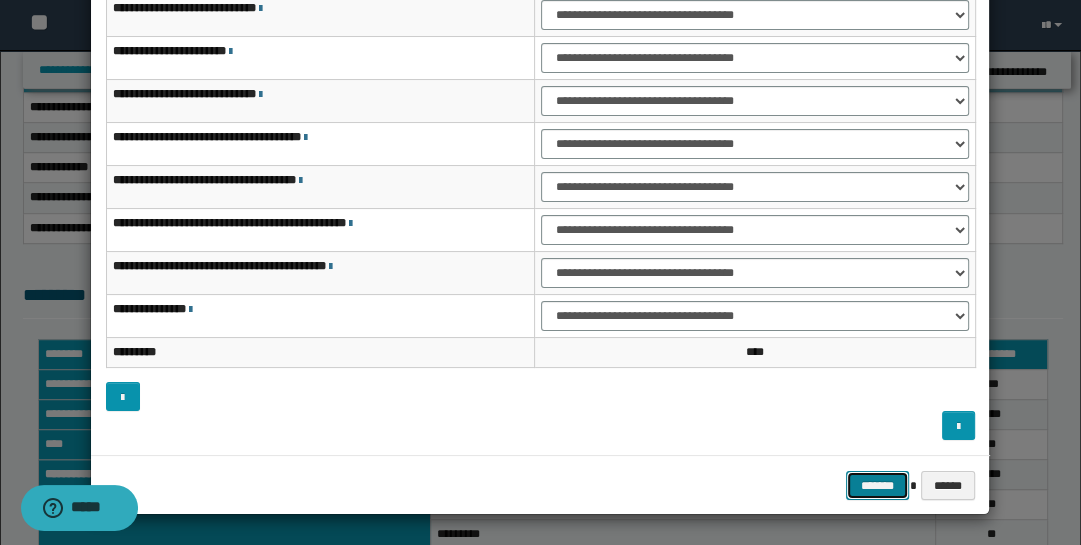 click on "*******" at bounding box center (878, 485) 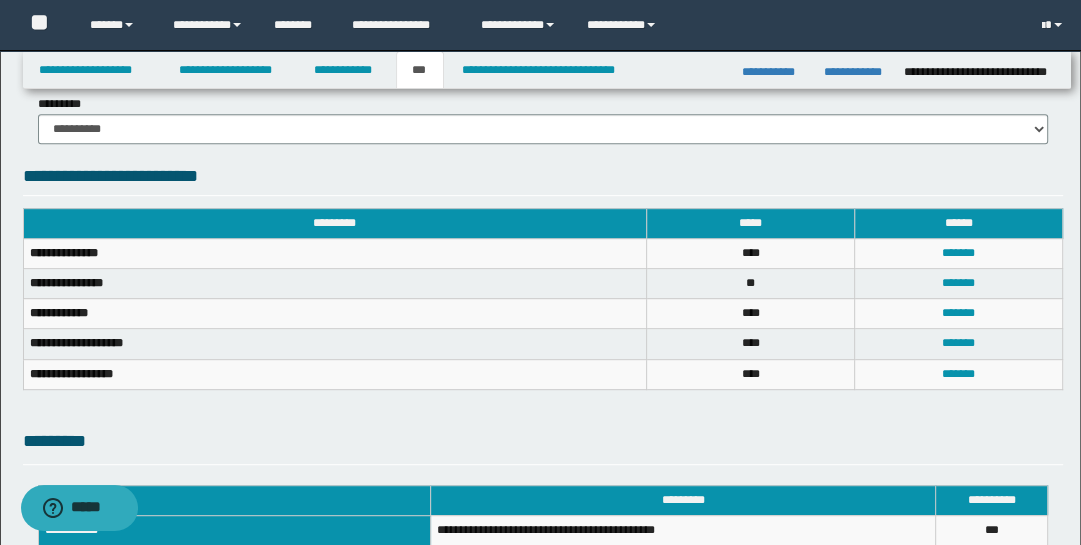 scroll, scrollTop: 281, scrollLeft: 0, axis: vertical 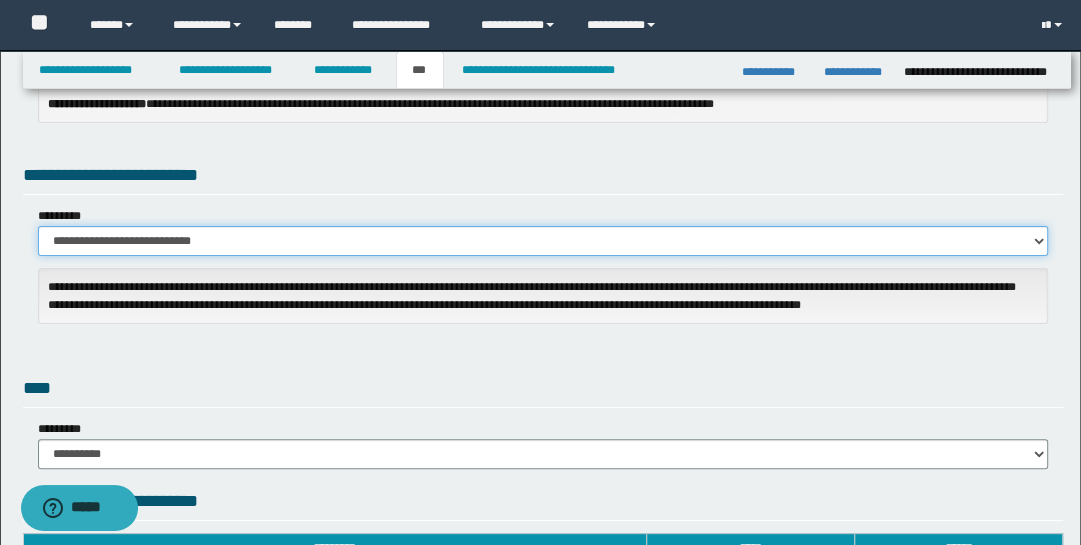 click on "**********" at bounding box center [543, 241] 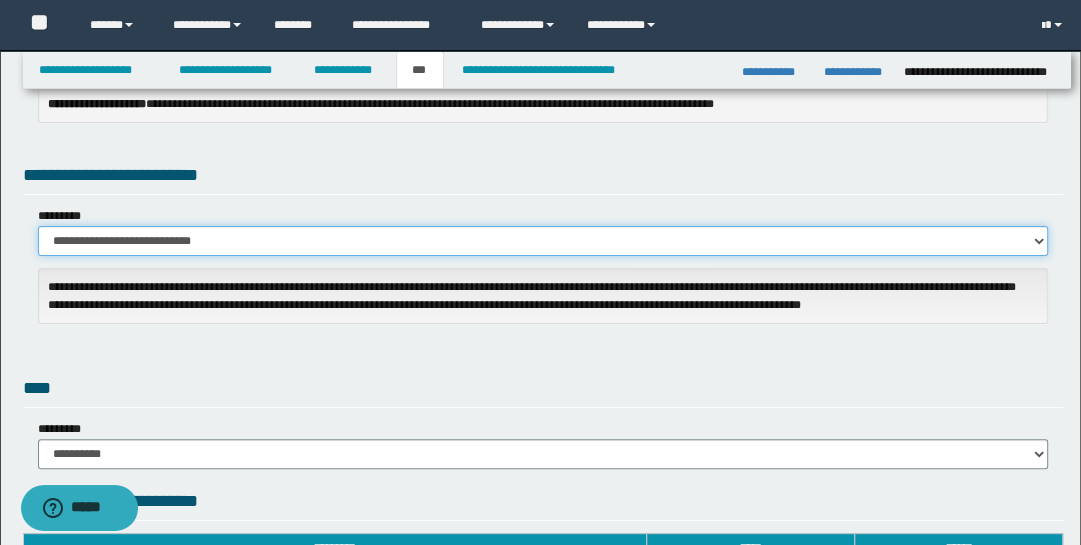 select on "*" 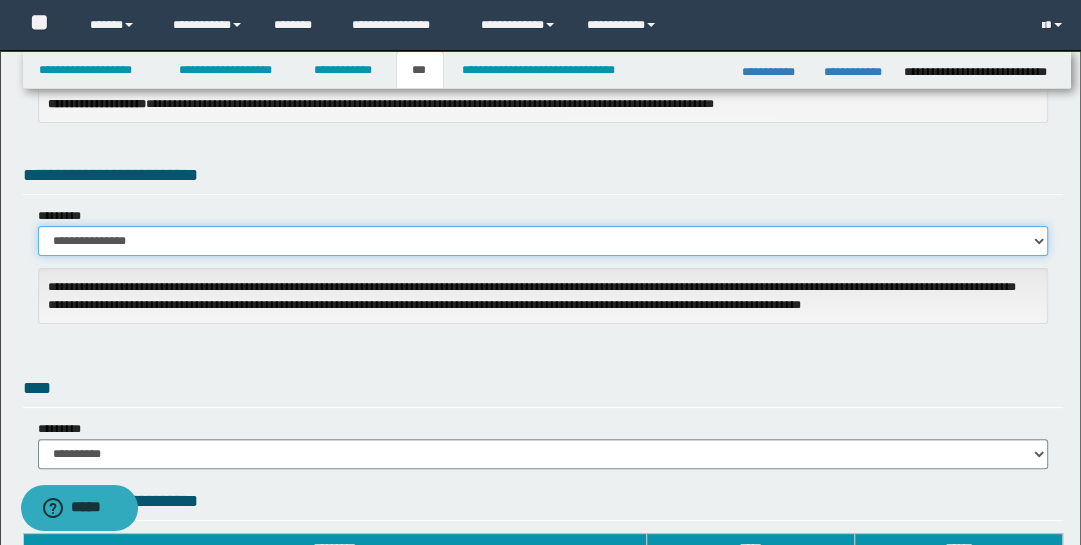 click on "**********" at bounding box center (543, 241) 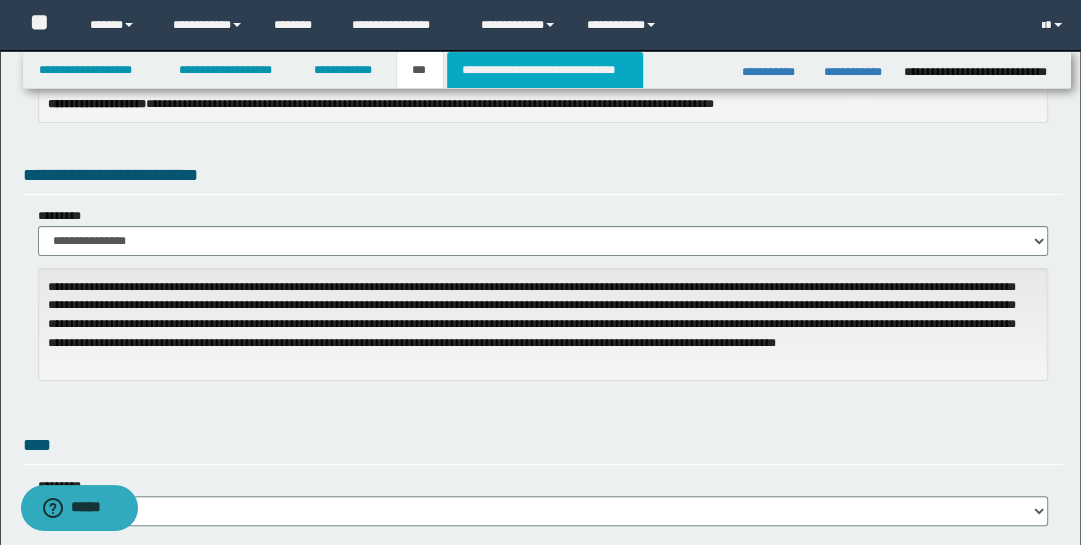 click on "**********" at bounding box center [545, 70] 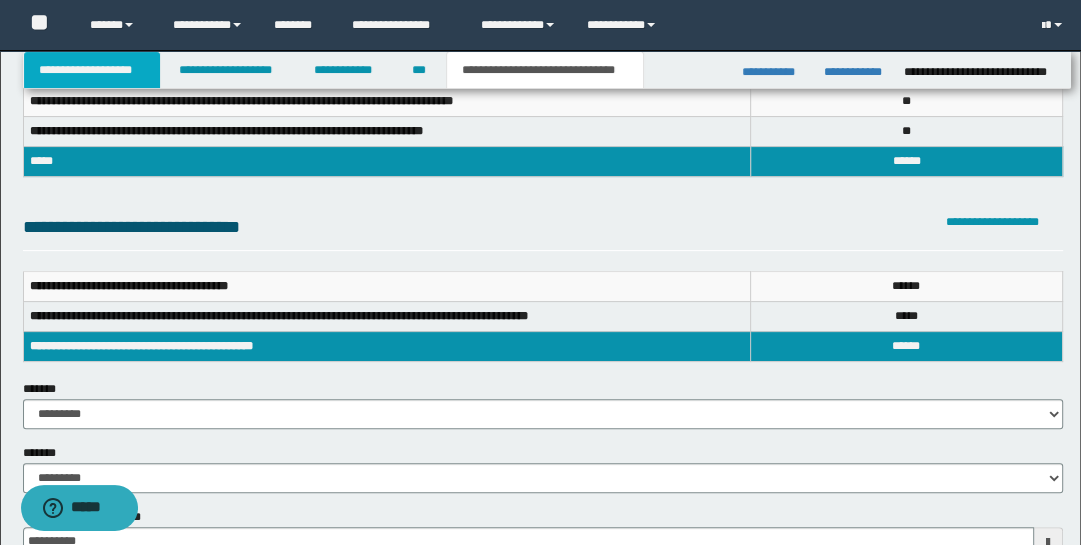 click on "**********" at bounding box center [92, 70] 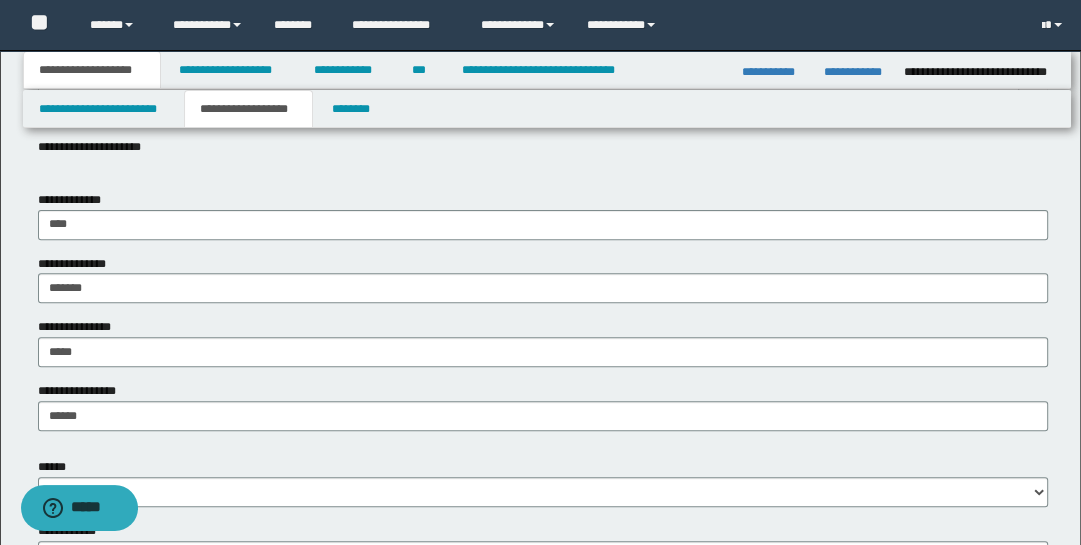 scroll, scrollTop: 0, scrollLeft: 0, axis: both 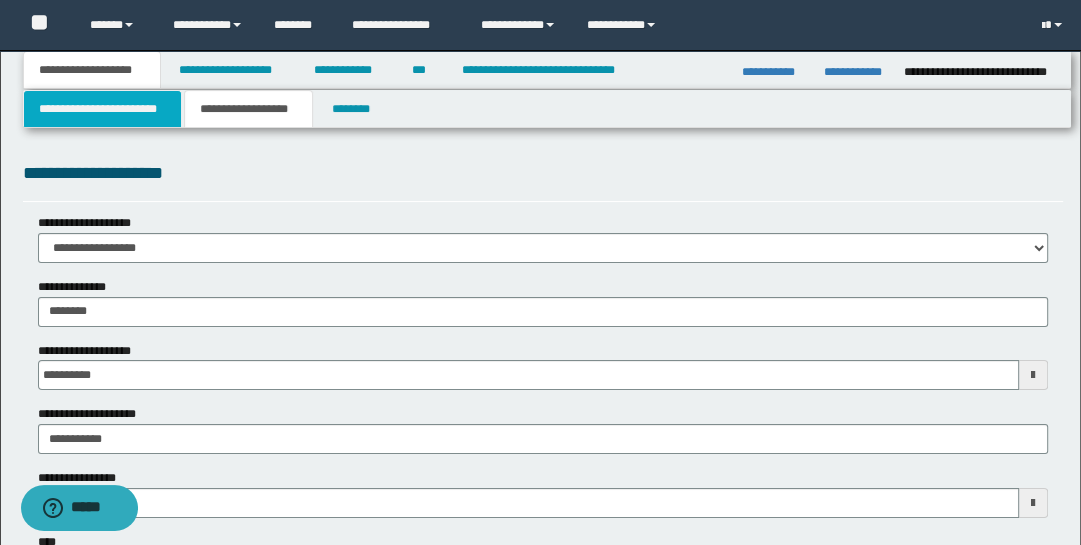 click on "**********" at bounding box center (102, 109) 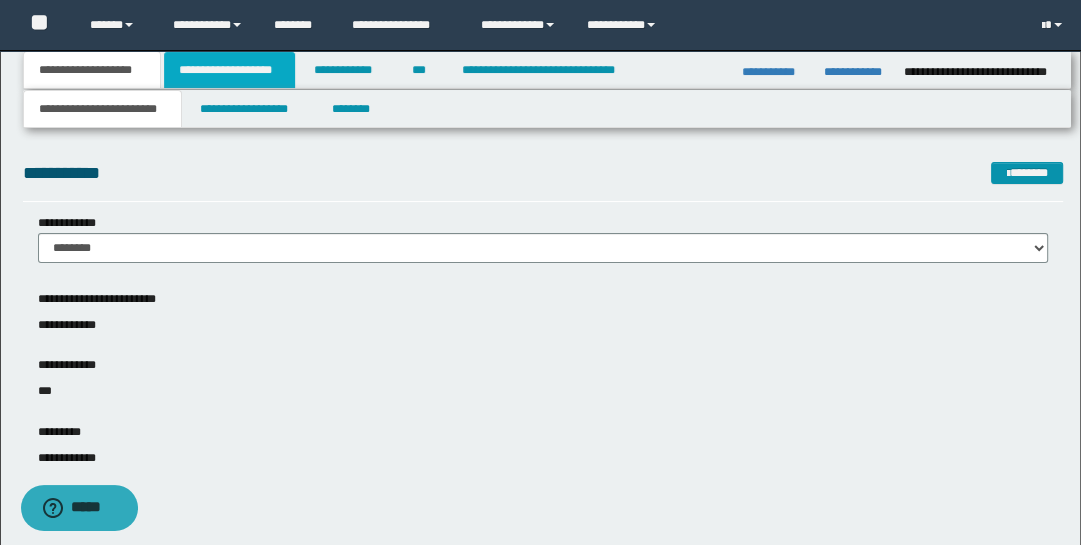 click on "**********" at bounding box center (229, 70) 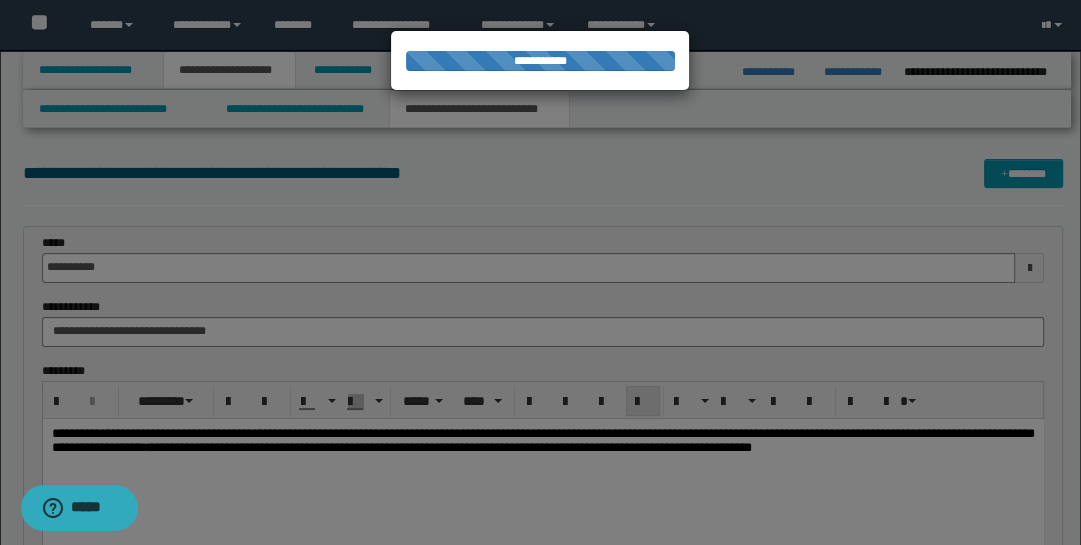 type 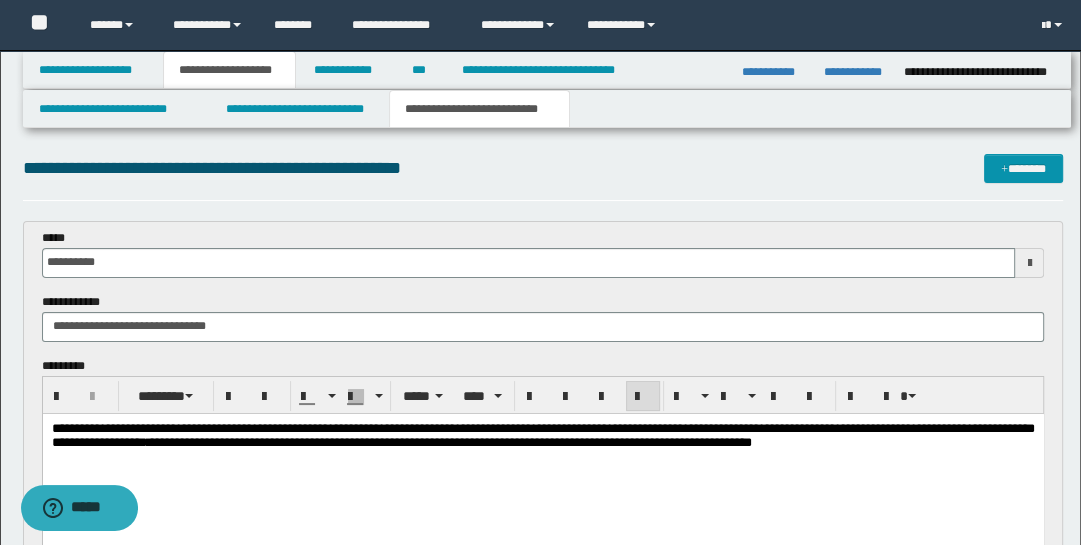 scroll, scrollTop: 6, scrollLeft: 0, axis: vertical 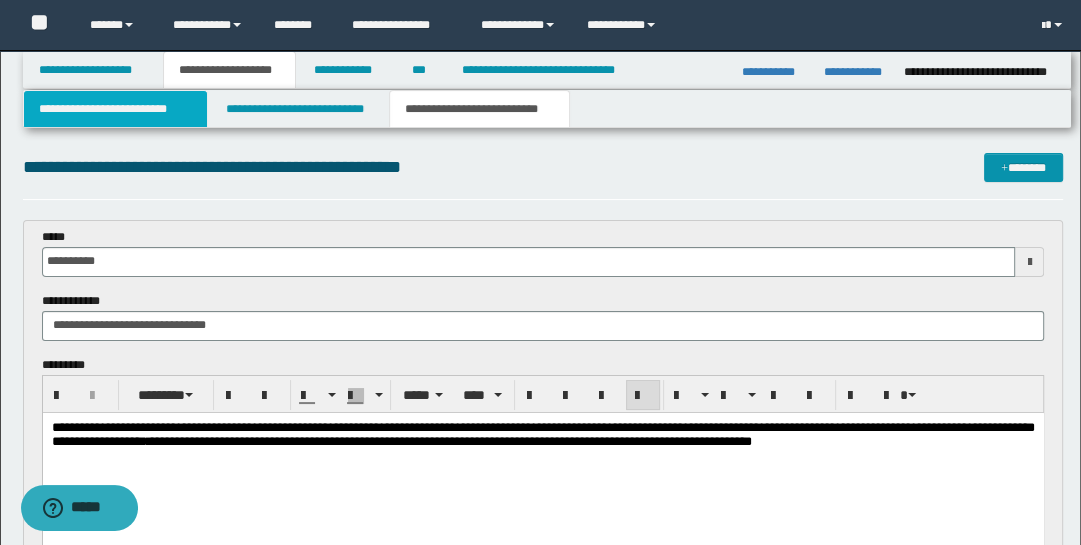 click on "**********" at bounding box center (115, 109) 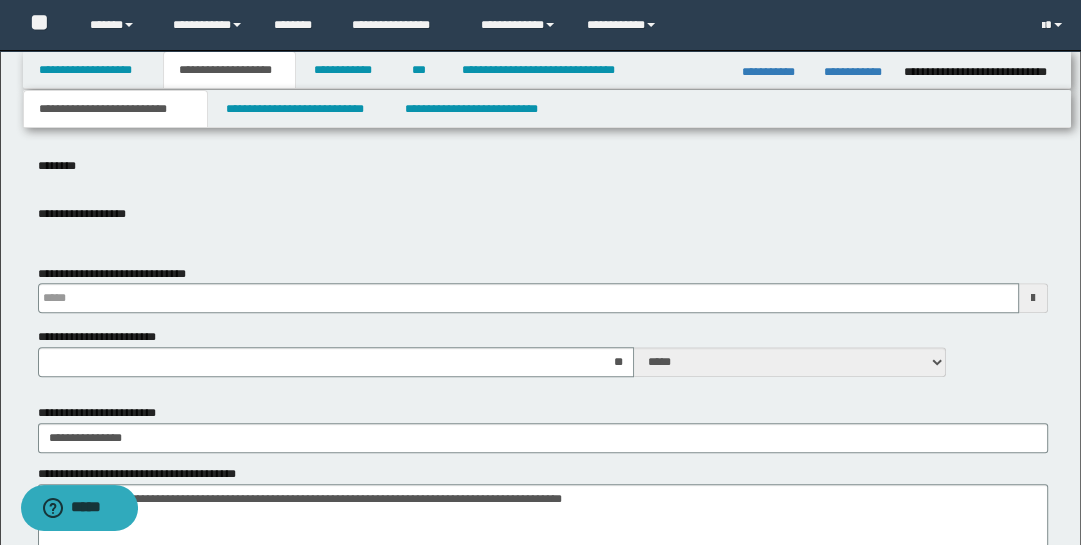 scroll, scrollTop: 974, scrollLeft: 0, axis: vertical 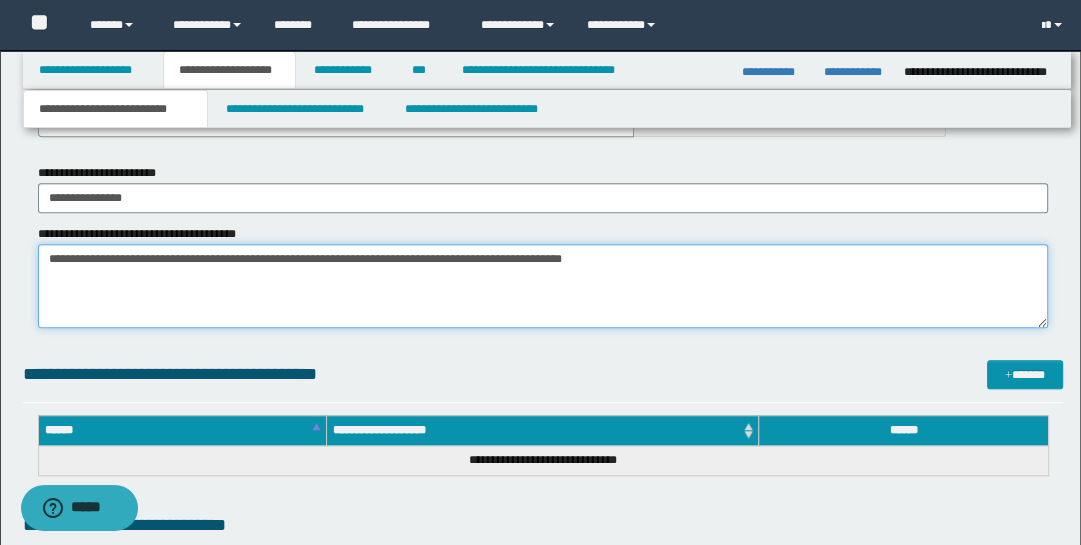 drag, startPoint x: 606, startPoint y: 254, endPoint x: 10, endPoint y: 379, distance: 608.96716 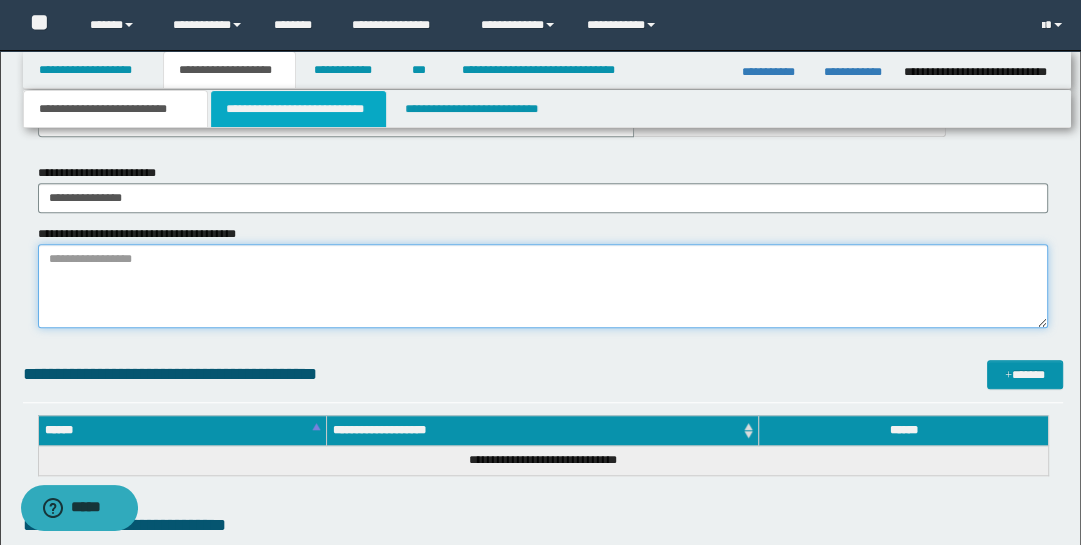 type 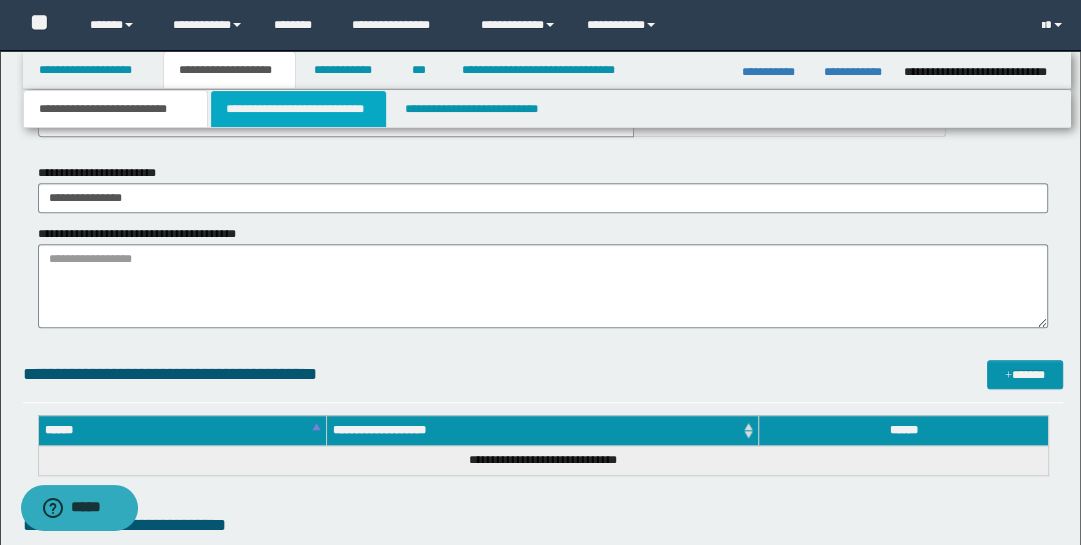 click on "**********" at bounding box center [299, 109] 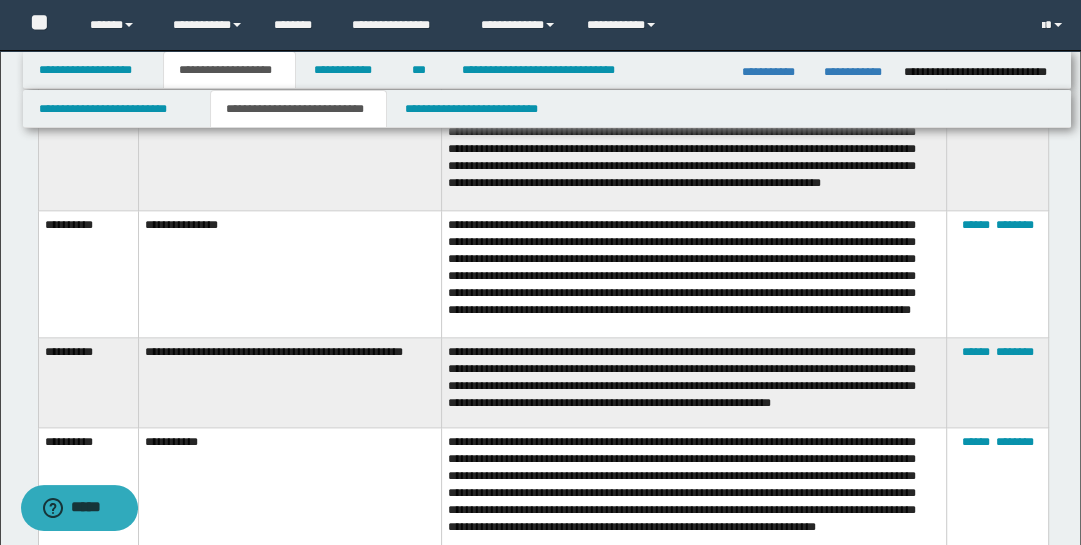 scroll, scrollTop: 1657, scrollLeft: 0, axis: vertical 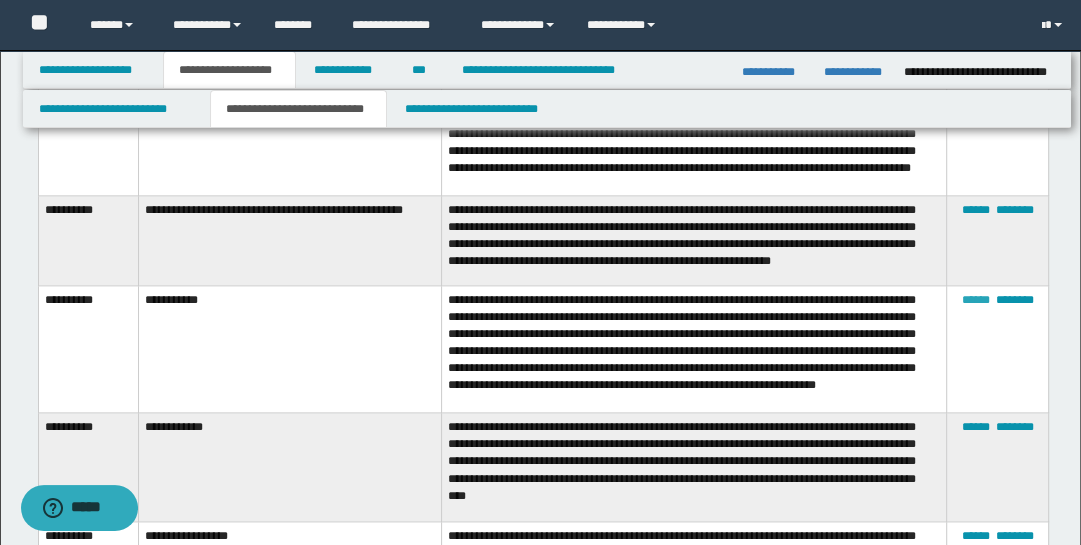 click on "******" at bounding box center [975, 300] 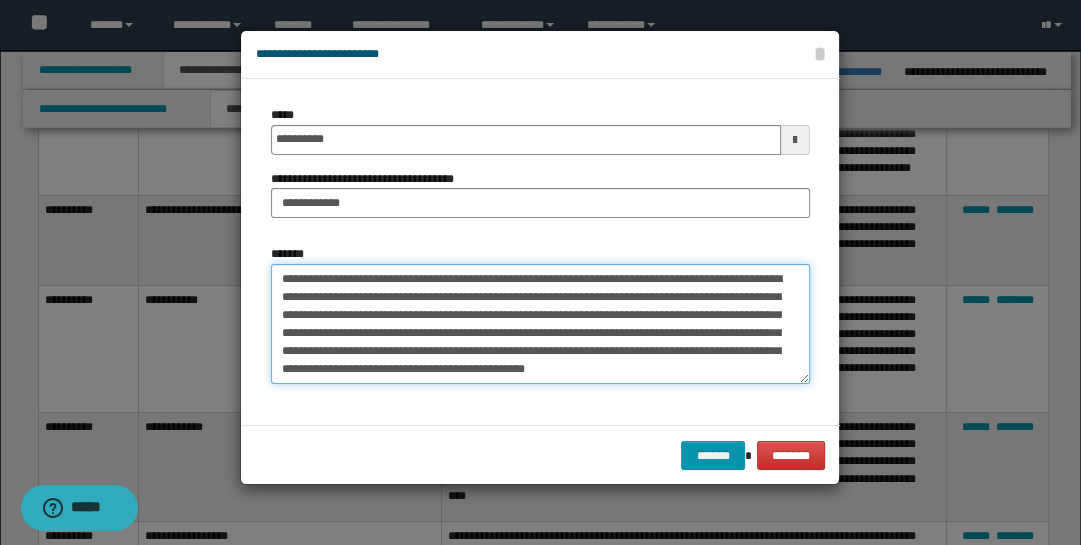 click on "**********" at bounding box center [540, 324] 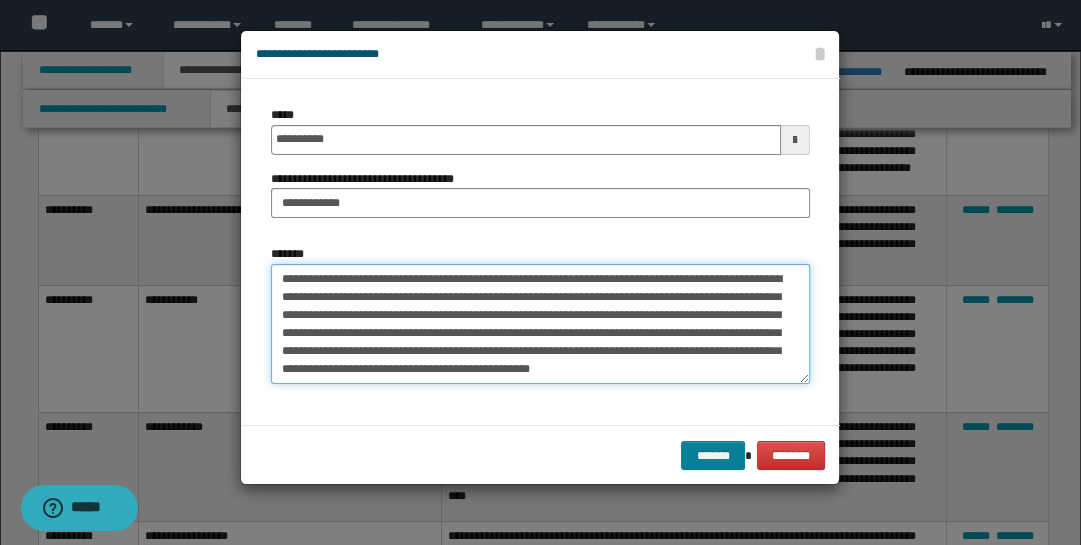 type on "**********" 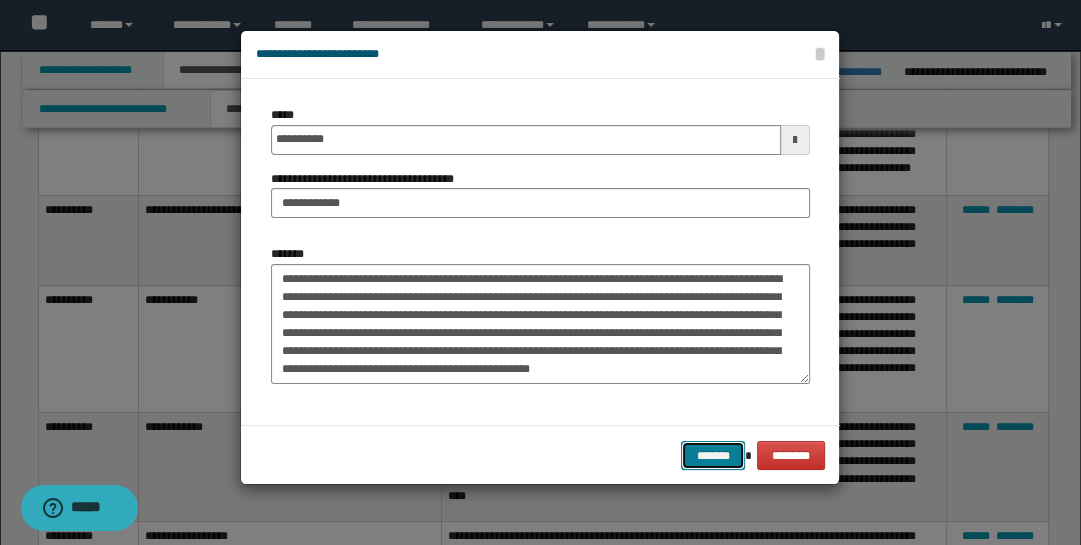 click on "*******" at bounding box center (713, 455) 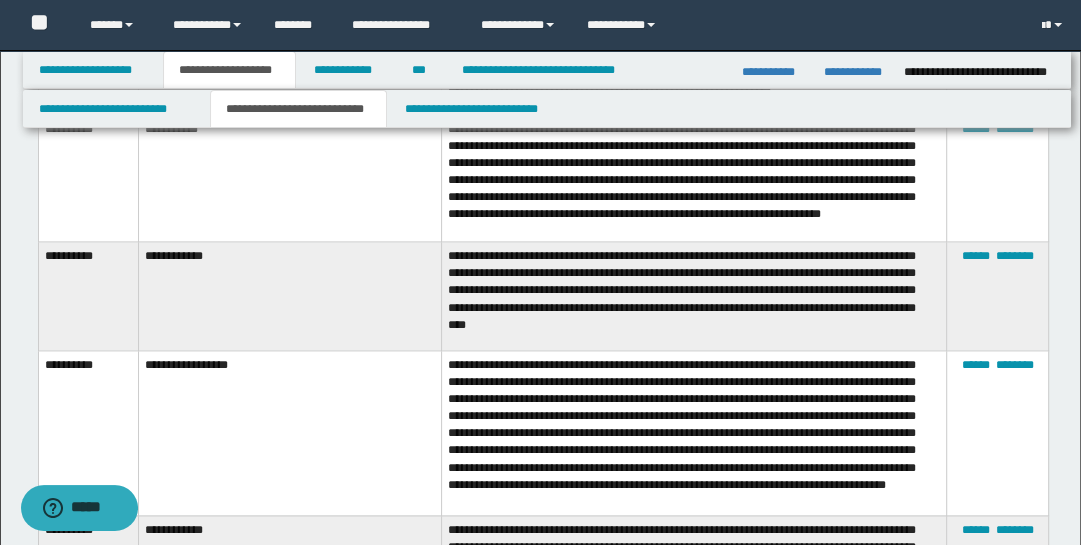 scroll, scrollTop: 1830, scrollLeft: 0, axis: vertical 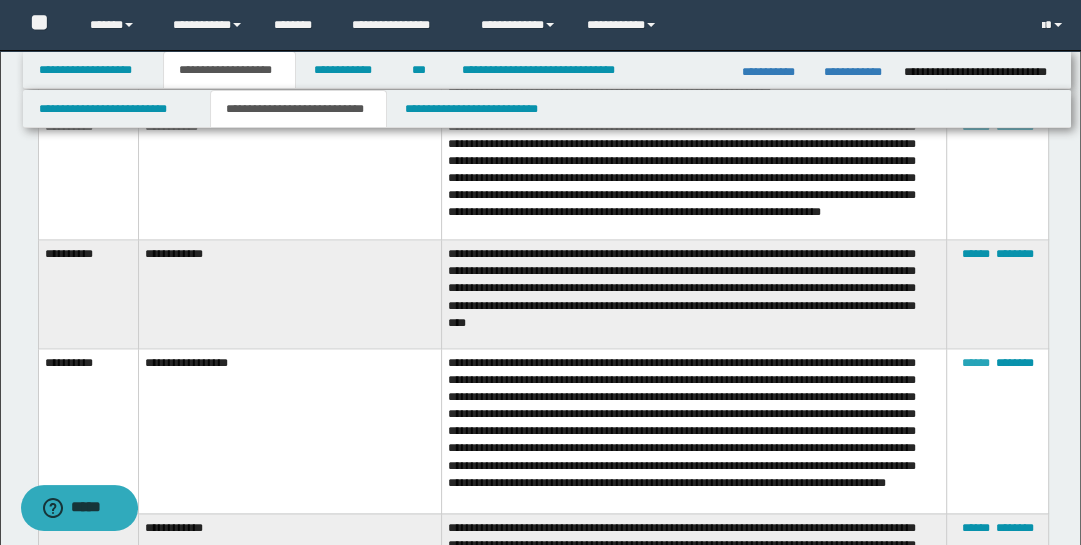 click on "******" at bounding box center (975, 363) 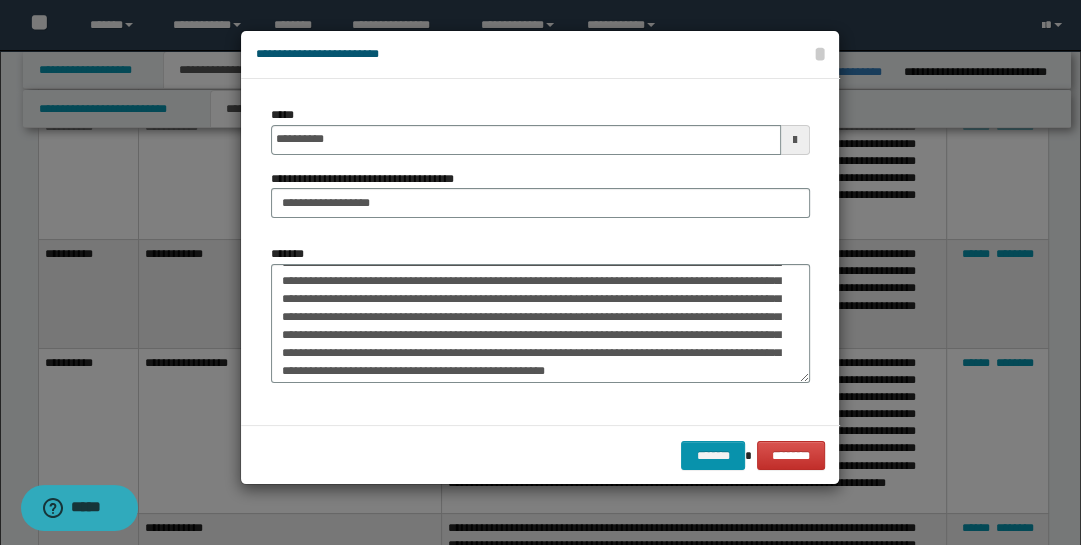 scroll, scrollTop: 53, scrollLeft: 0, axis: vertical 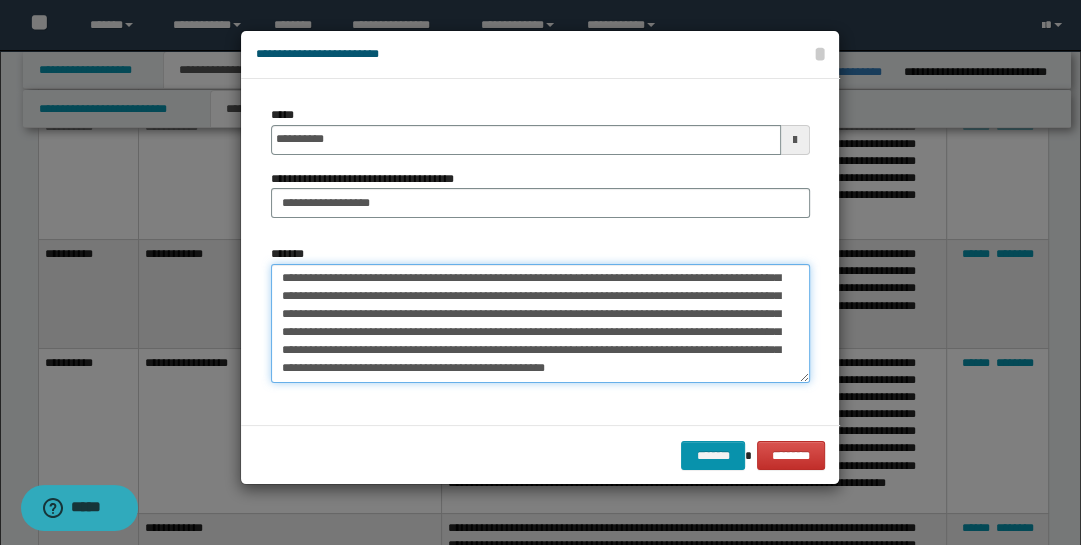 click on "**********" at bounding box center [540, 323] 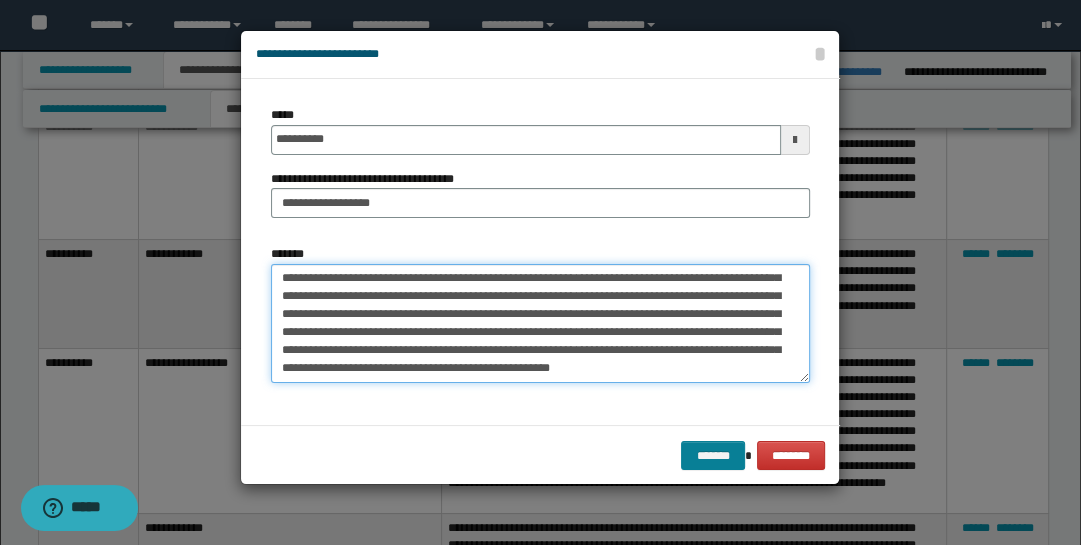 type on "**********" 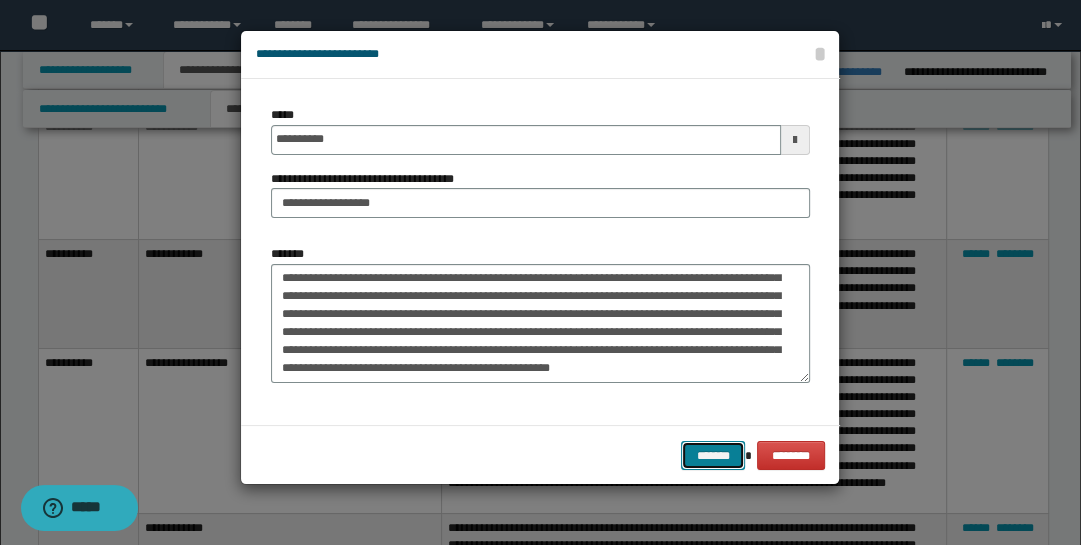 click on "*******" at bounding box center [713, 455] 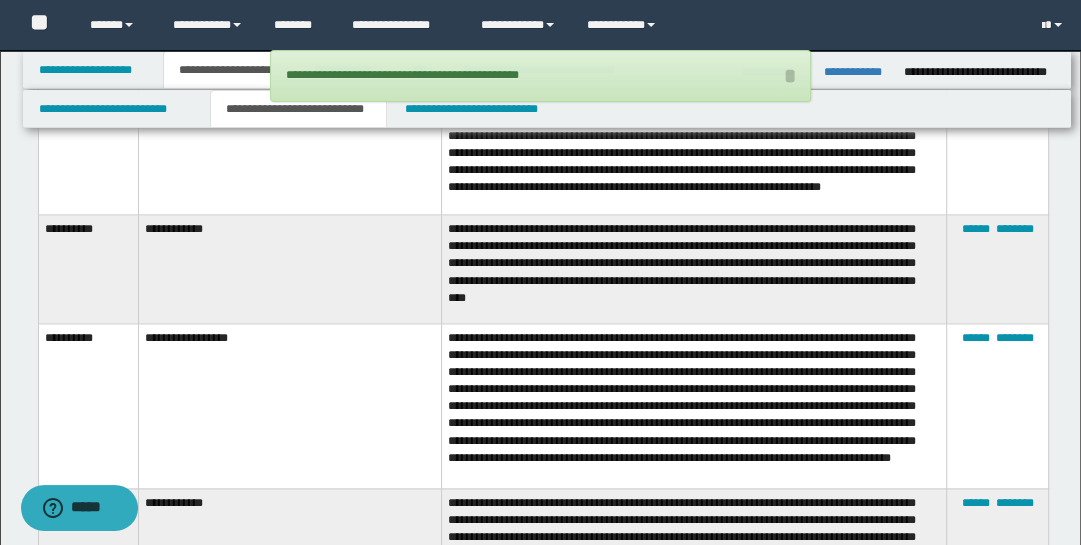 scroll, scrollTop: 2043, scrollLeft: 0, axis: vertical 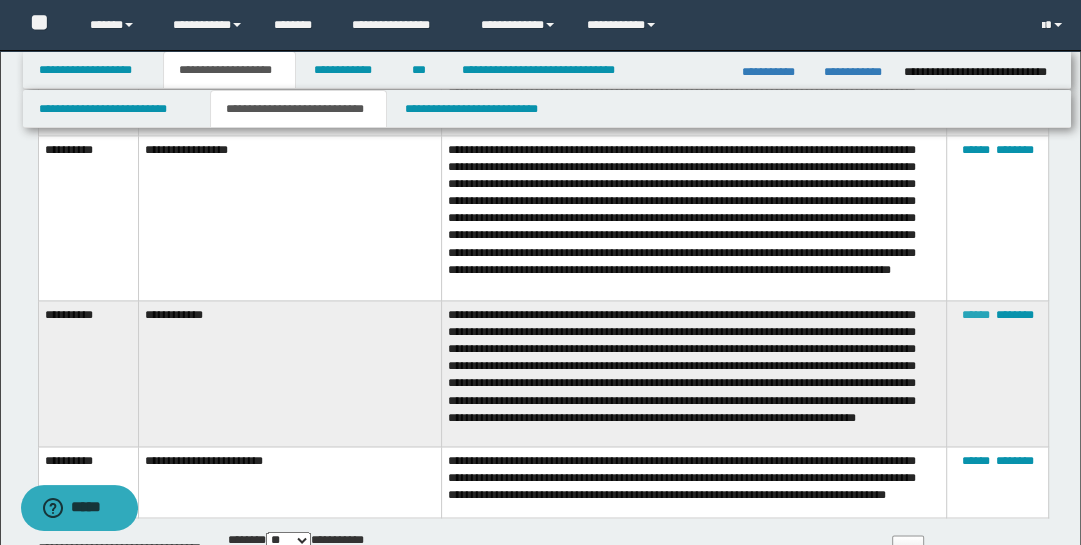 click on "******" at bounding box center [975, 315] 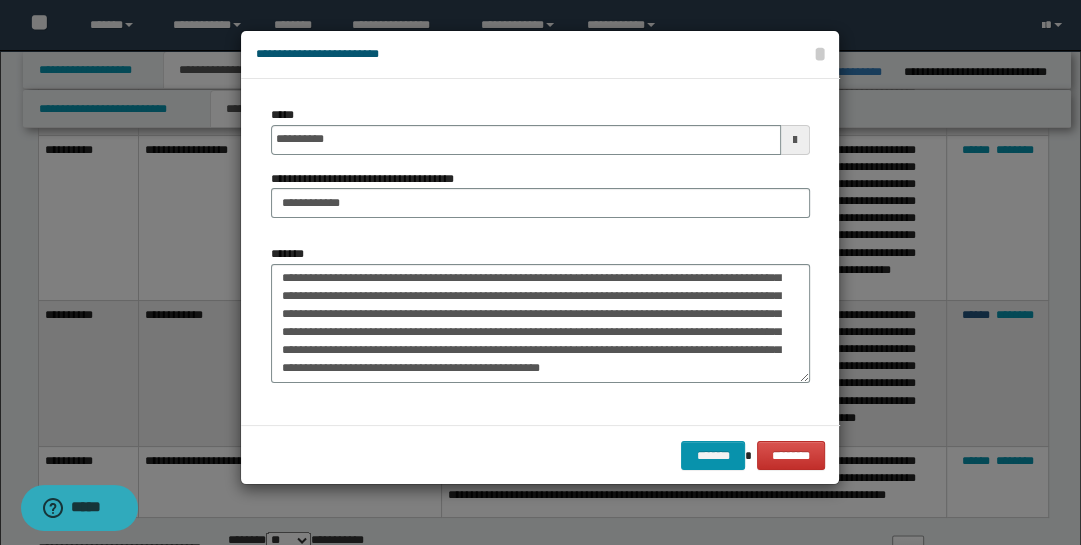 scroll, scrollTop: 35, scrollLeft: 0, axis: vertical 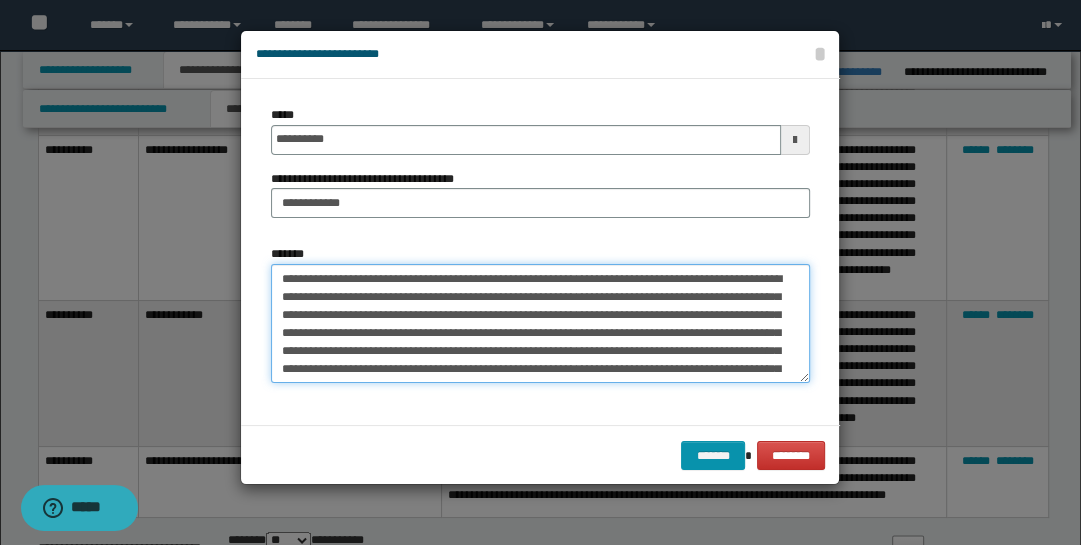 click on "**********" at bounding box center (540, 323) 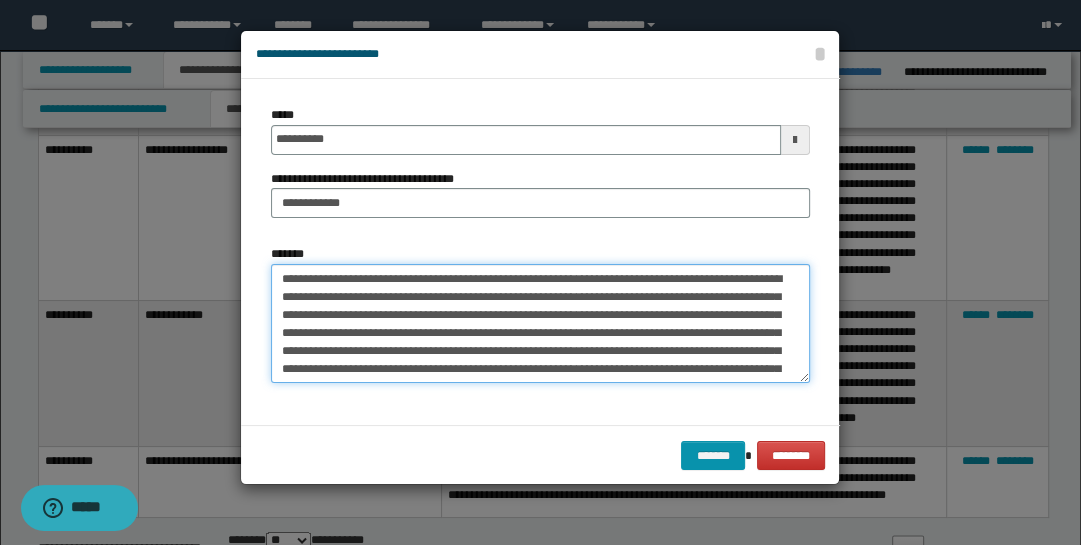 click on "**********" at bounding box center [540, 323] 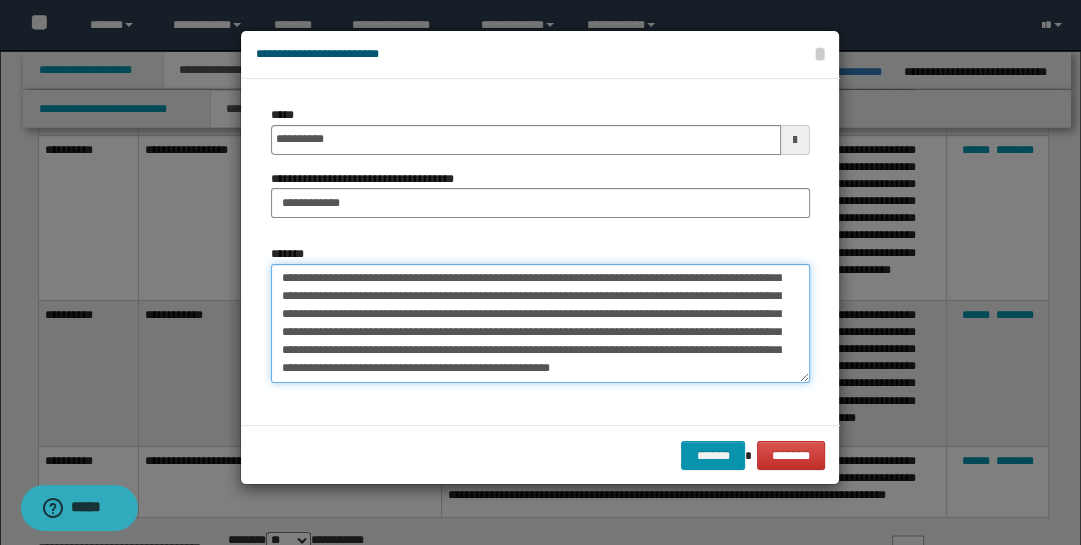 scroll, scrollTop: 35, scrollLeft: 0, axis: vertical 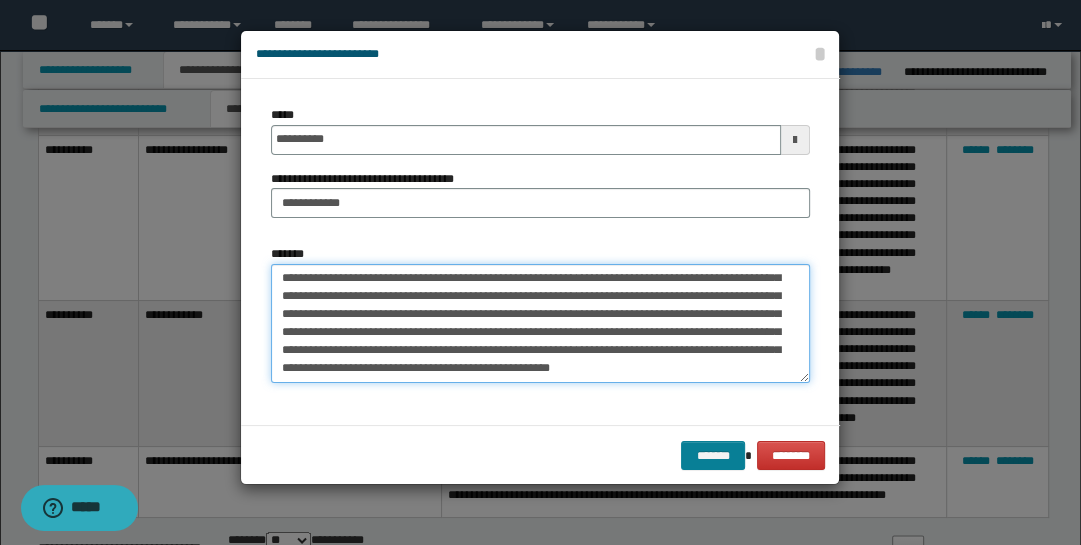 type on "**********" 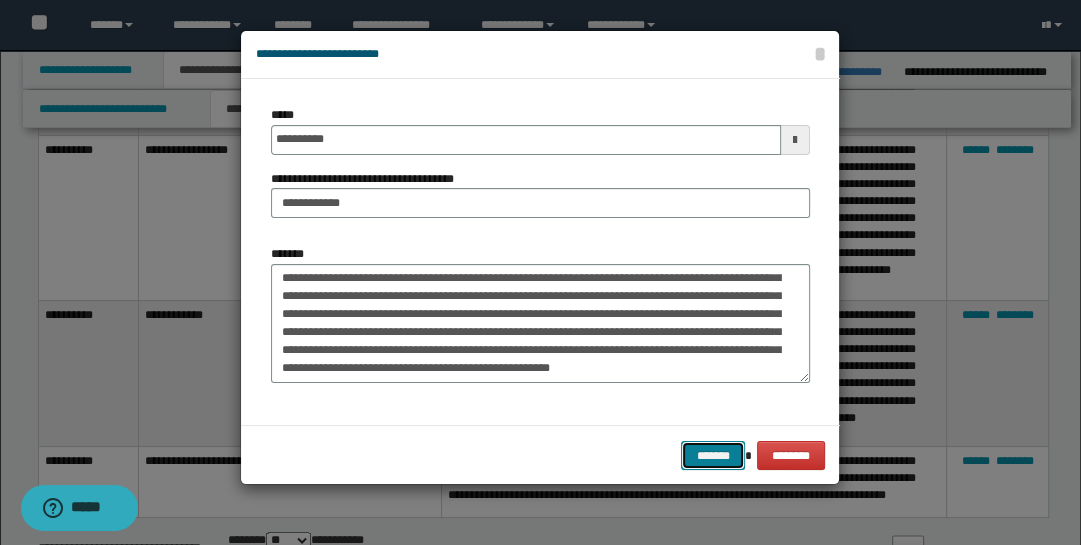 click on "*******" at bounding box center [713, 455] 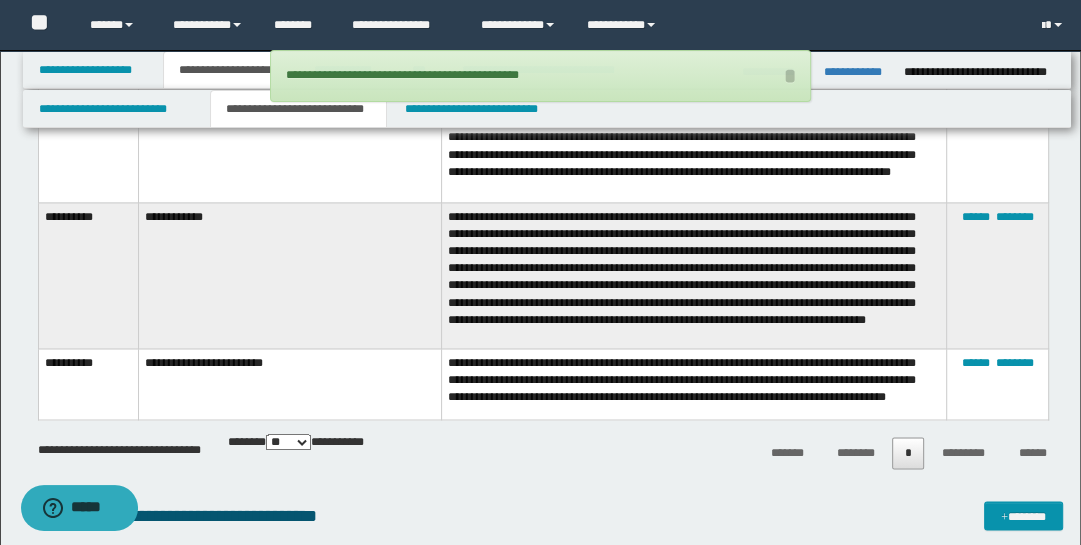 scroll, scrollTop: 2175, scrollLeft: 0, axis: vertical 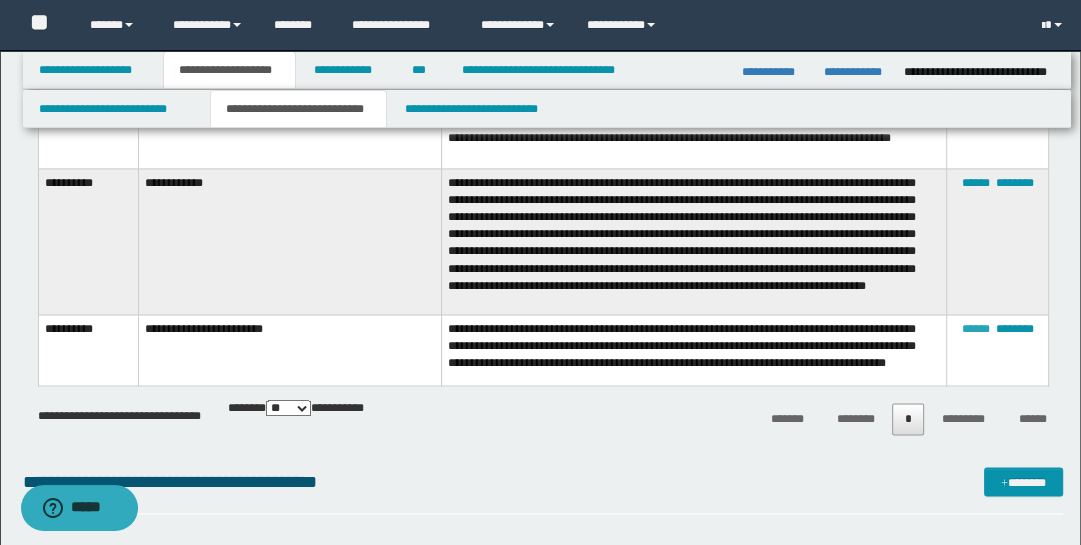 click on "******" at bounding box center [975, 329] 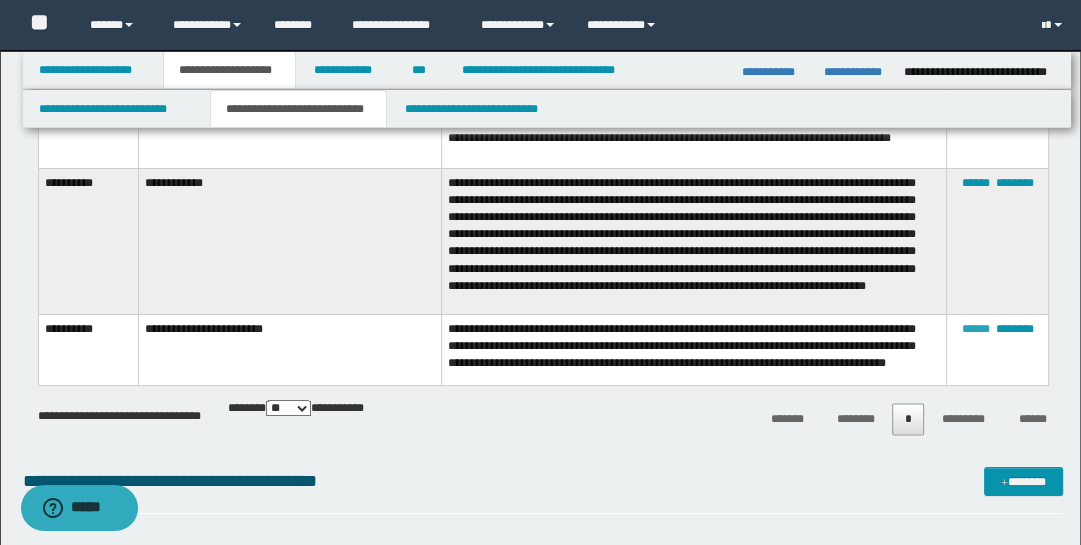 scroll, scrollTop: 0, scrollLeft: 0, axis: both 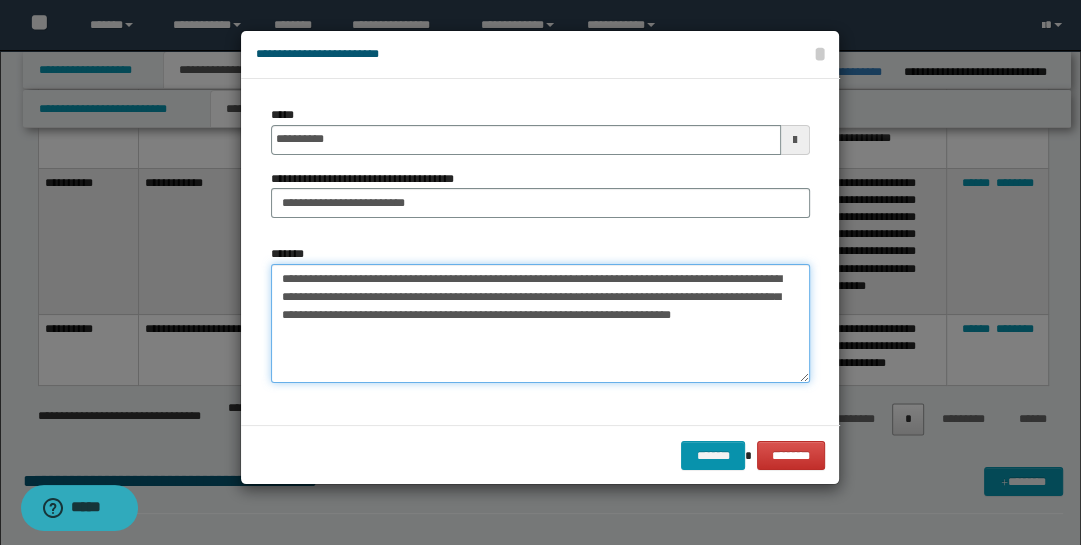 click on "**********" at bounding box center (540, 323) 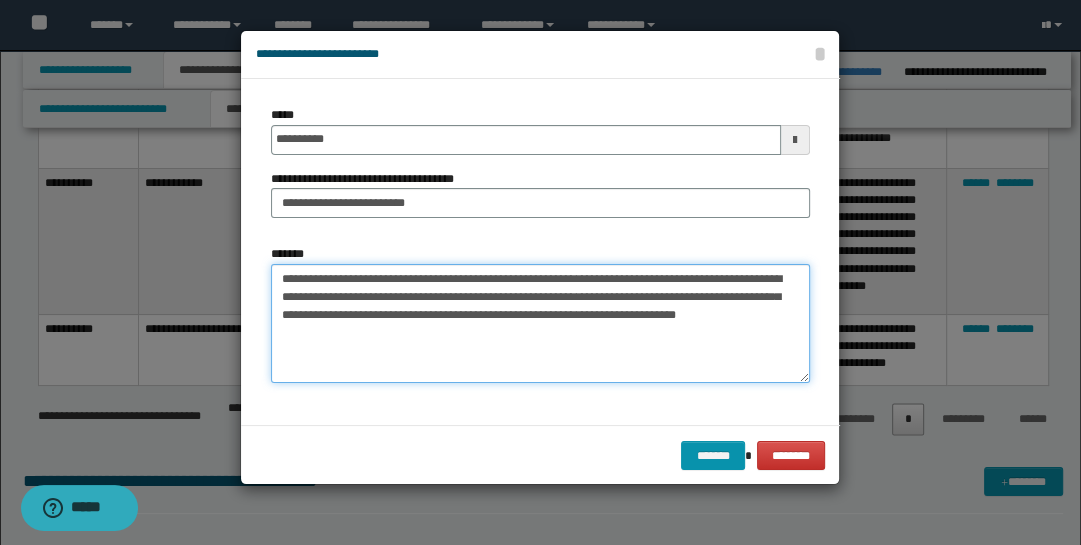 click on "**********" at bounding box center (540, 323) 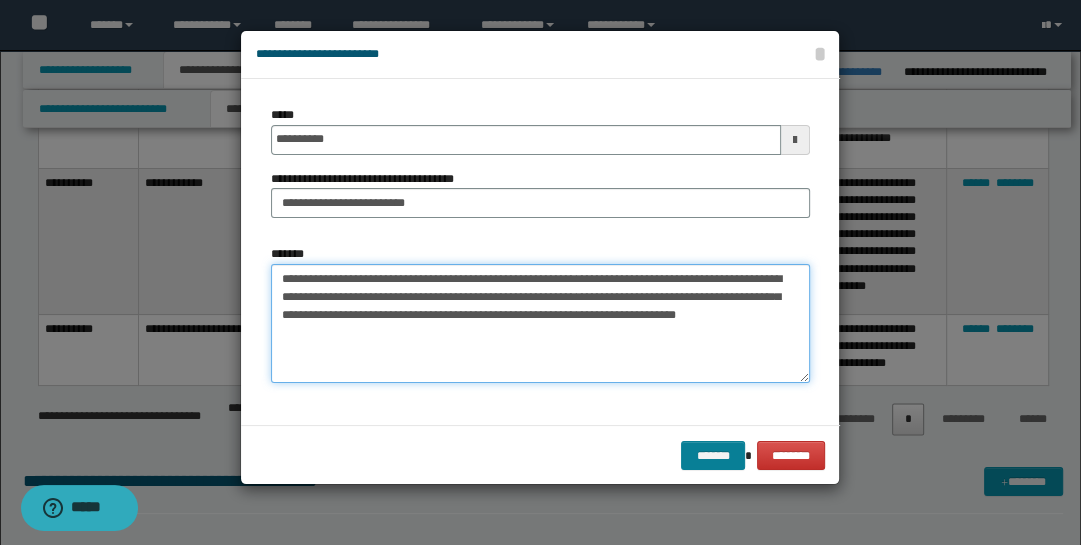 type on "**********" 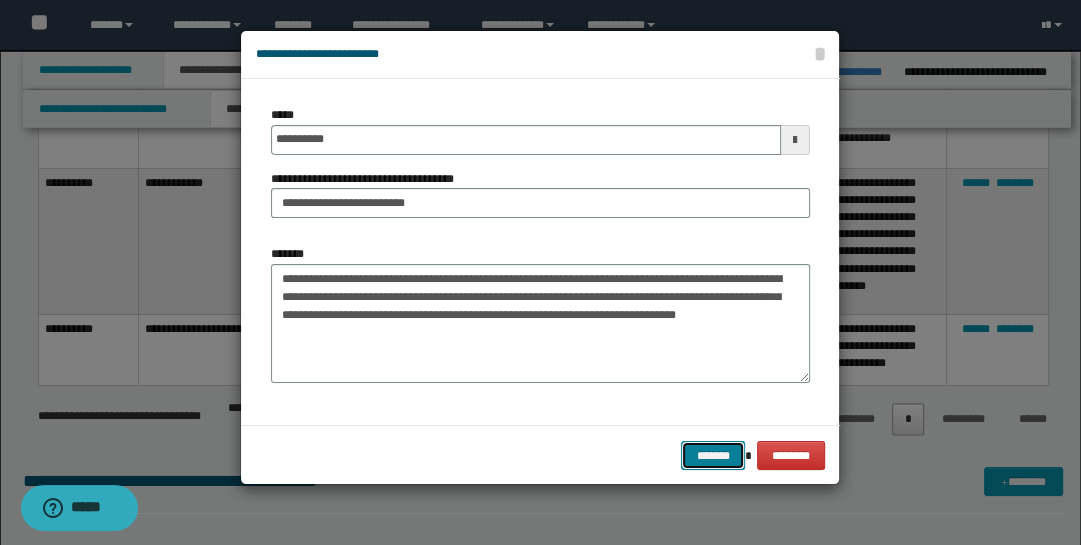 click on "*******" at bounding box center (713, 455) 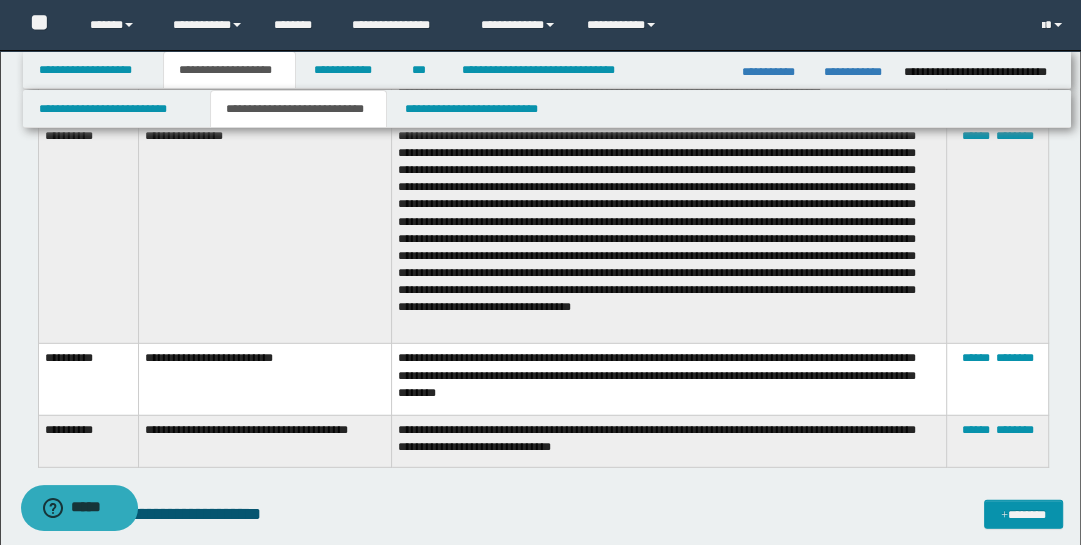 scroll, scrollTop: 3875, scrollLeft: 0, axis: vertical 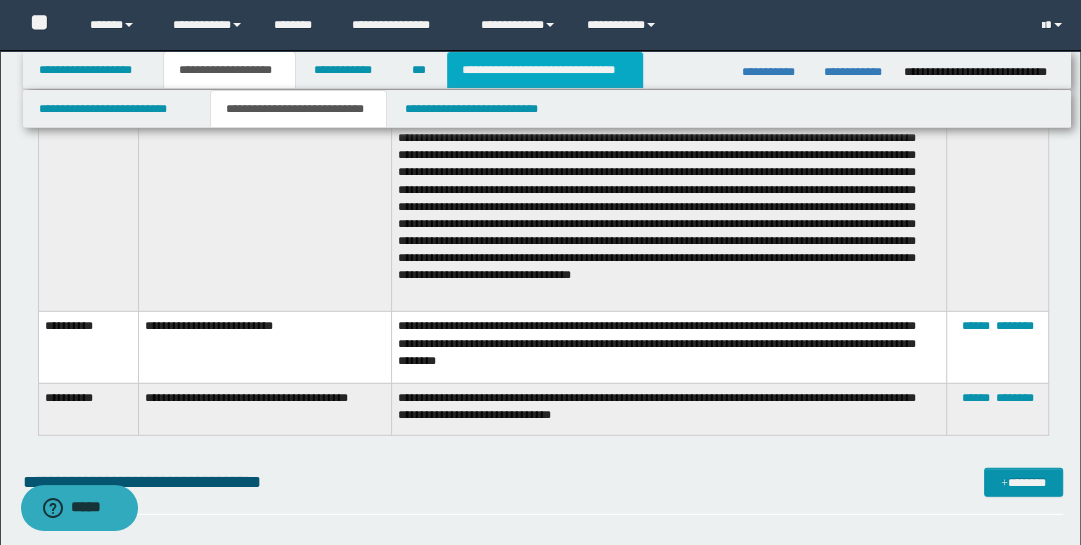 click on "**********" at bounding box center (545, 70) 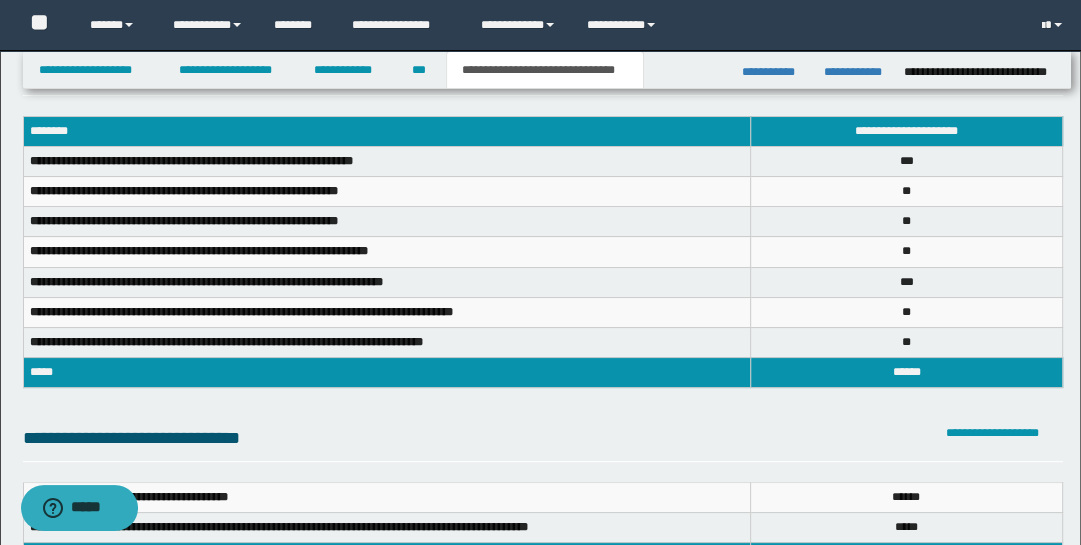 scroll, scrollTop: 70, scrollLeft: 0, axis: vertical 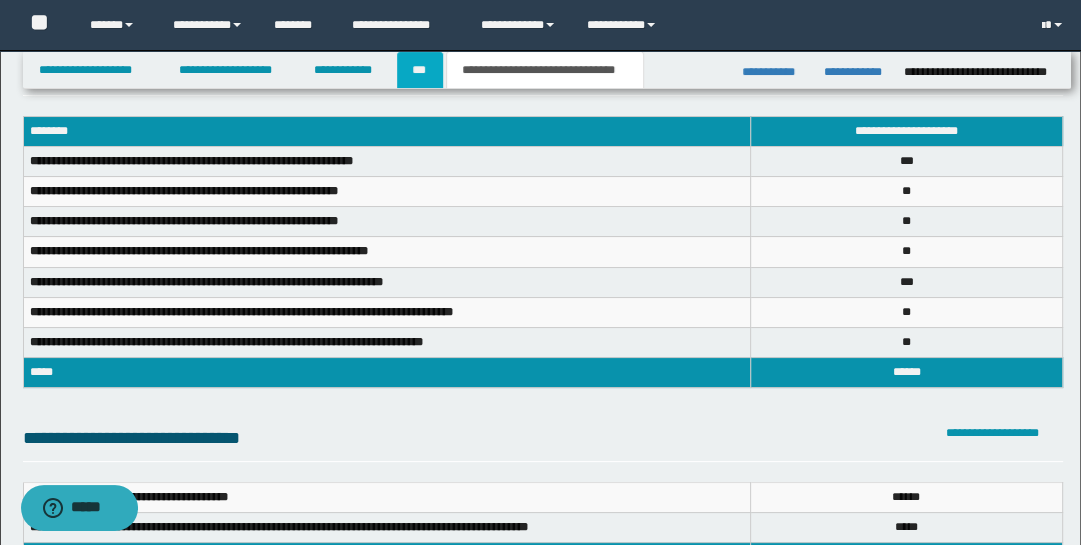 click on "***" at bounding box center [420, 70] 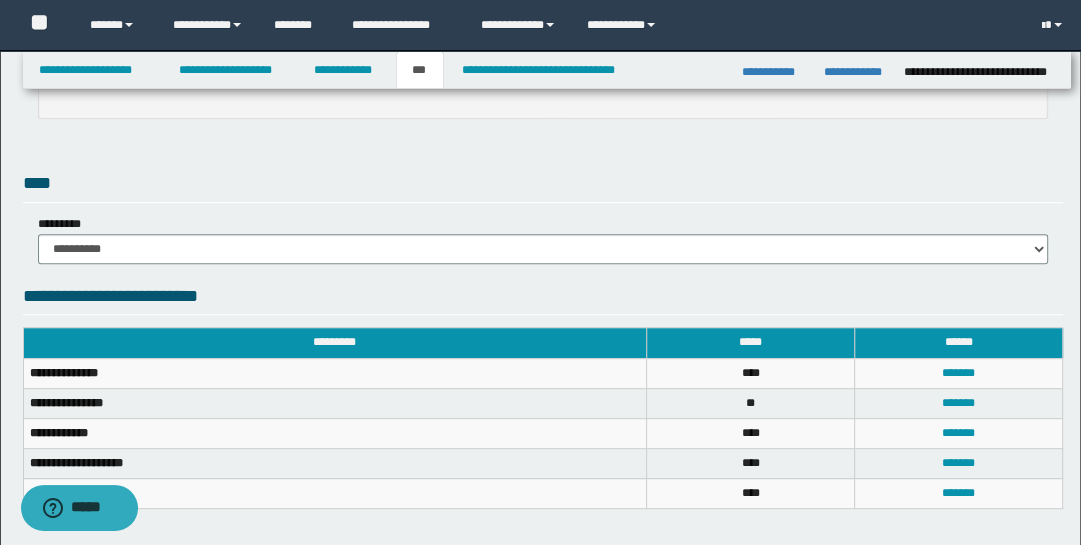 scroll, scrollTop: 737, scrollLeft: 0, axis: vertical 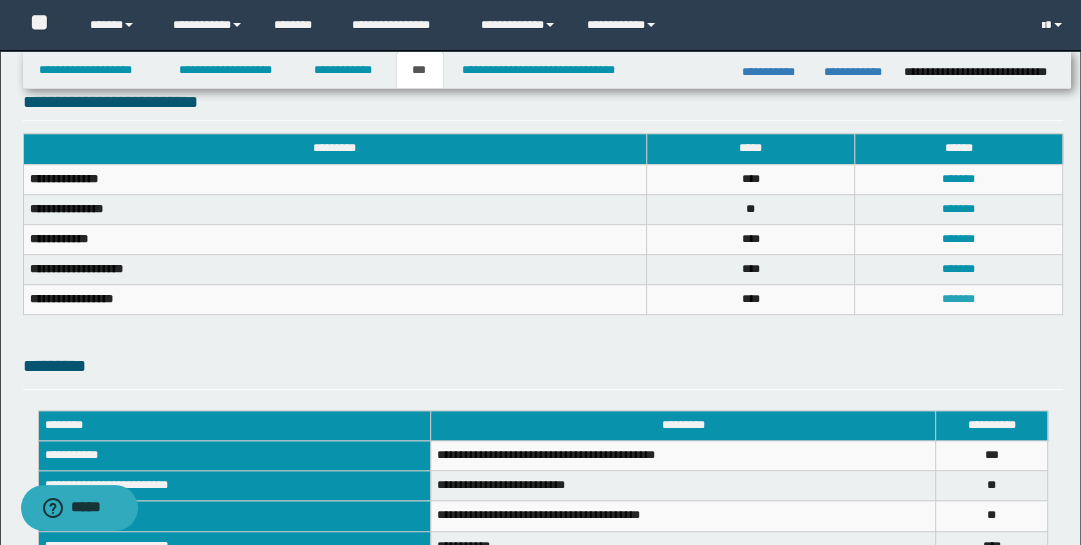 click on "*******" at bounding box center (958, 299) 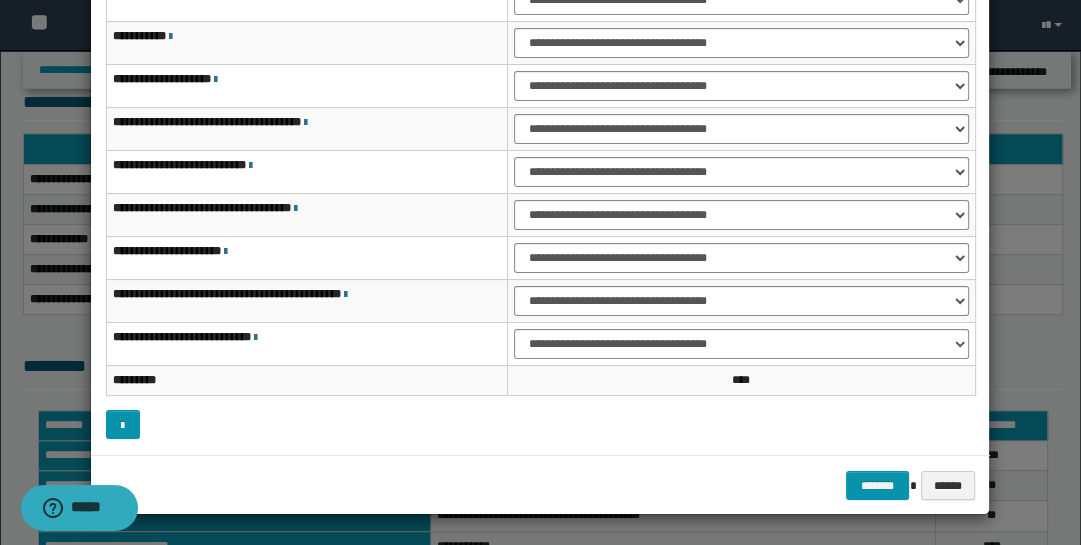 scroll, scrollTop: 0, scrollLeft: 0, axis: both 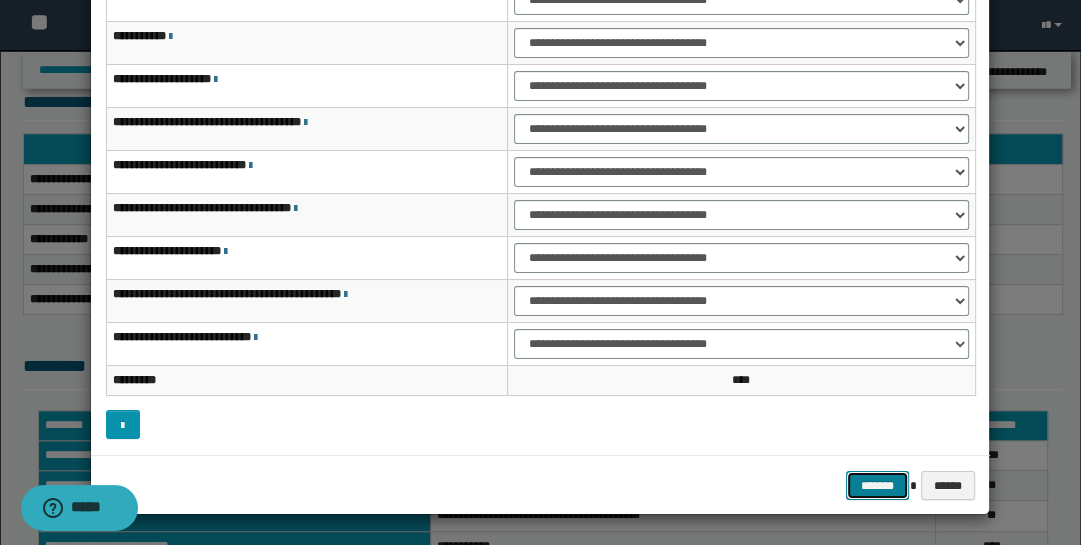 click on "*******" at bounding box center (878, 485) 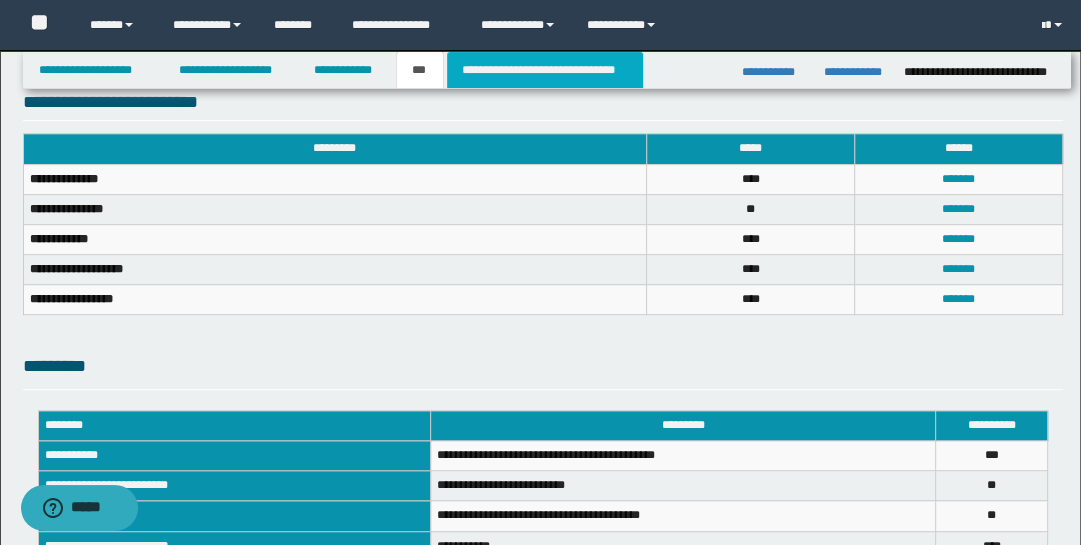 click on "**********" at bounding box center (545, 70) 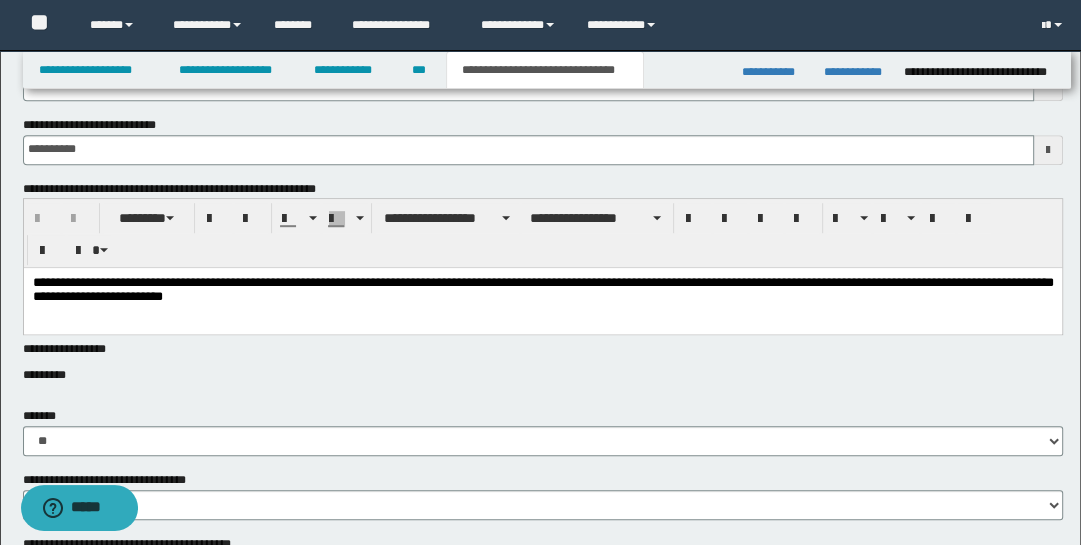 click on "**********" at bounding box center (542, 291) 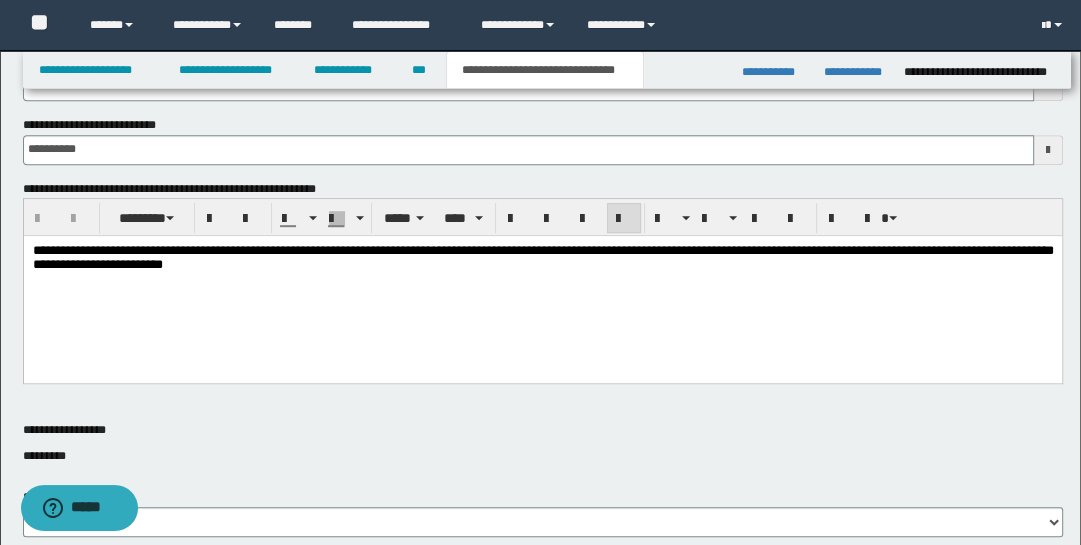click on "**********" at bounding box center (542, 257) 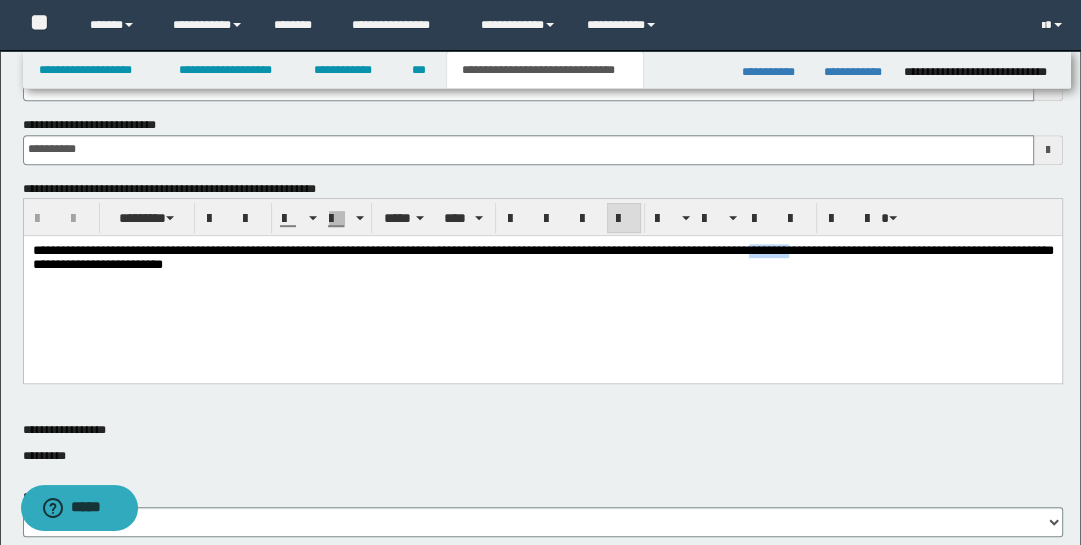 type 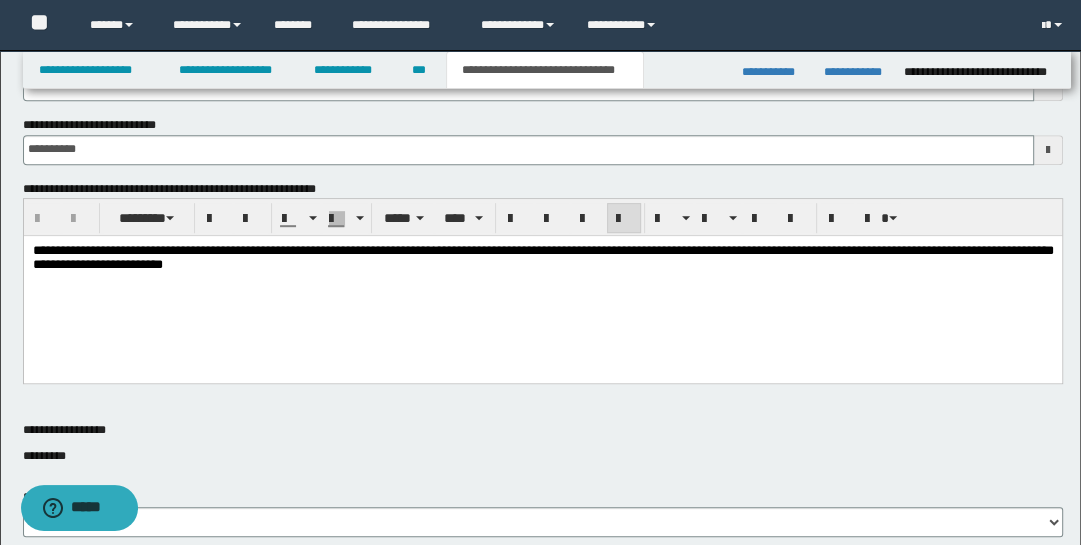 click on "**********" at bounding box center (542, 257) 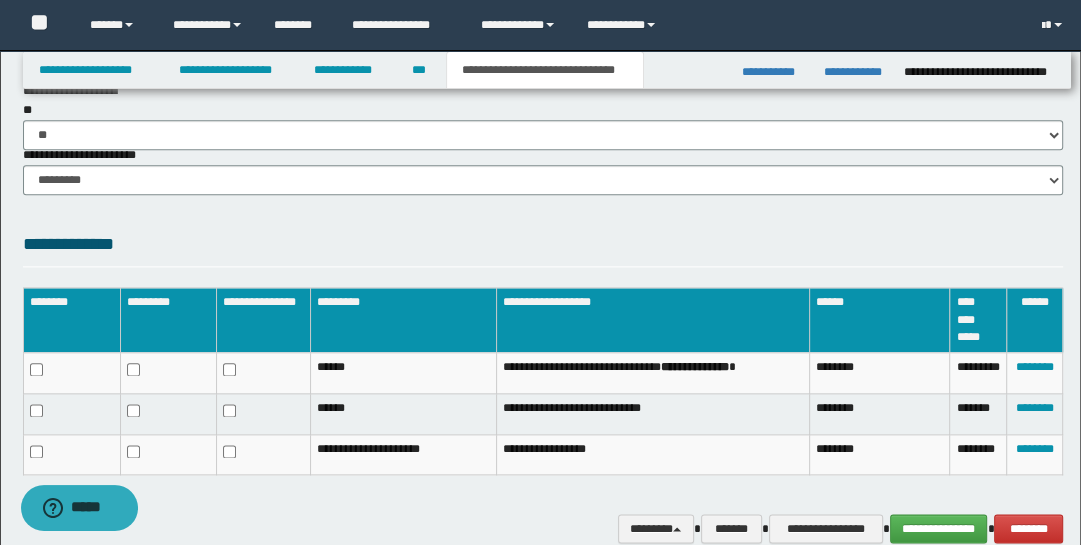 scroll, scrollTop: 1684, scrollLeft: 0, axis: vertical 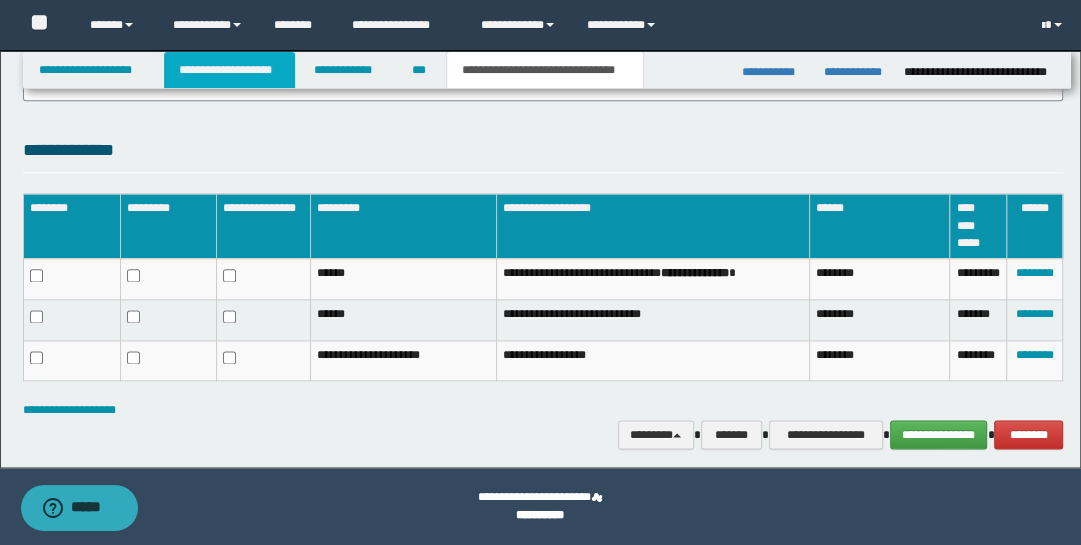 click on "**********" at bounding box center [229, 70] 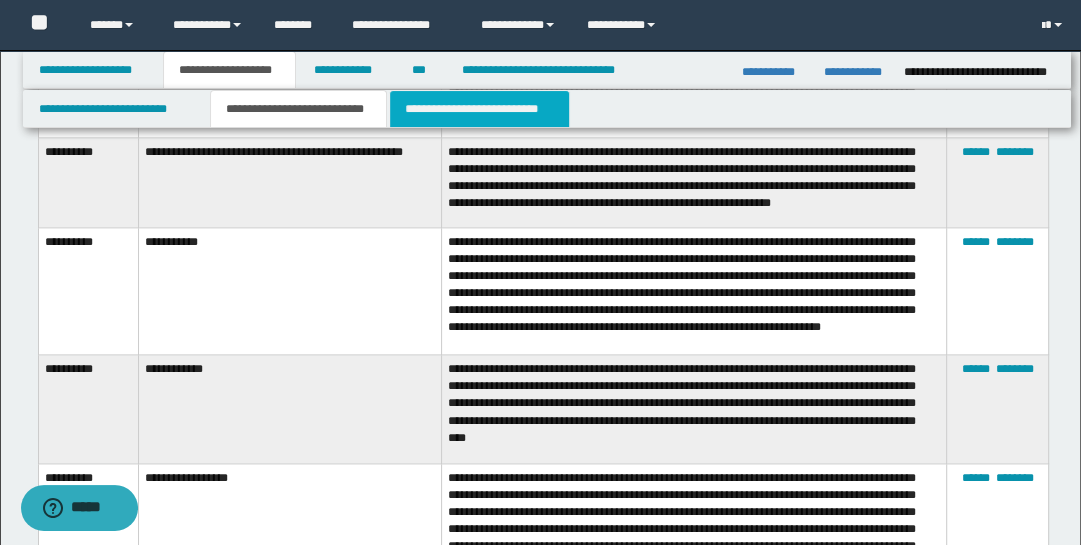 click on "**********" at bounding box center (479, 109) 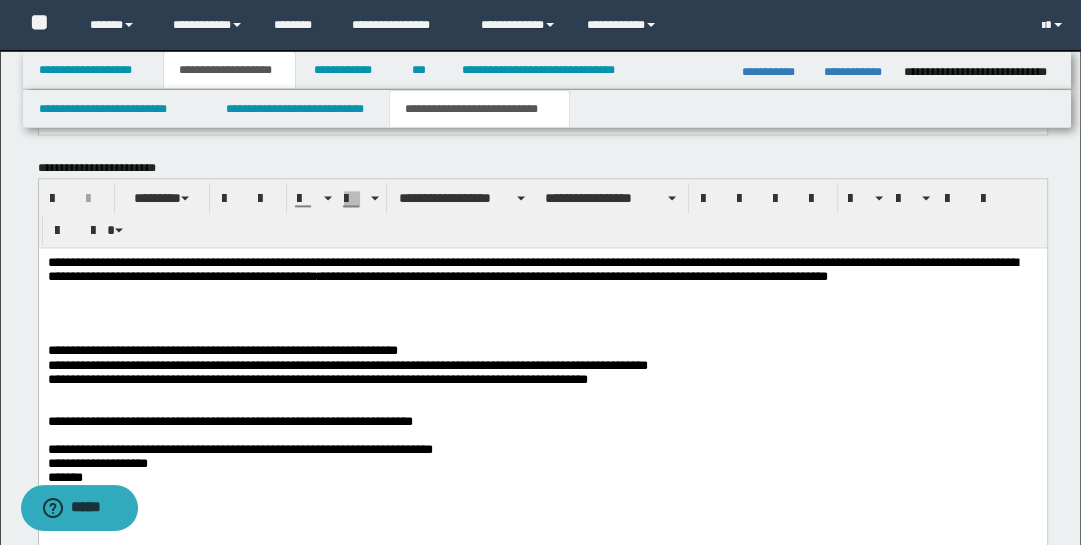scroll, scrollTop: 1831, scrollLeft: 0, axis: vertical 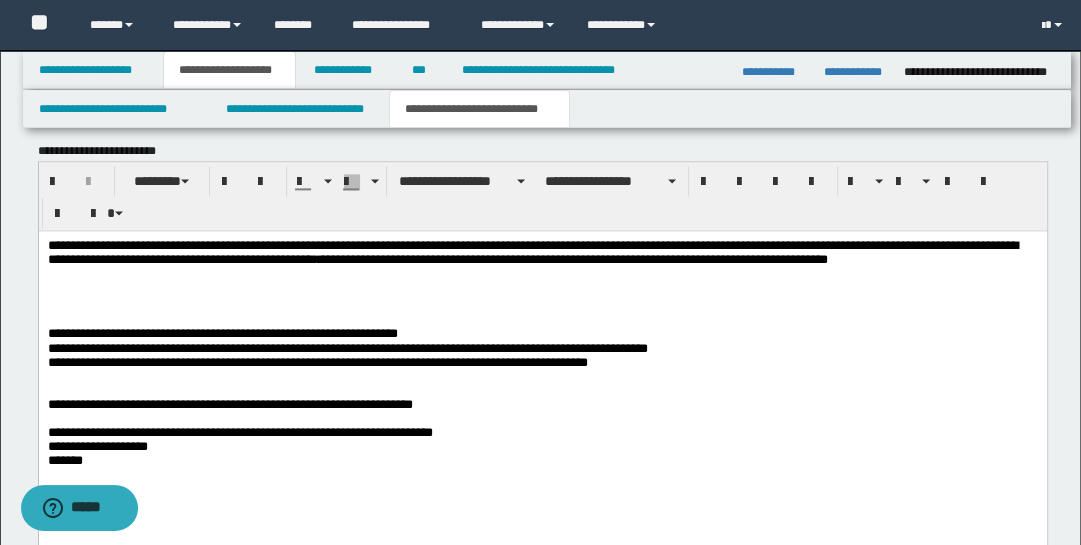 click on "**********" at bounding box center (542, 262) 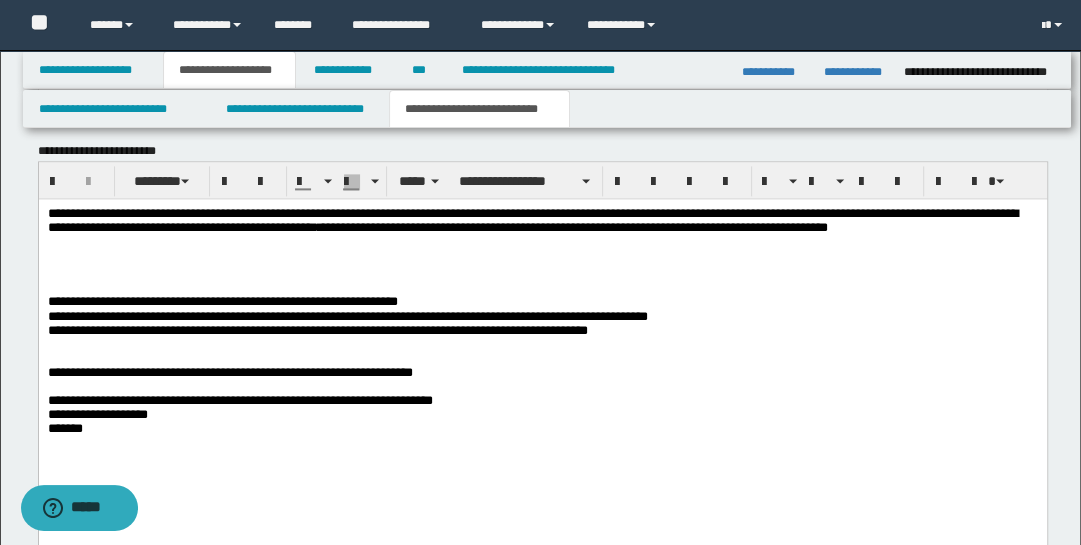 drag, startPoint x: 604, startPoint y: 228, endPoint x: 659, endPoint y: 268, distance: 68.007355 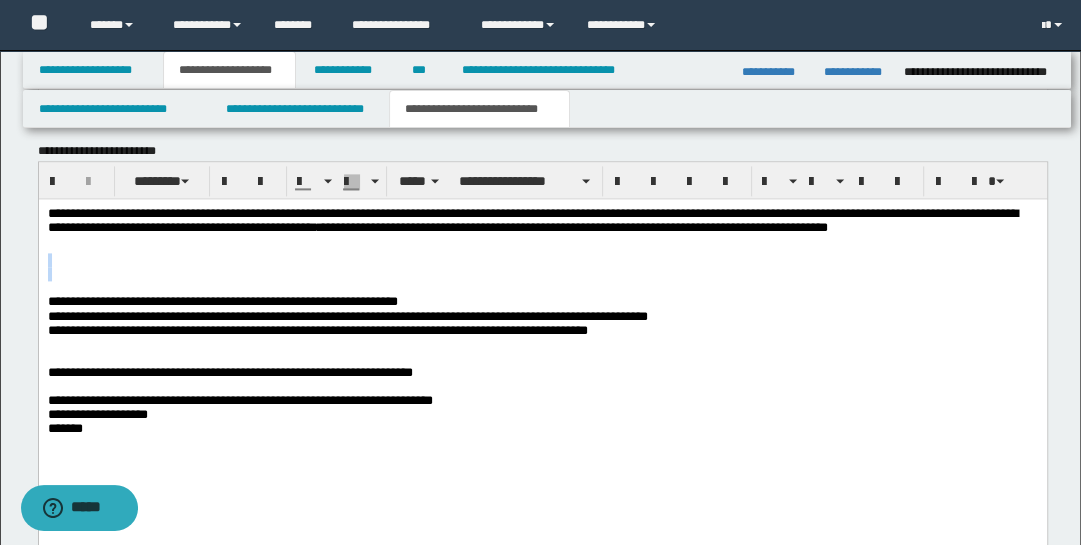 click on "**********" at bounding box center [542, 346] 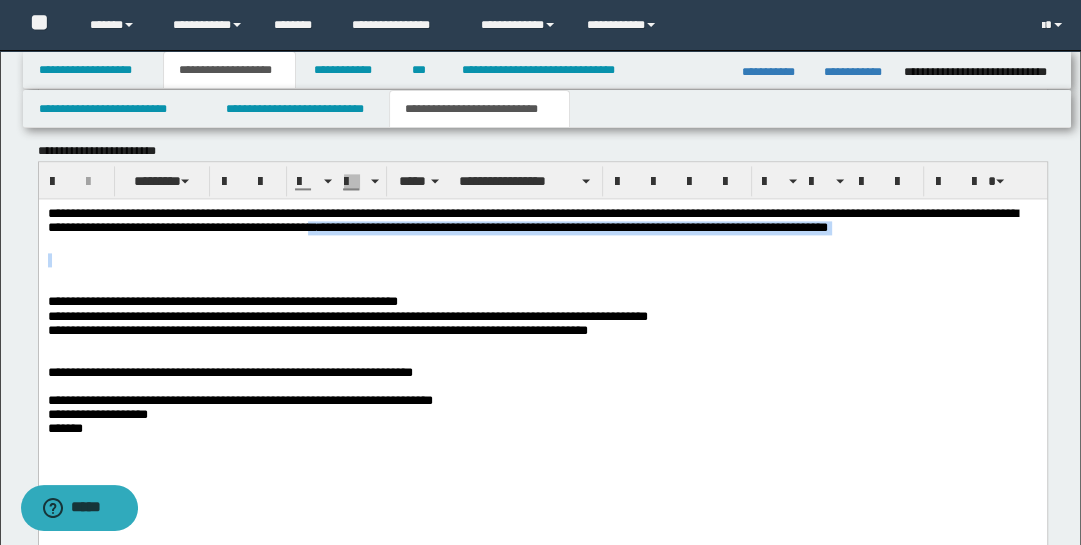 drag, startPoint x: 600, startPoint y: 235, endPoint x: 600, endPoint y: 269, distance: 34 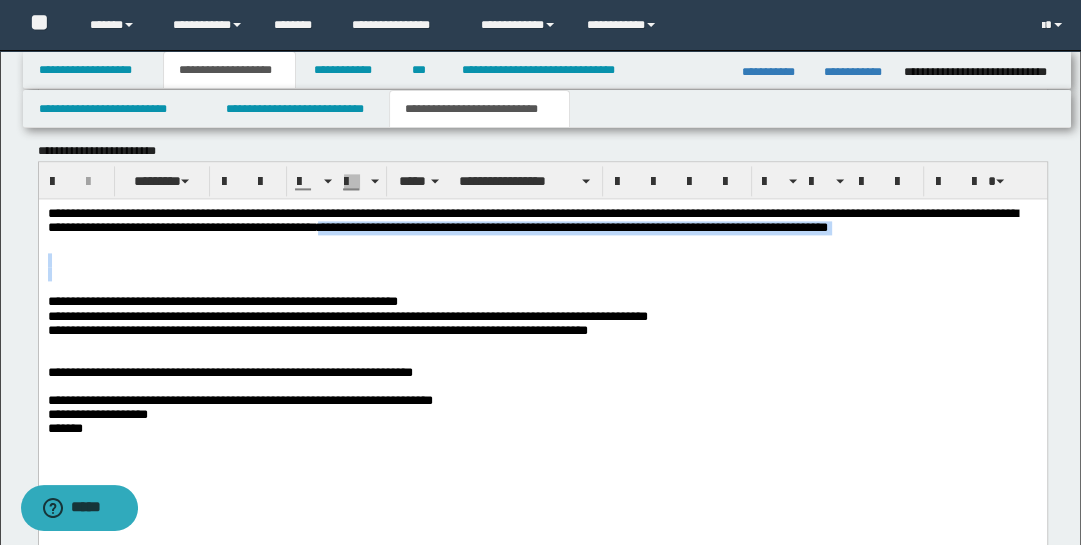 drag, startPoint x: 607, startPoint y: 268, endPoint x: 607, endPoint y: 237, distance: 31 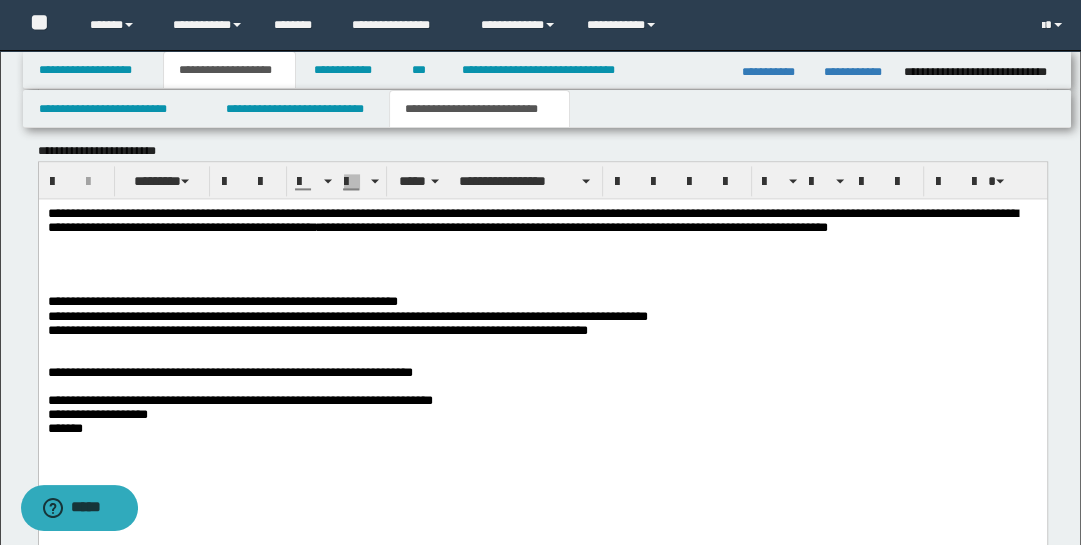 drag, startPoint x: 597, startPoint y: 227, endPoint x: 597, endPoint y: 260, distance: 33 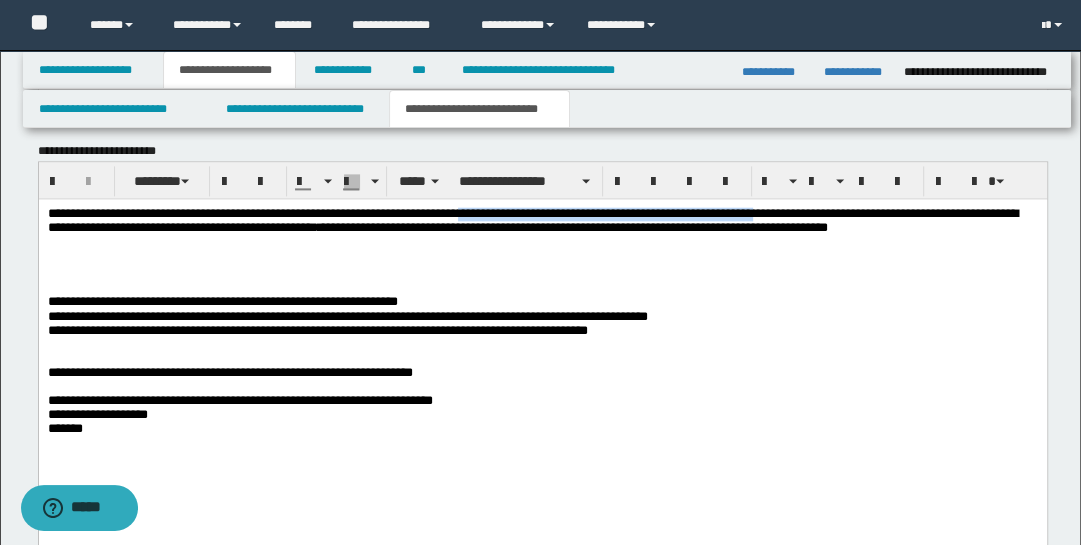 drag, startPoint x: 905, startPoint y: 211, endPoint x: 548, endPoint y: 222, distance: 357.16943 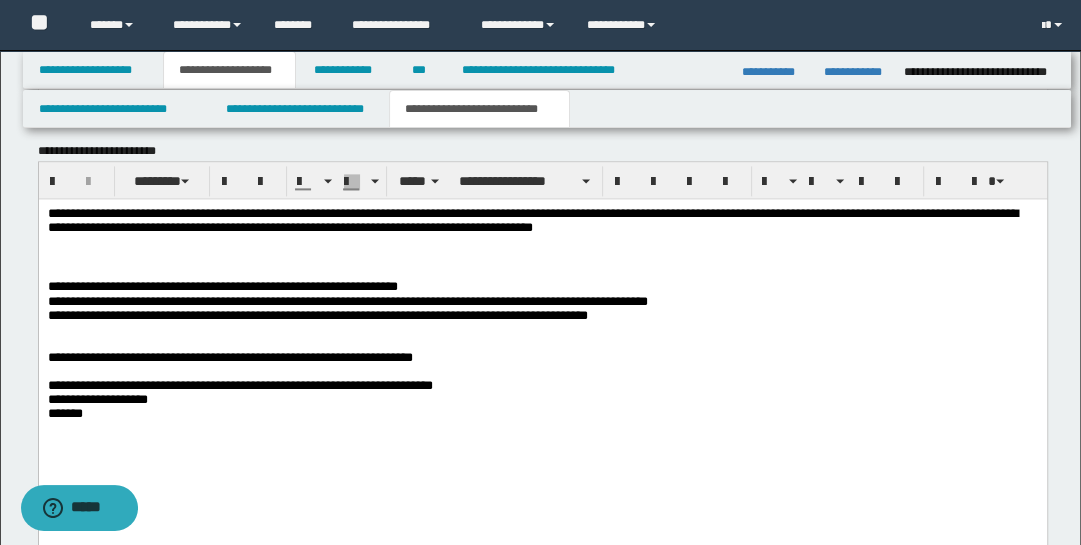 drag, startPoint x: 209, startPoint y: 230, endPoint x: 218, endPoint y: 236, distance: 10.816654 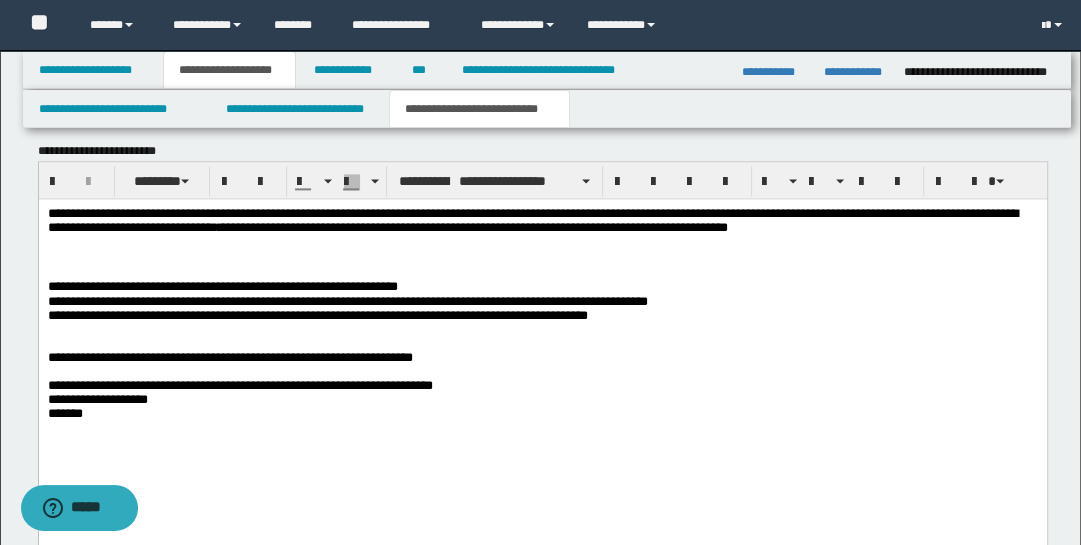 drag, startPoint x: 1011, startPoint y: 233, endPoint x: 1011, endPoint y: 204, distance: 29 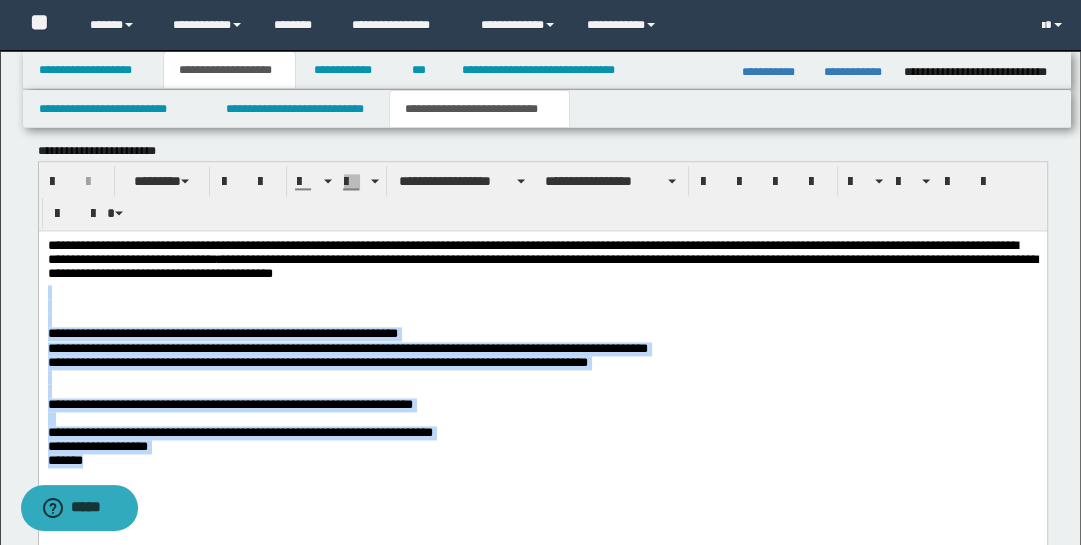 drag, startPoint x: 142, startPoint y: 479, endPoint x: 46, endPoint y: 299, distance: 204 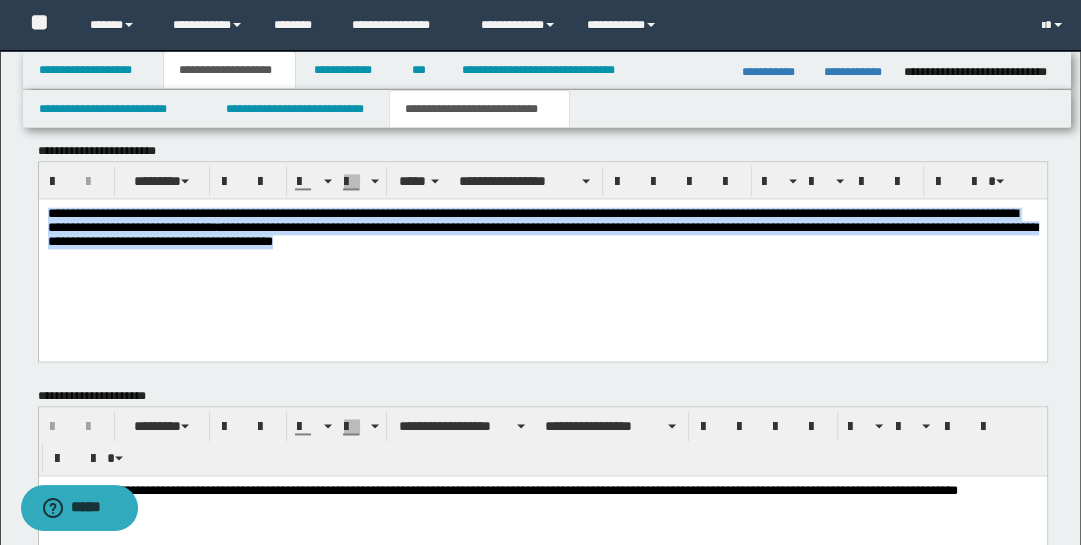 drag, startPoint x: 47, startPoint y: 242, endPoint x: 594, endPoint y: 229, distance: 547.1545 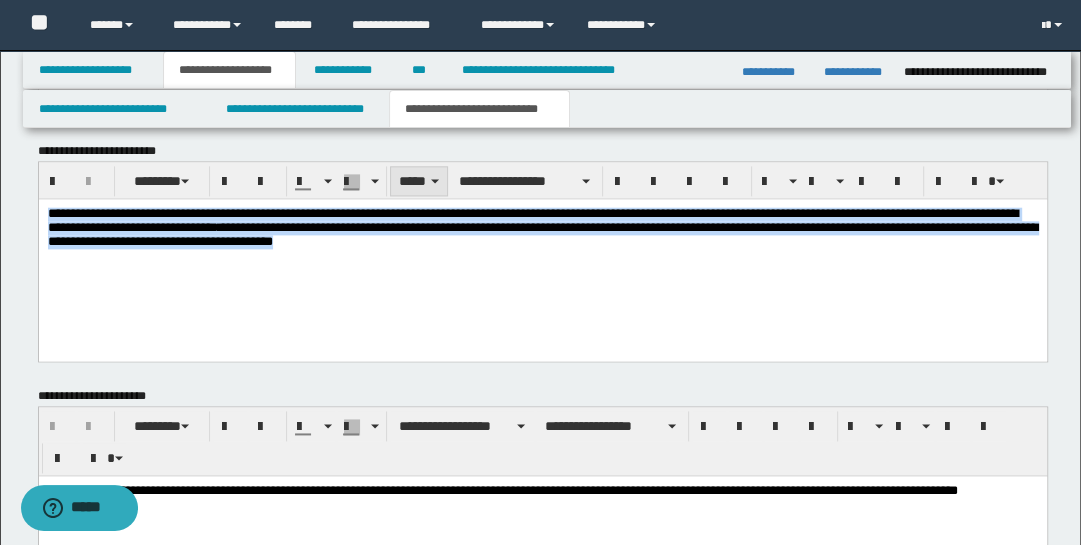 click on "*****" at bounding box center [419, 181] 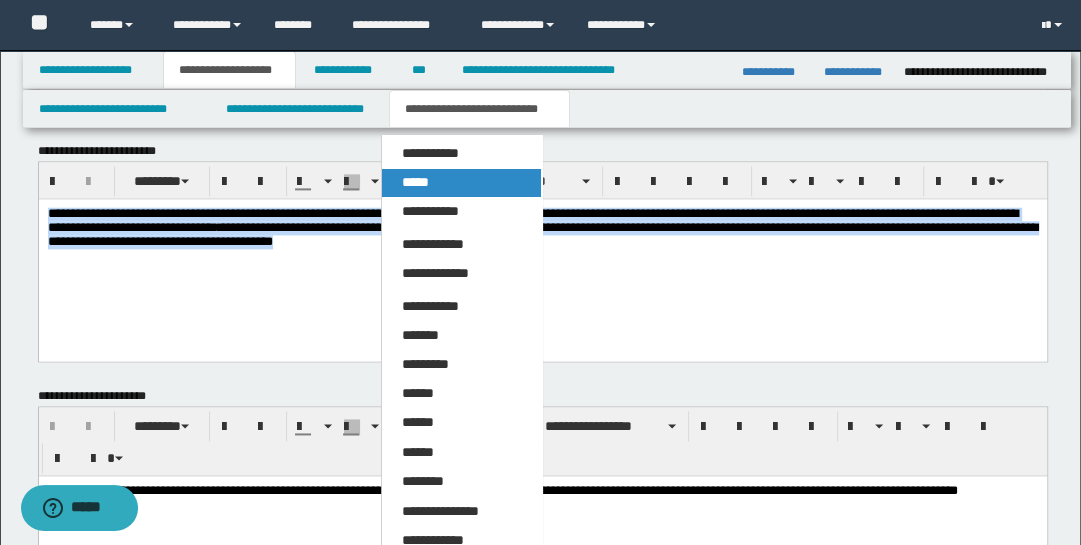 click on "*****" at bounding box center (461, 183) 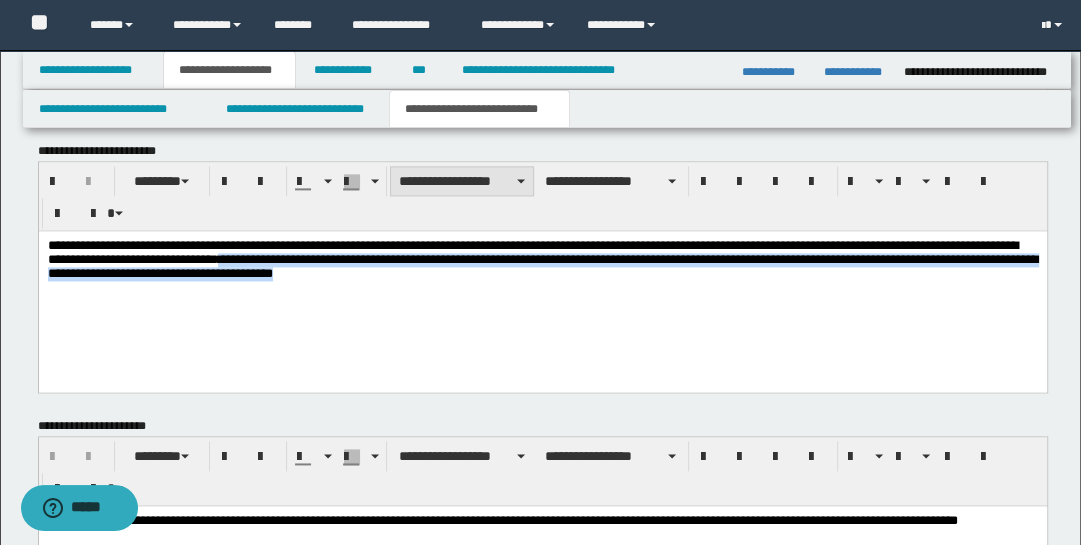 click on "**********" at bounding box center (462, 181) 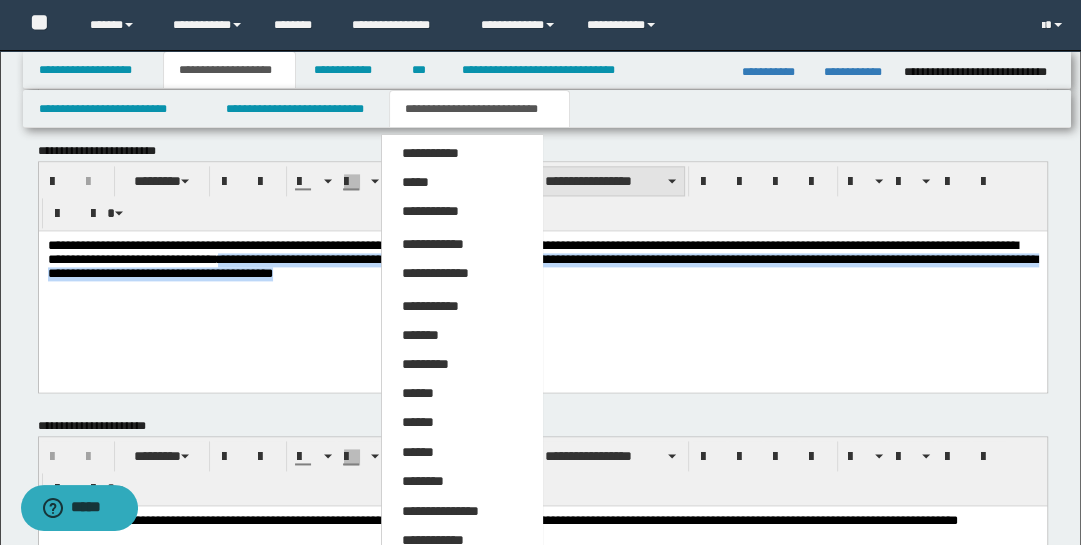 click on "*****" at bounding box center (461, 183) 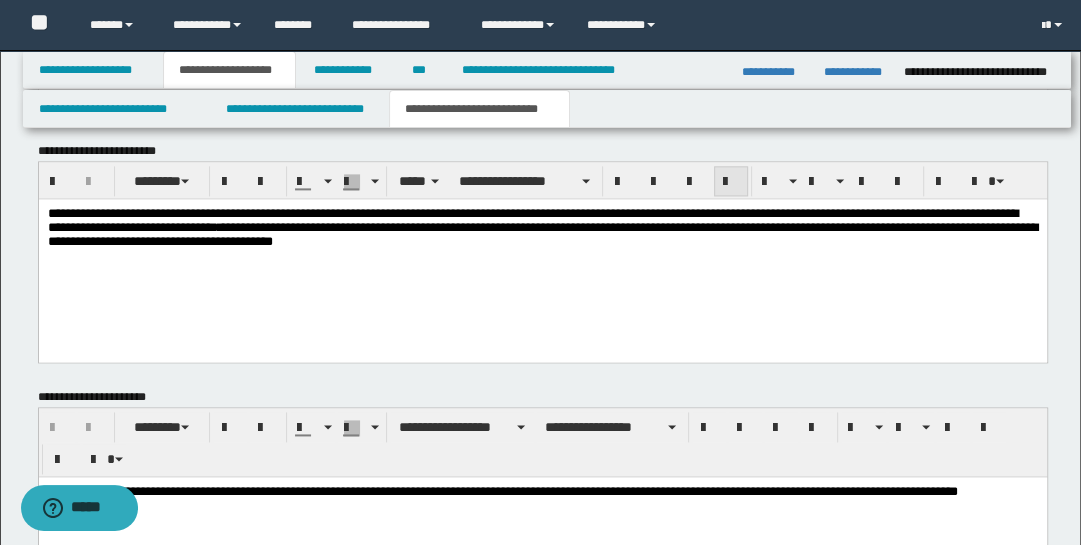 click at bounding box center (731, 182) 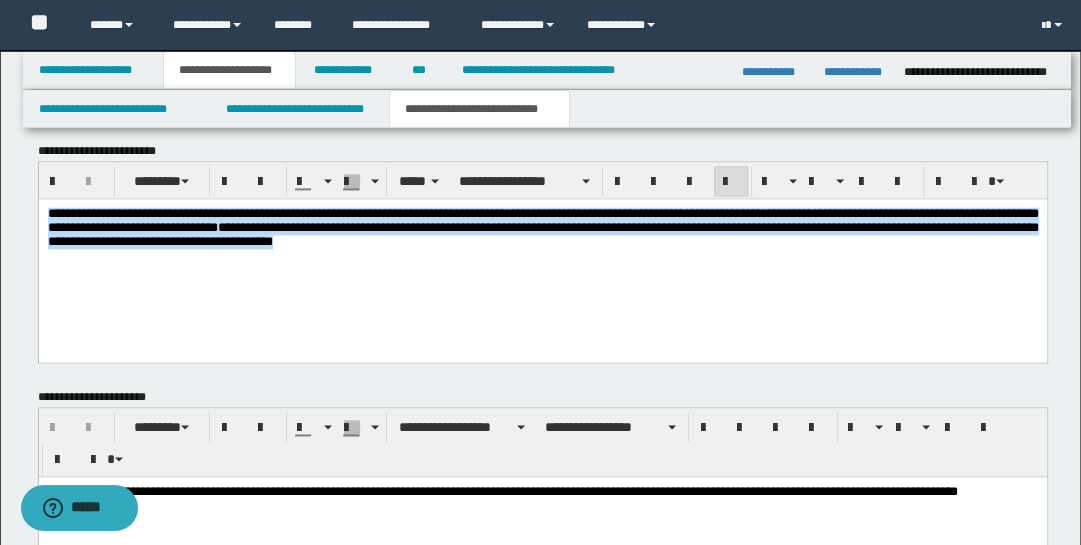 click on "**********" at bounding box center [542, 255] 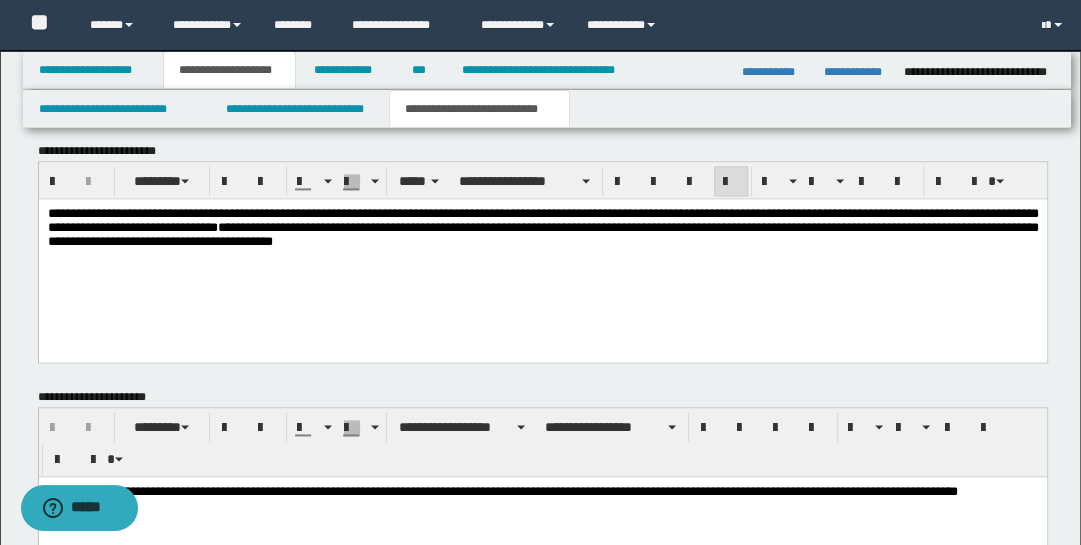 click on "**********" at bounding box center [542, 227] 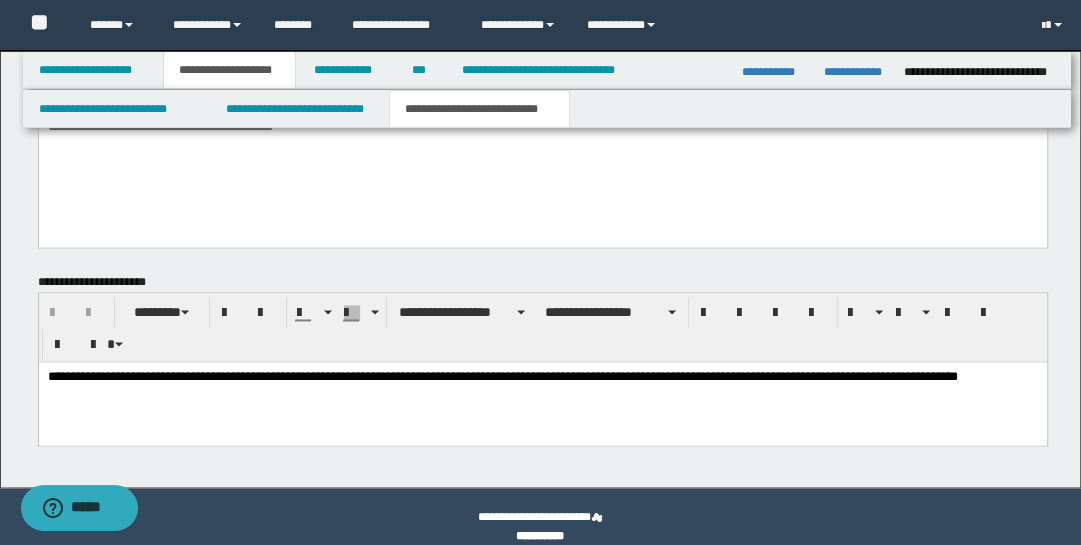 scroll, scrollTop: 1966, scrollLeft: 0, axis: vertical 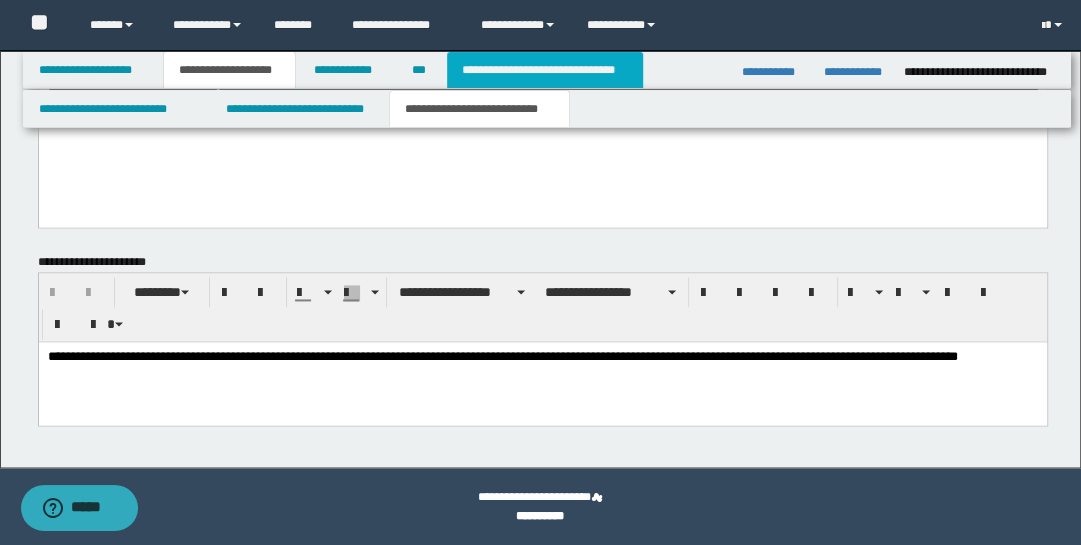 click on "**********" at bounding box center [545, 70] 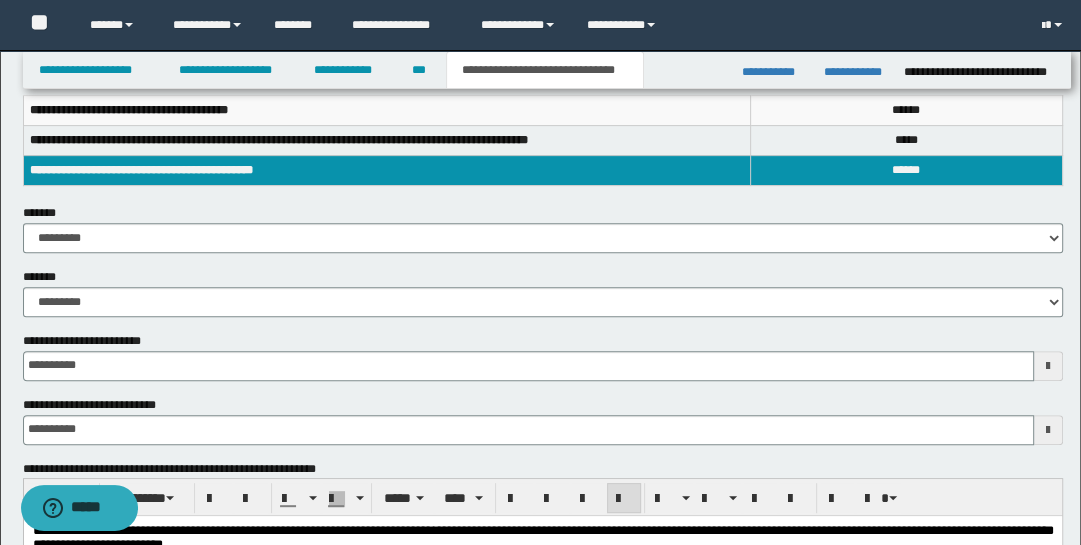 scroll, scrollTop: 456, scrollLeft: 0, axis: vertical 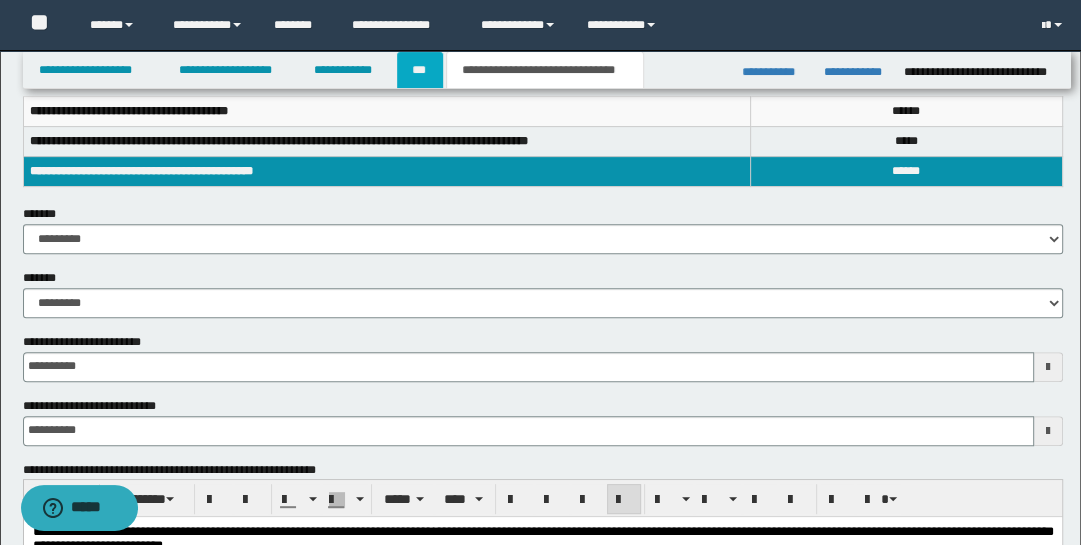 click on "***" at bounding box center [420, 70] 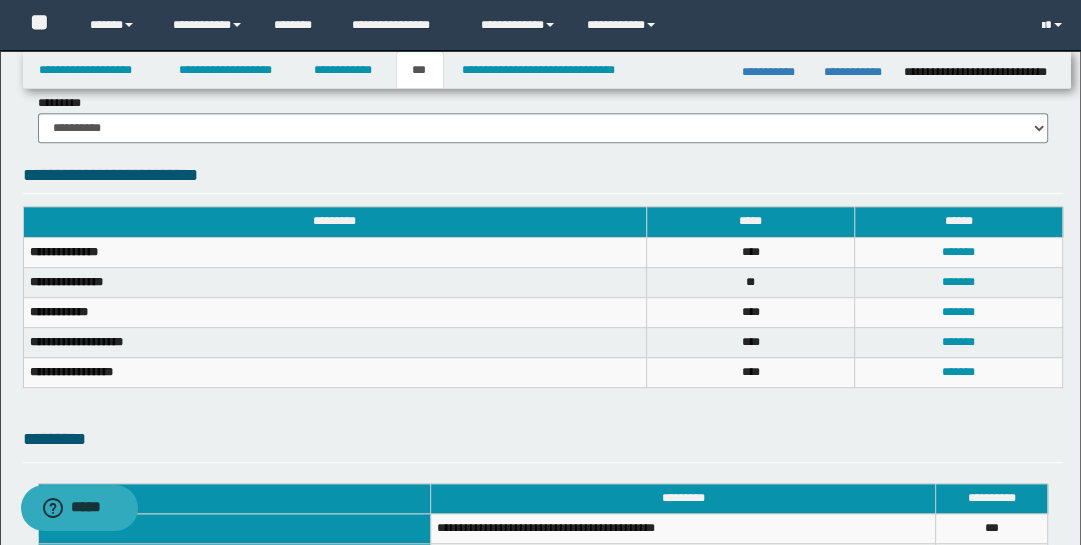 scroll, scrollTop: 672, scrollLeft: 0, axis: vertical 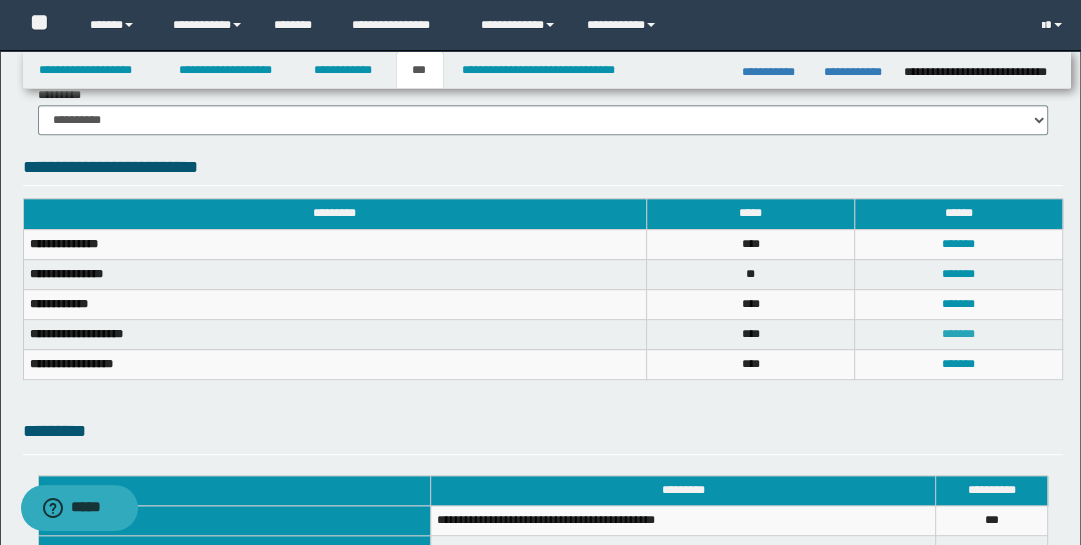 click on "*******" at bounding box center [958, 334] 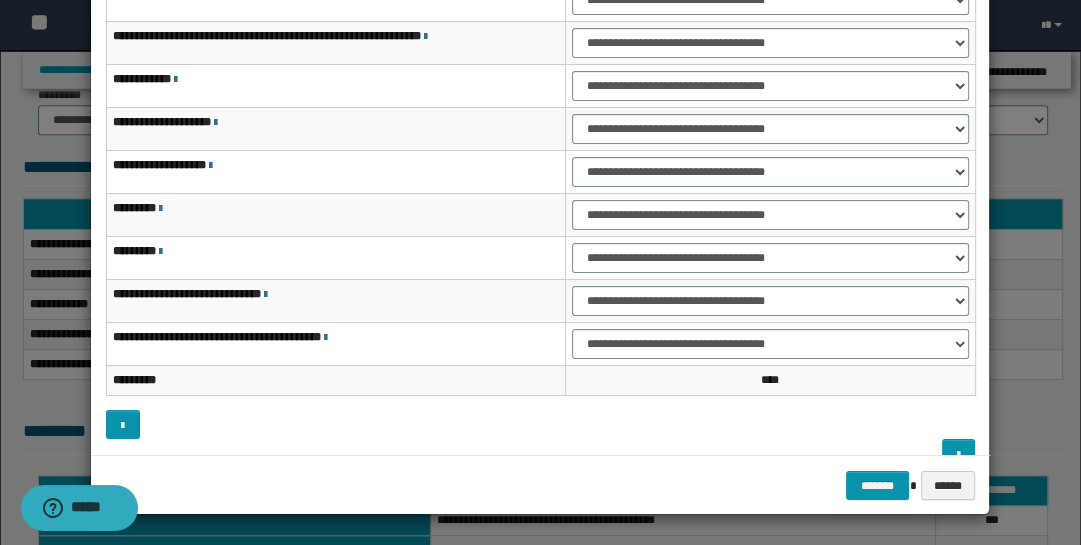 scroll, scrollTop: 0, scrollLeft: 0, axis: both 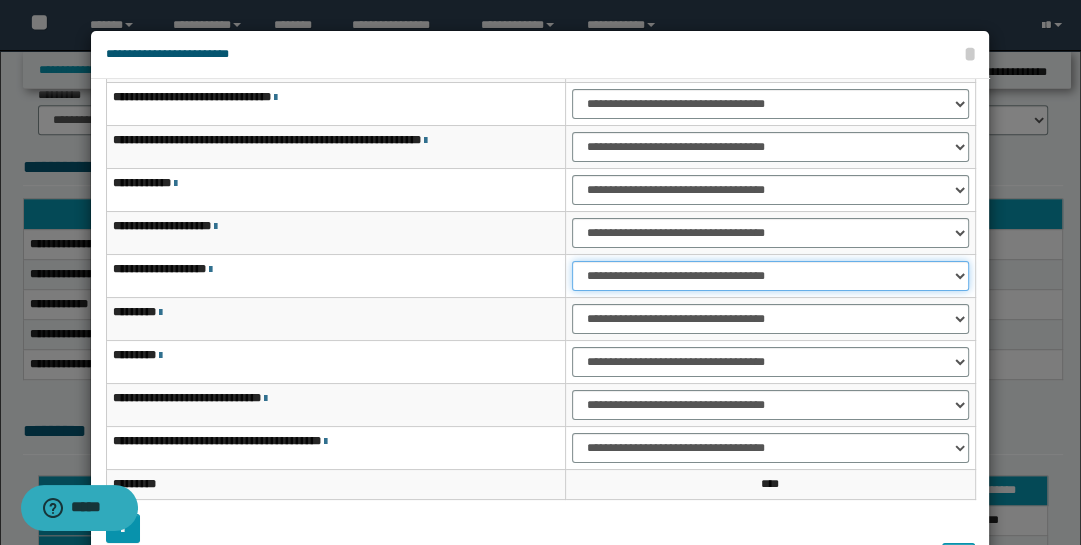 click on "**********" at bounding box center (771, 276) 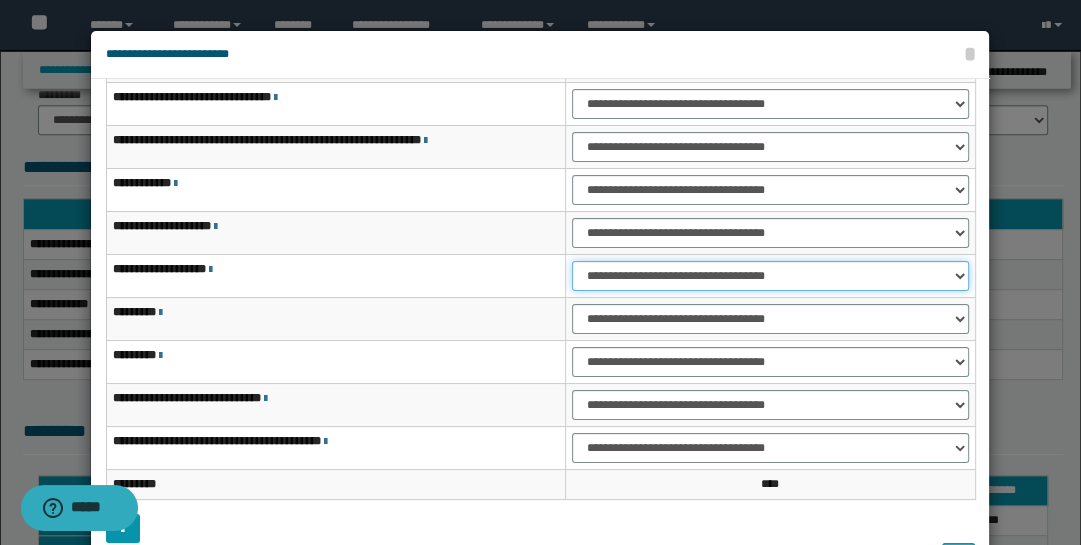 select on "***" 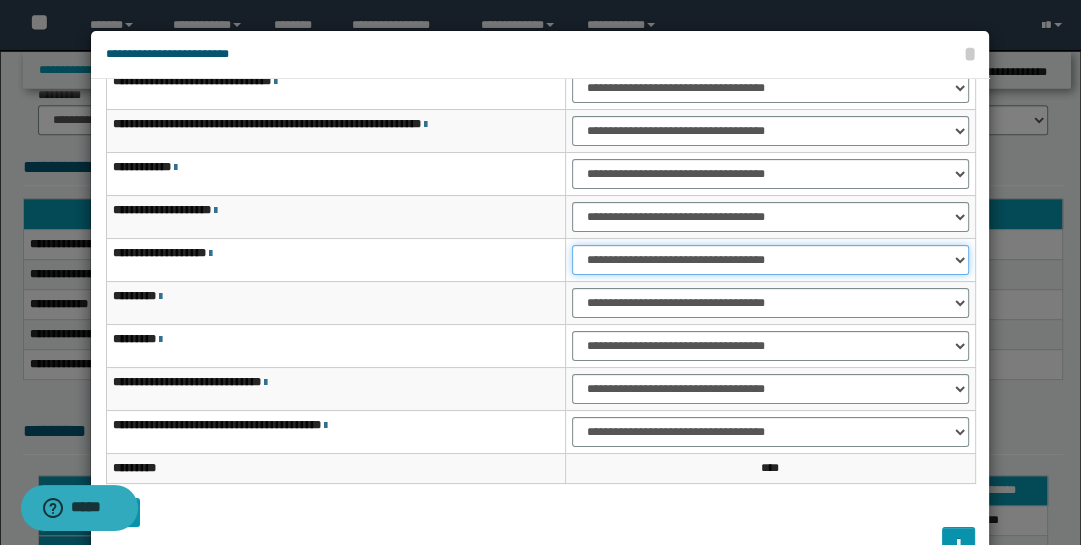 scroll, scrollTop: 143, scrollLeft: 0, axis: vertical 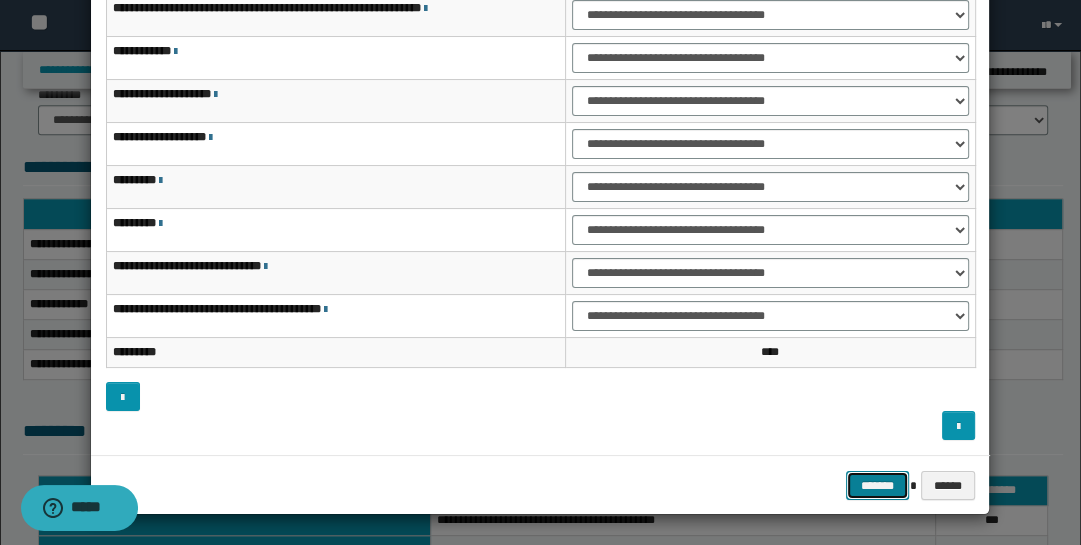 click on "*******" at bounding box center [878, 485] 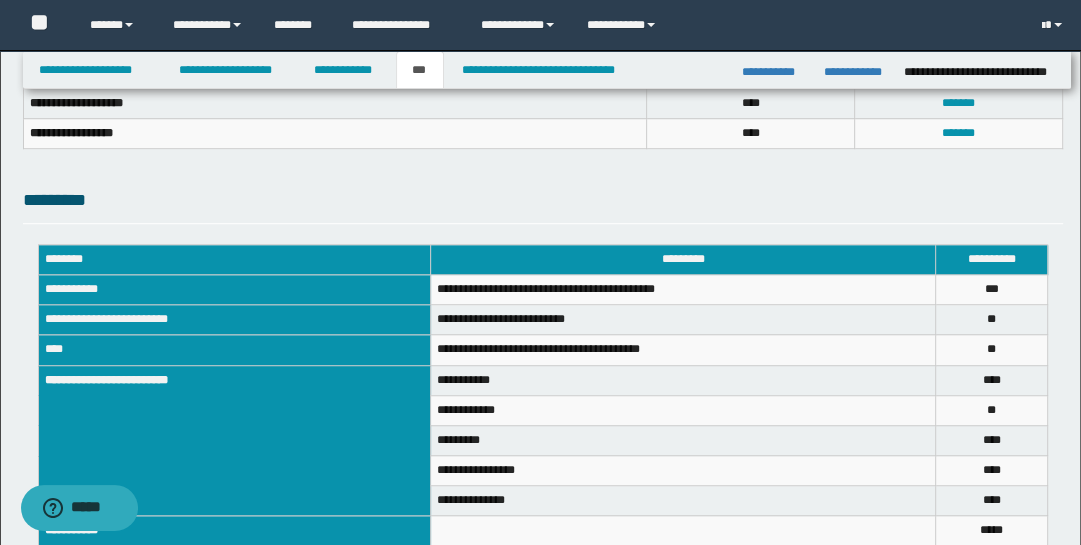 scroll, scrollTop: 709, scrollLeft: 0, axis: vertical 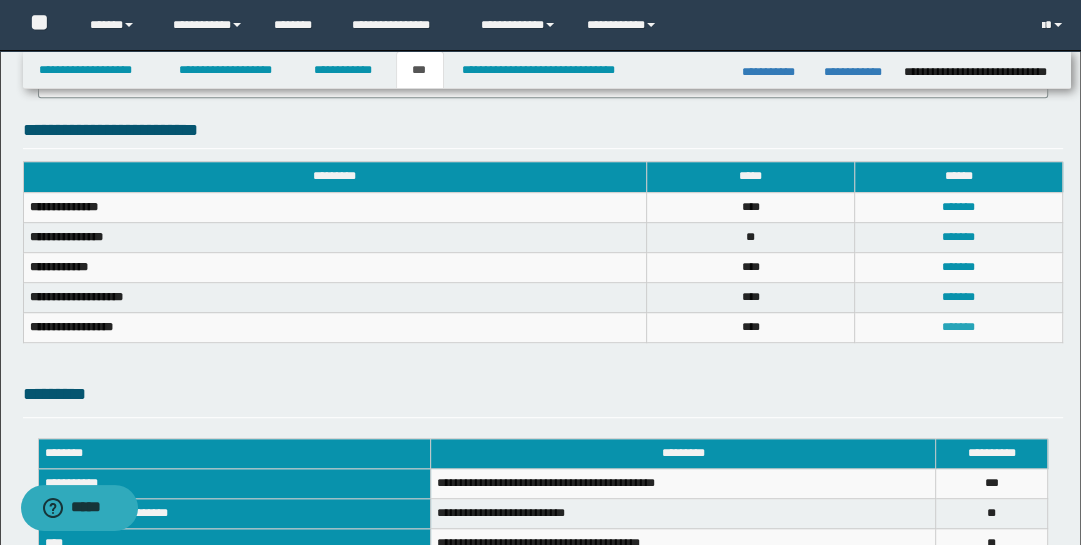 click on "*******" at bounding box center (958, 327) 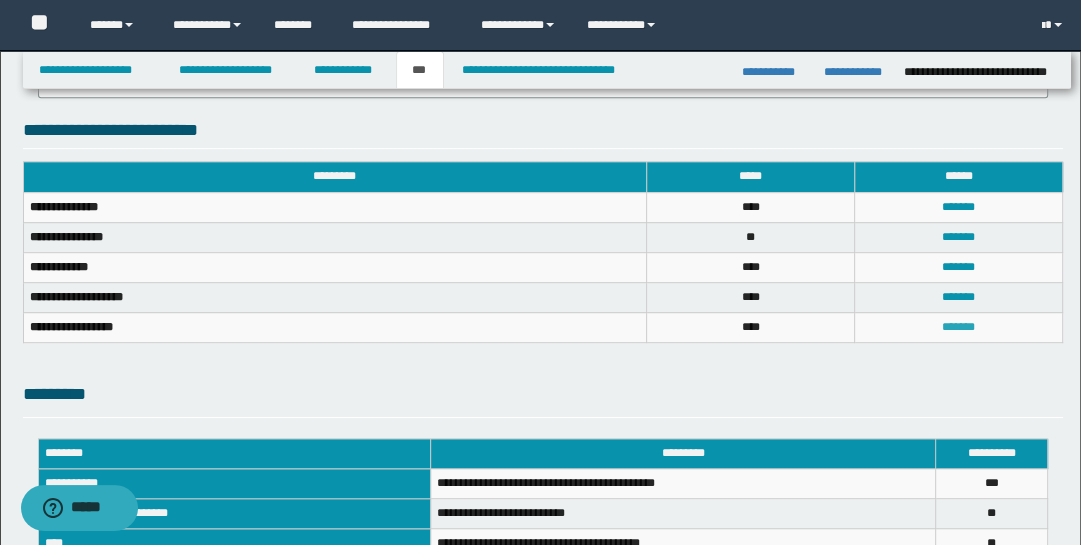 scroll, scrollTop: 0, scrollLeft: 0, axis: both 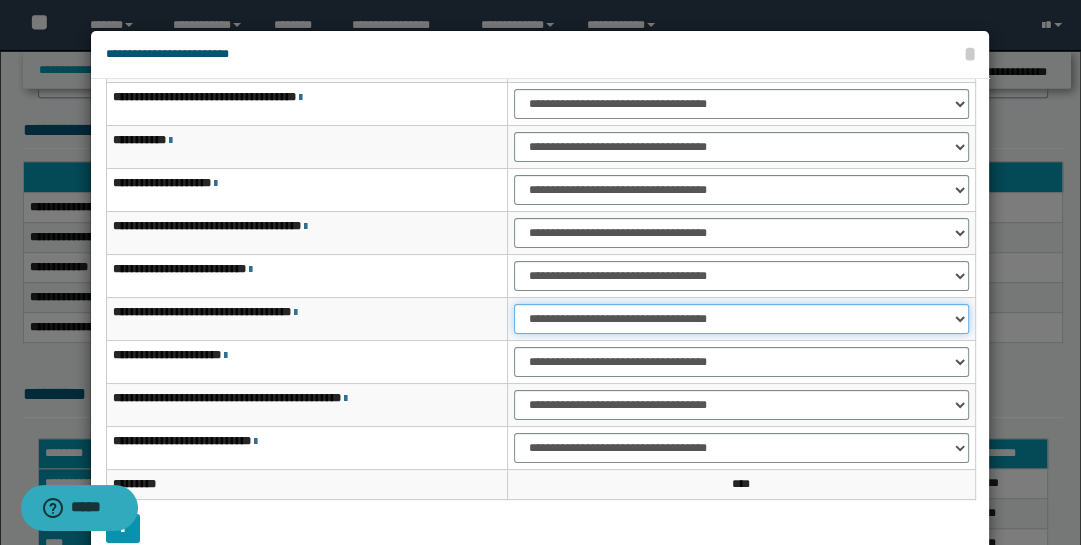 click on "**********" at bounding box center [741, 319] 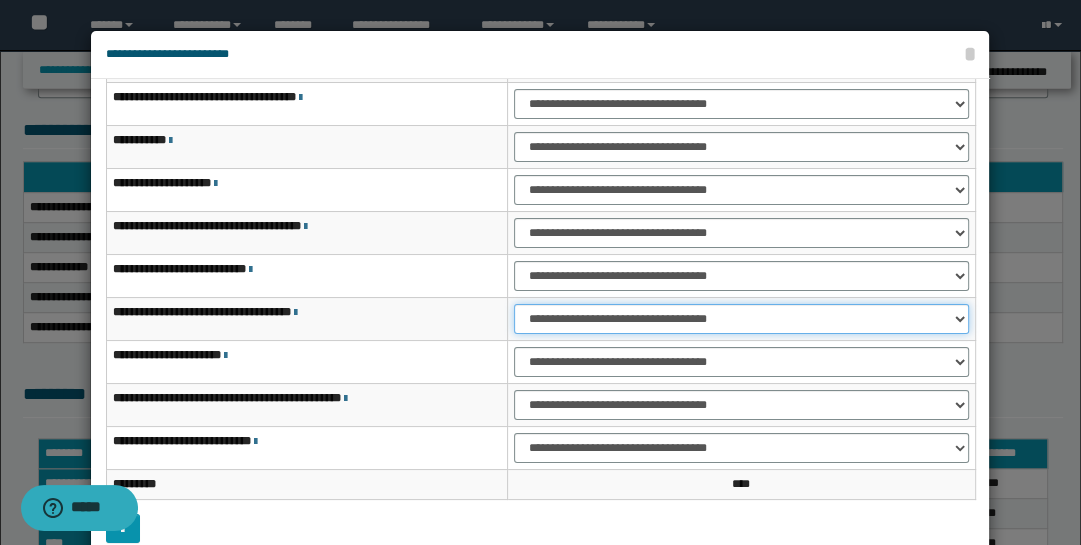select on "***" 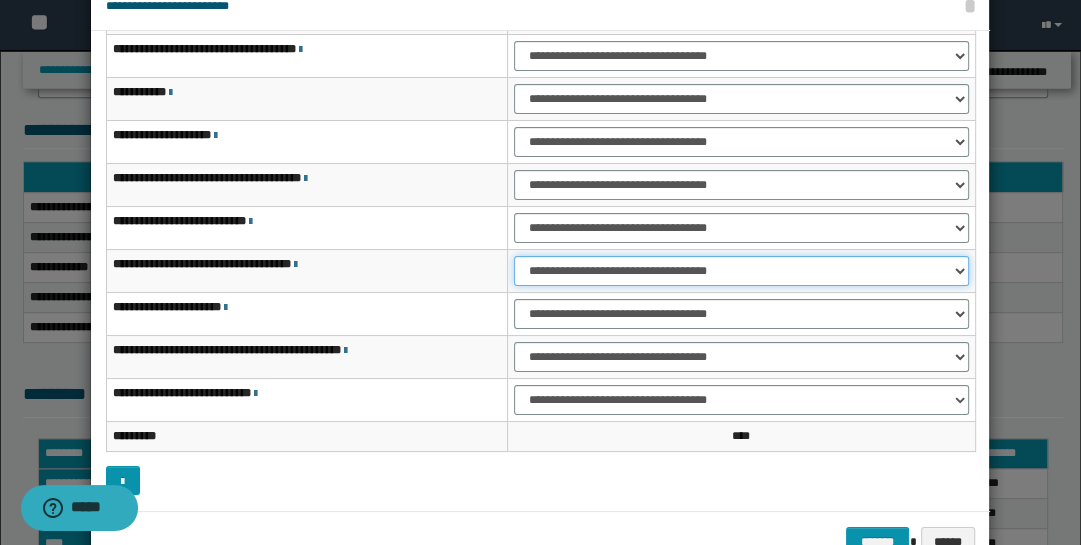 scroll, scrollTop: 104, scrollLeft: 0, axis: vertical 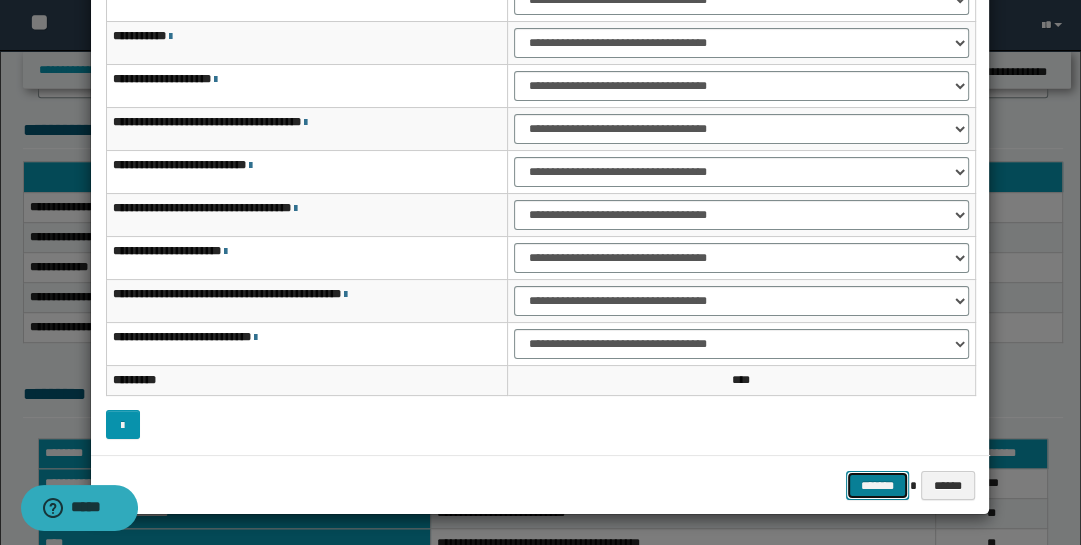click on "*******" at bounding box center (878, 485) 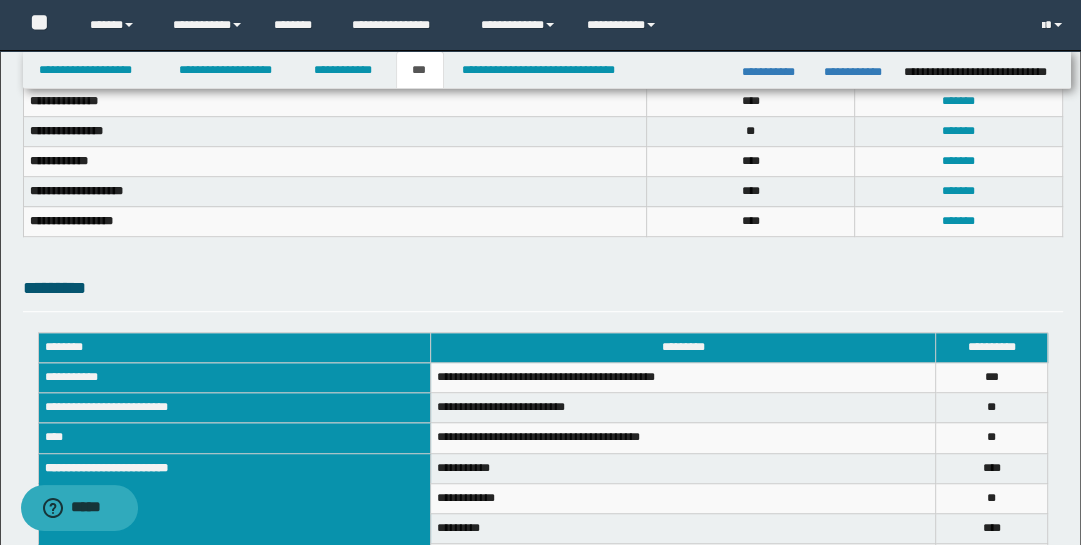 scroll, scrollTop: 894, scrollLeft: 0, axis: vertical 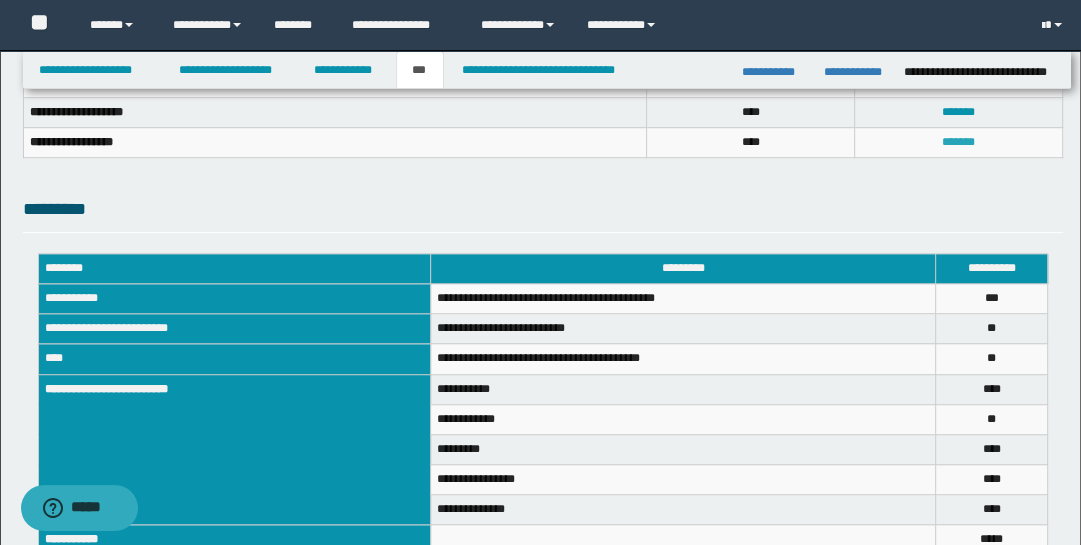 click on "*******" at bounding box center [958, 142] 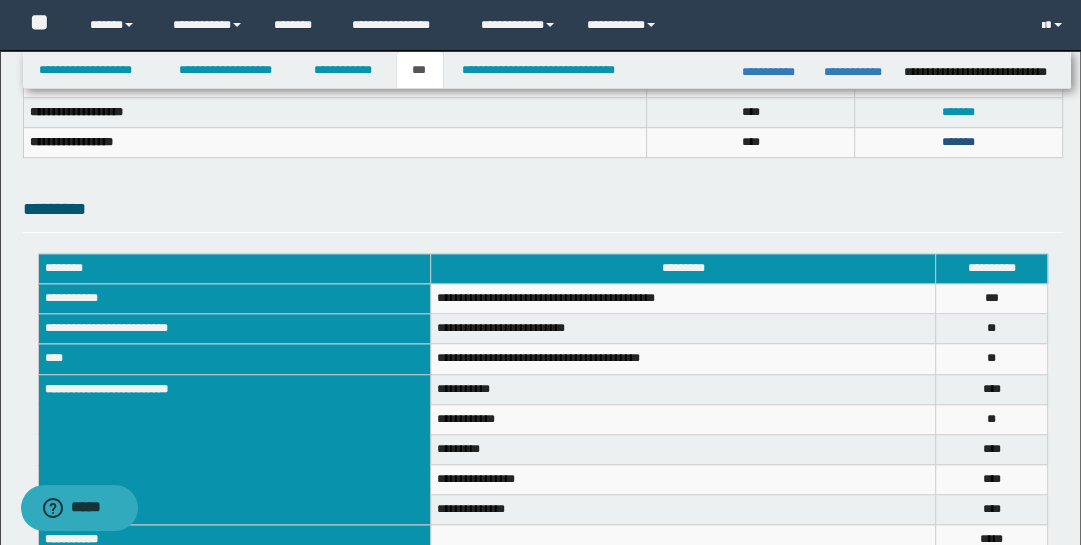scroll, scrollTop: 0, scrollLeft: 0, axis: both 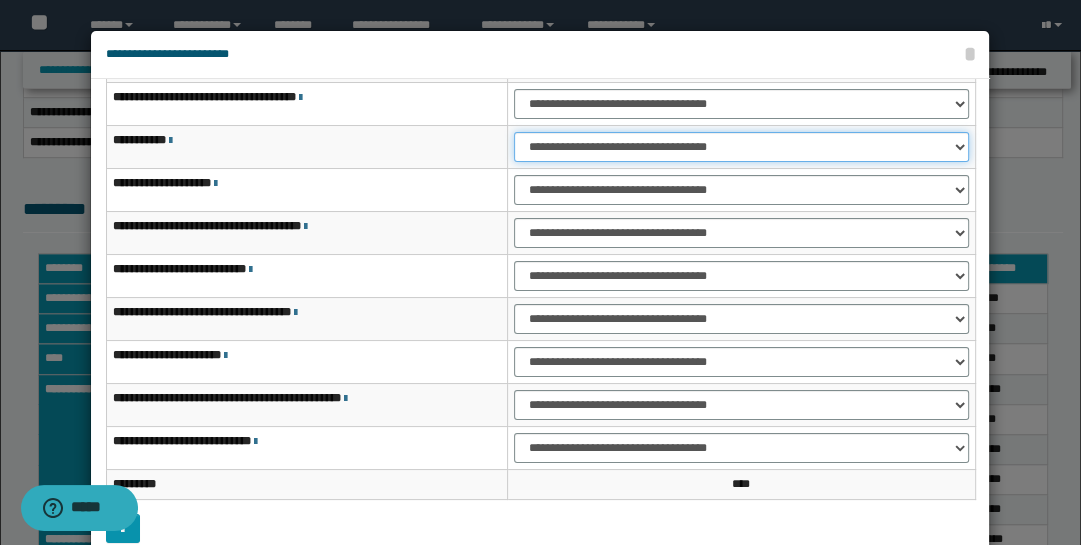 click on "**********" at bounding box center [741, 147] 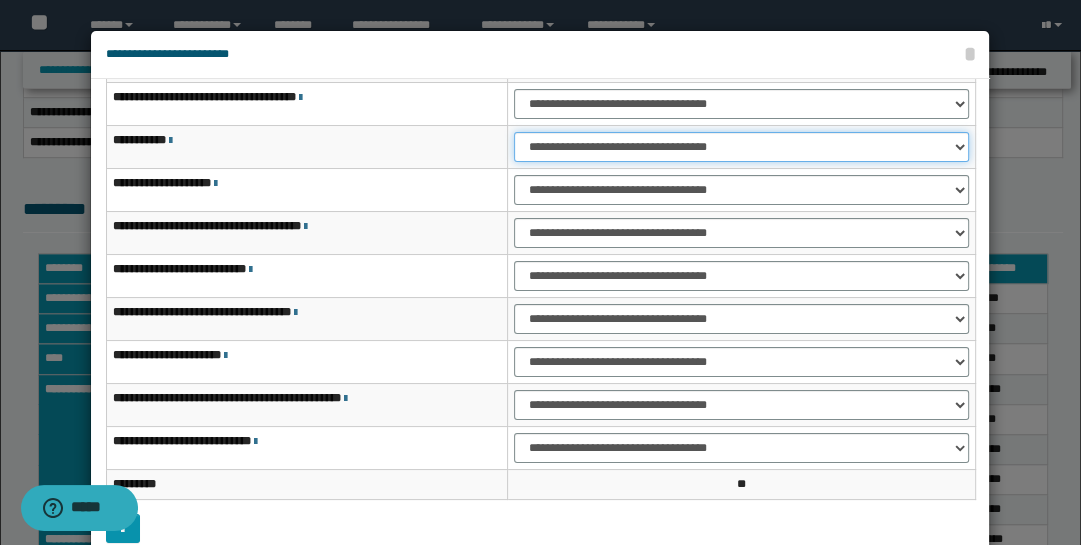 scroll, scrollTop: 104, scrollLeft: 0, axis: vertical 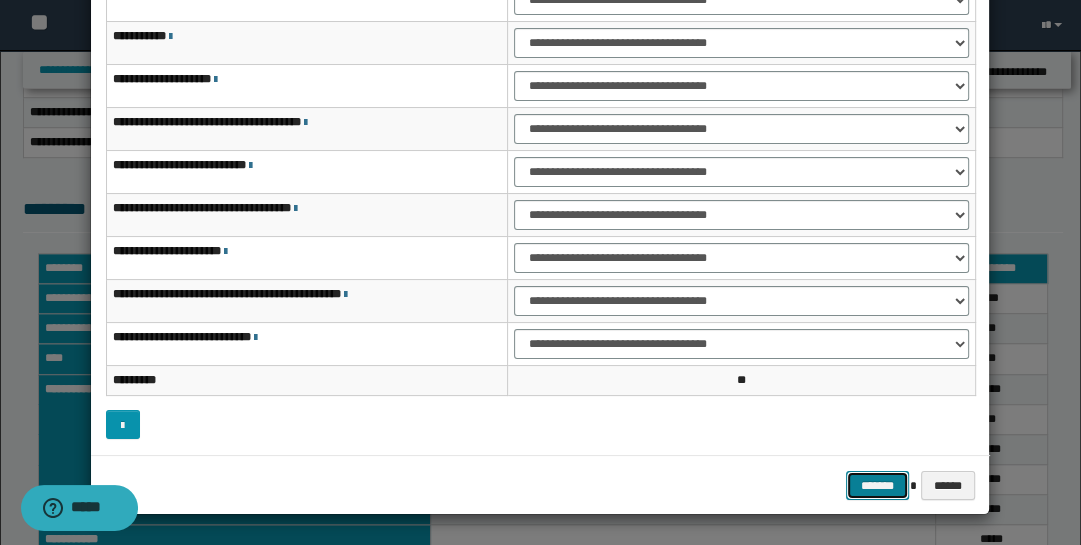 click on "*******" at bounding box center [878, 485] 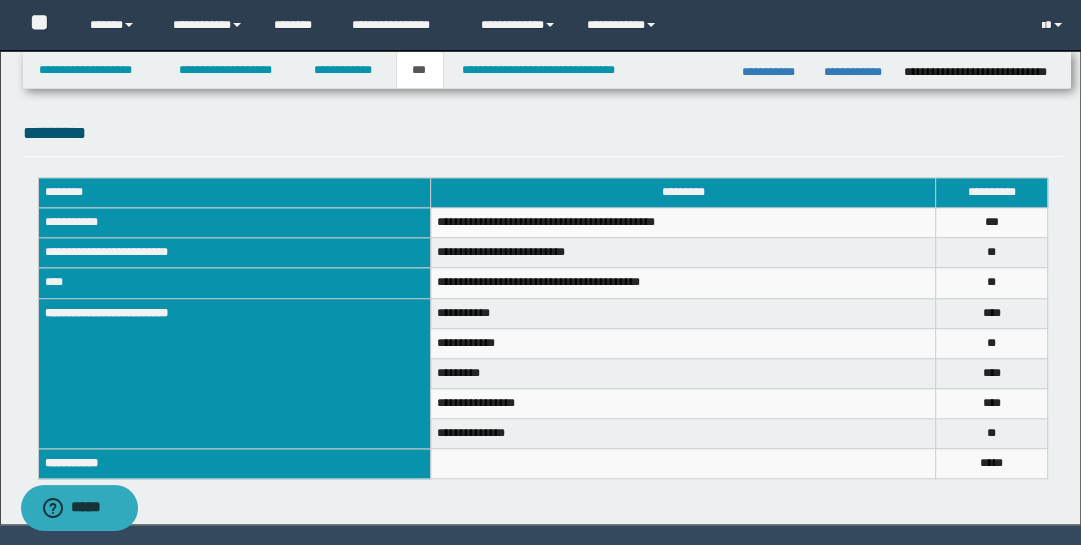 scroll, scrollTop: 1027, scrollLeft: 0, axis: vertical 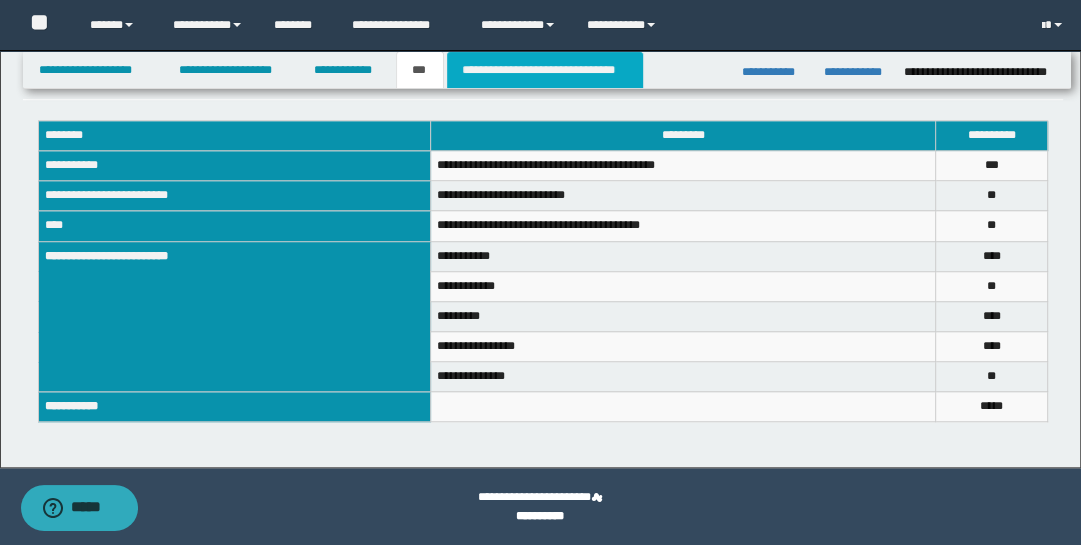 click on "**********" at bounding box center [545, 70] 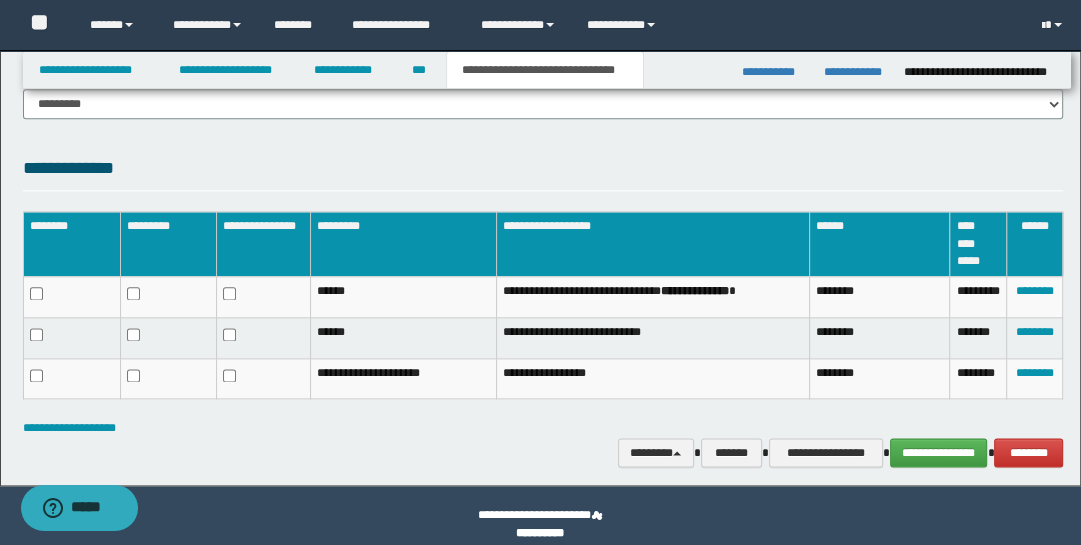 scroll, scrollTop: 1684, scrollLeft: 0, axis: vertical 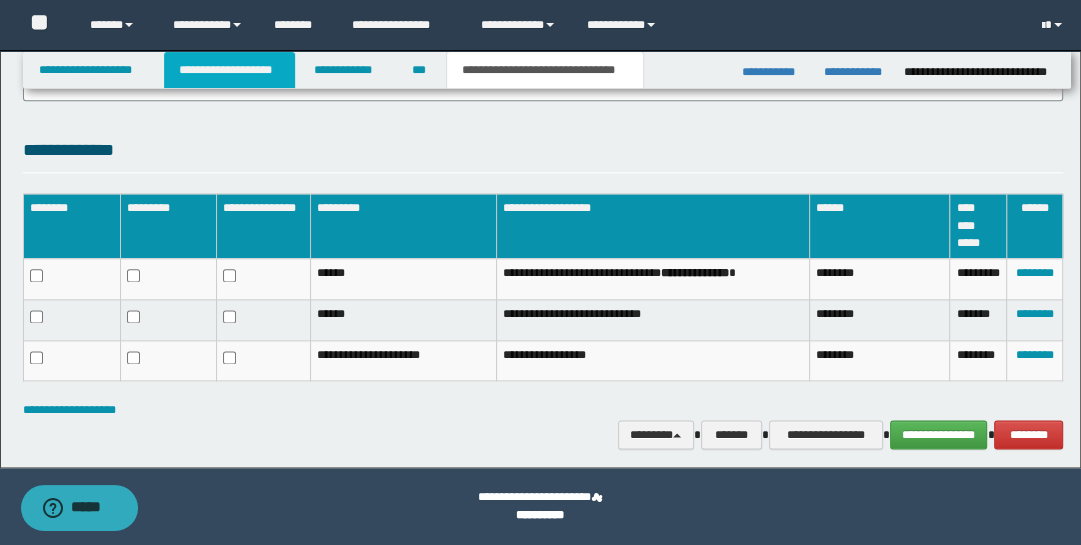click on "**********" at bounding box center [229, 70] 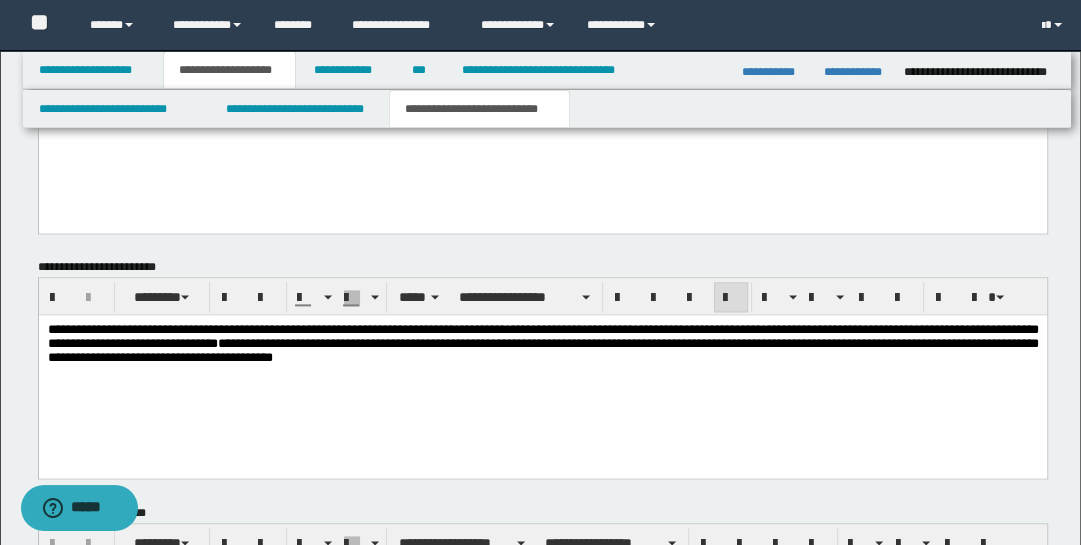 scroll, scrollTop: 1966, scrollLeft: 0, axis: vertical 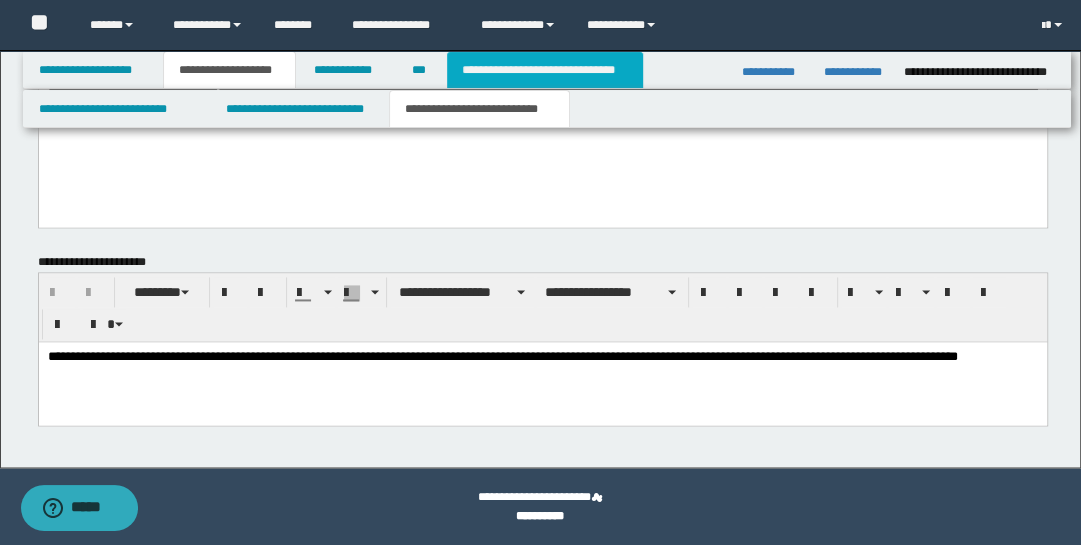 click on "**********" at bounding box center [545, 70] 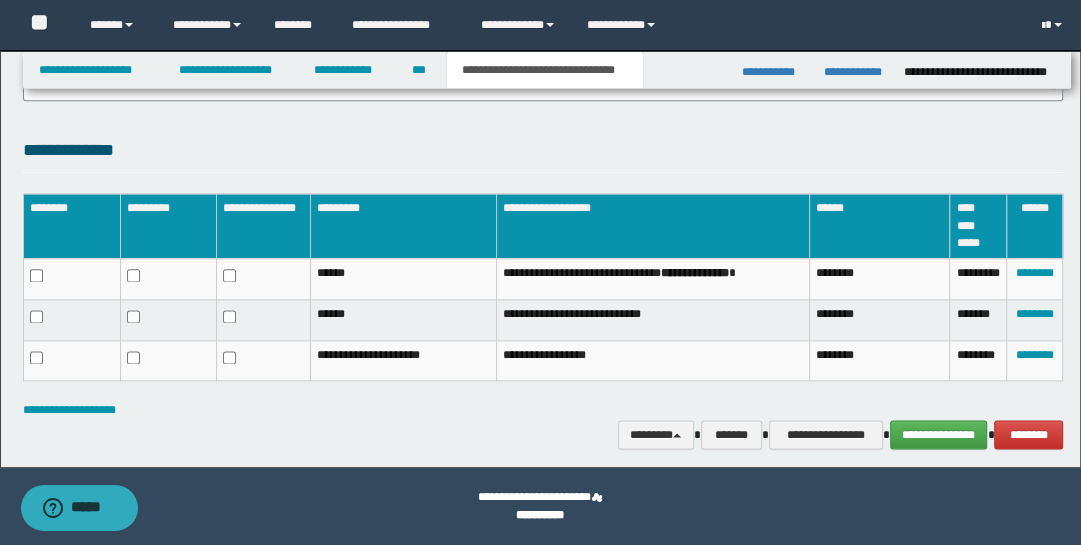 scroll, scrollTop: 1684, scrollLeft: 0, axis: vertical 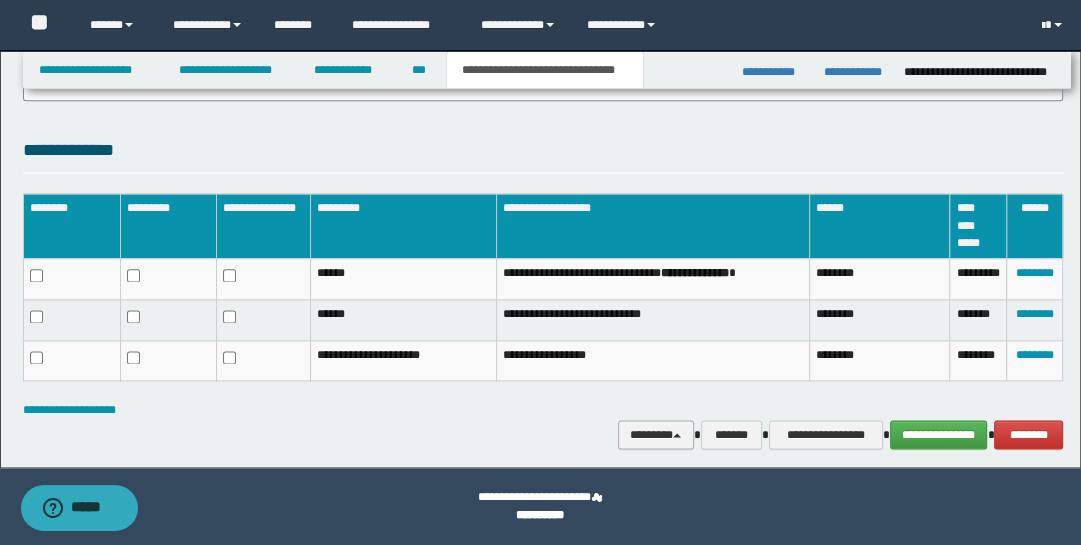click at bounding box center (677, 435) 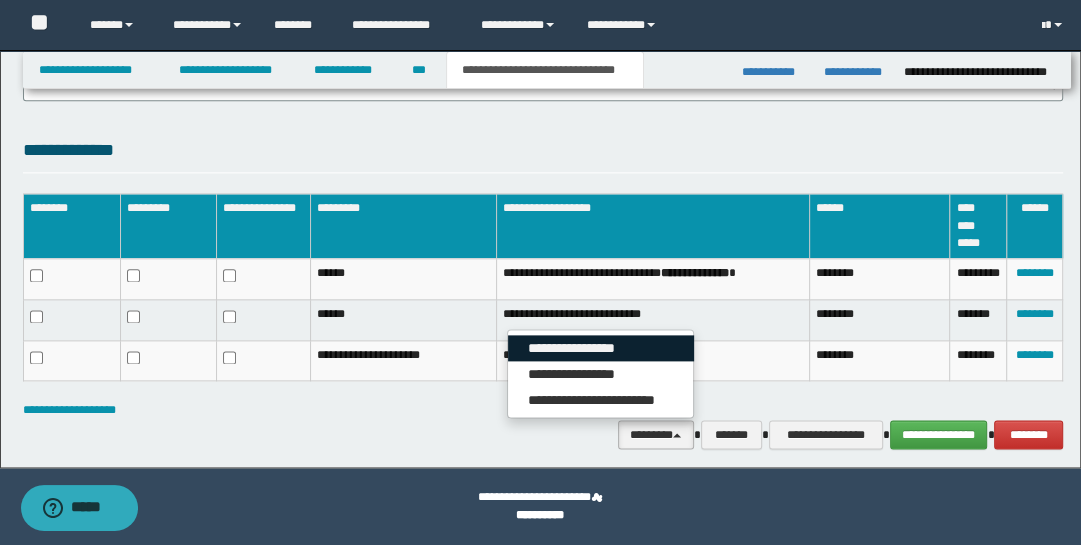 click on "**********" at bounding box center [601, 348] 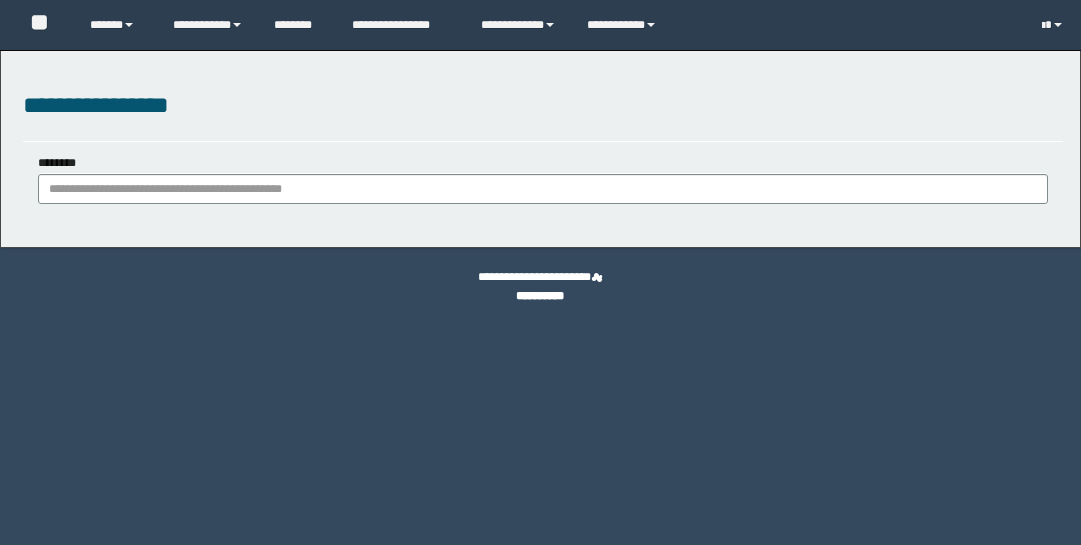 scroll, scrollTop: 0, scrollLeft: 0, axis: both 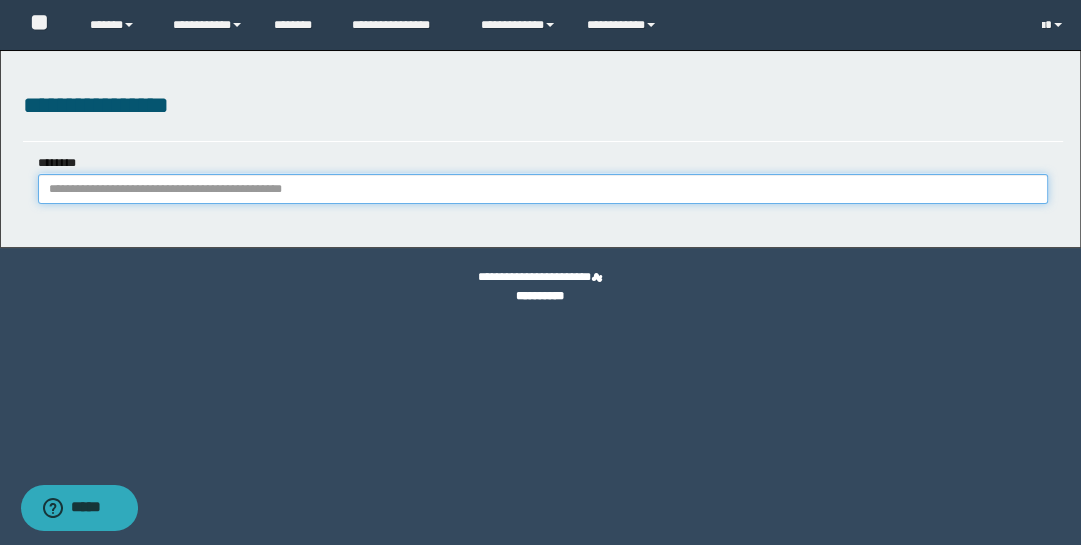 click on "********" at bounding box center [543, 189] 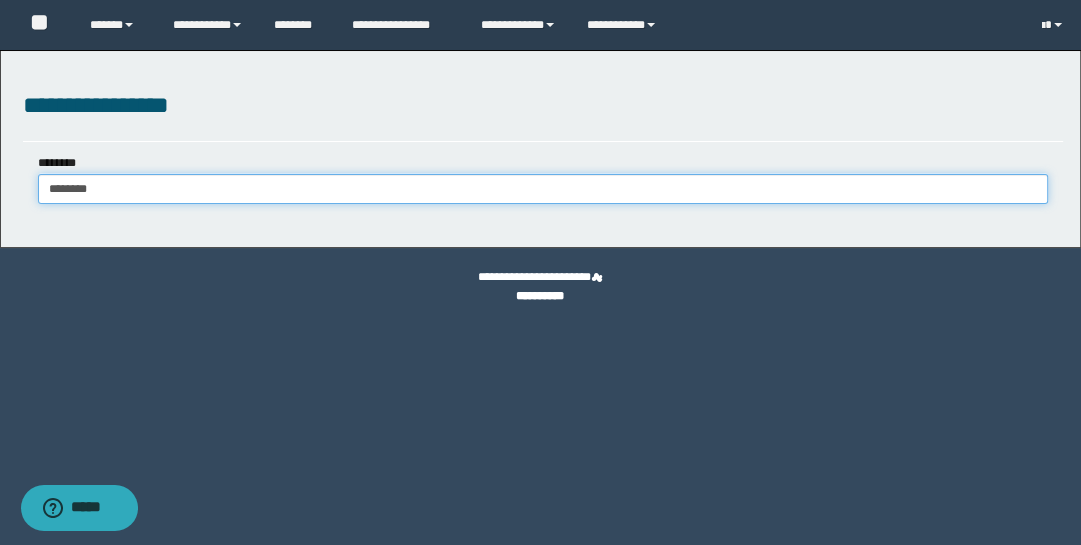 type on "********" 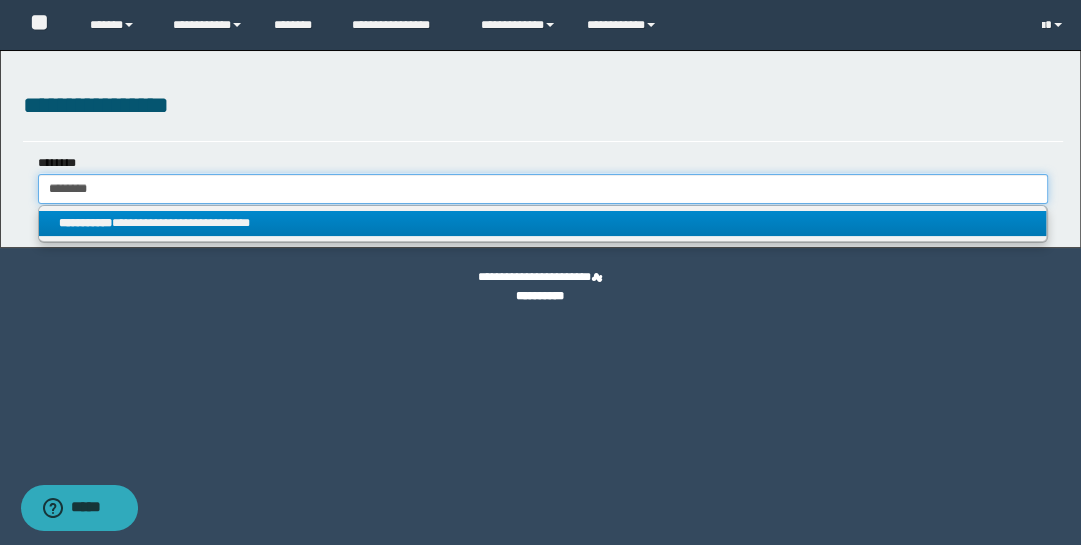 type on "********" 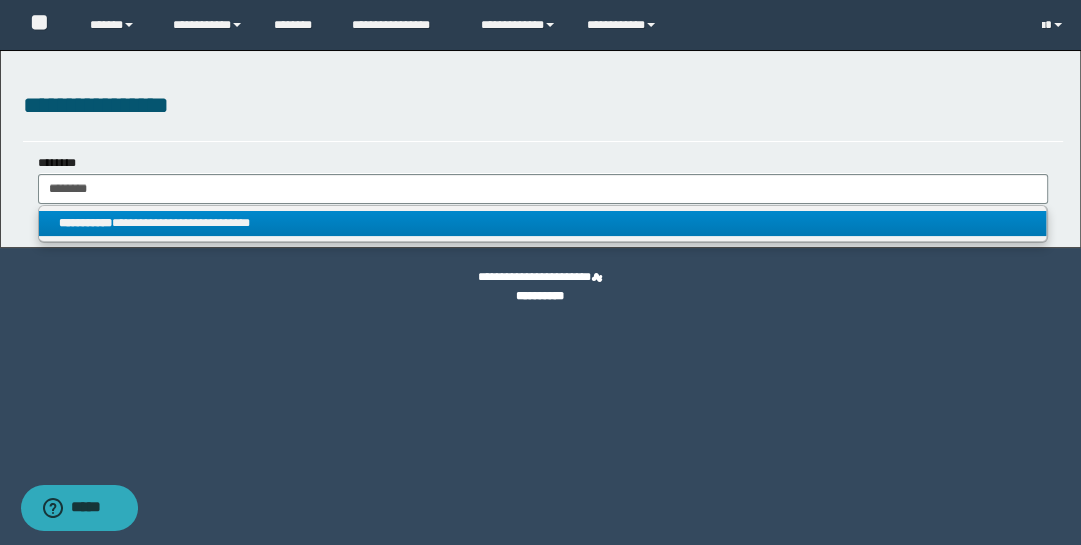 click on "**********" at bounding box center (543, 223) 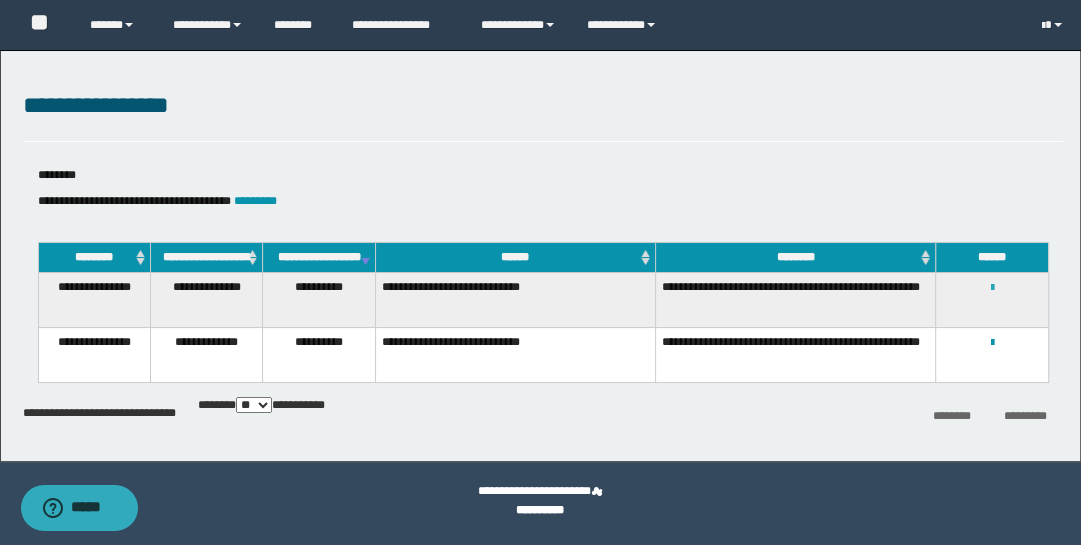 click at bounding box center (992, 288) 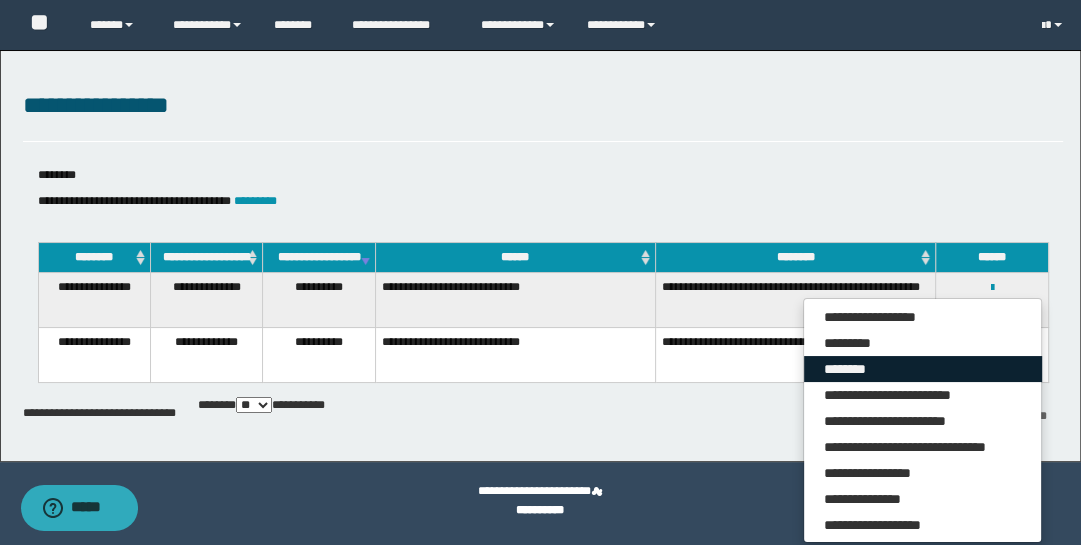 click on "********" at bounding box center [923, 369] 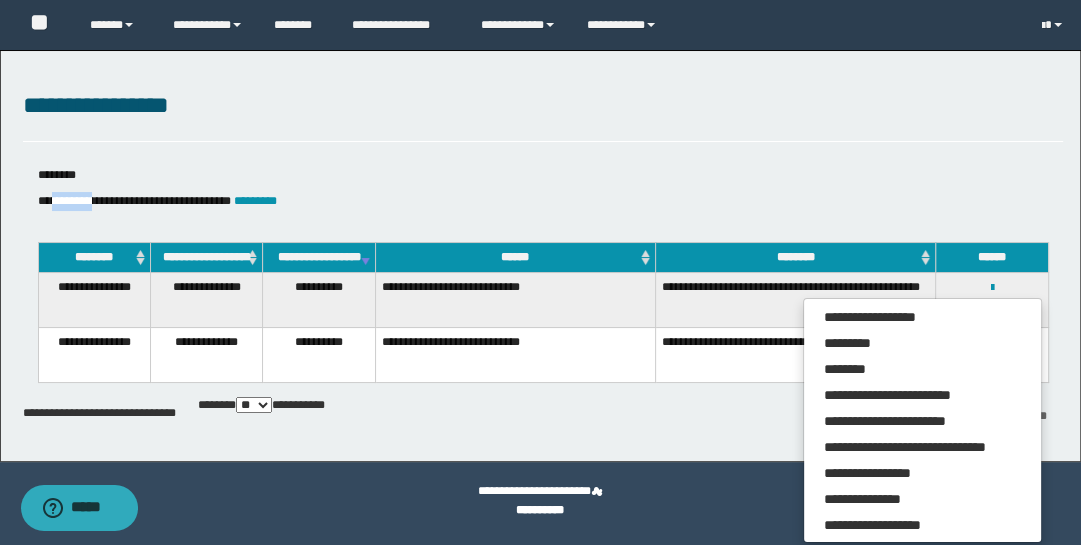 drag, startPoint x: 54, startPoint y: 200, endPoint x: 107, endPoint y: 212, distance: 54.34151 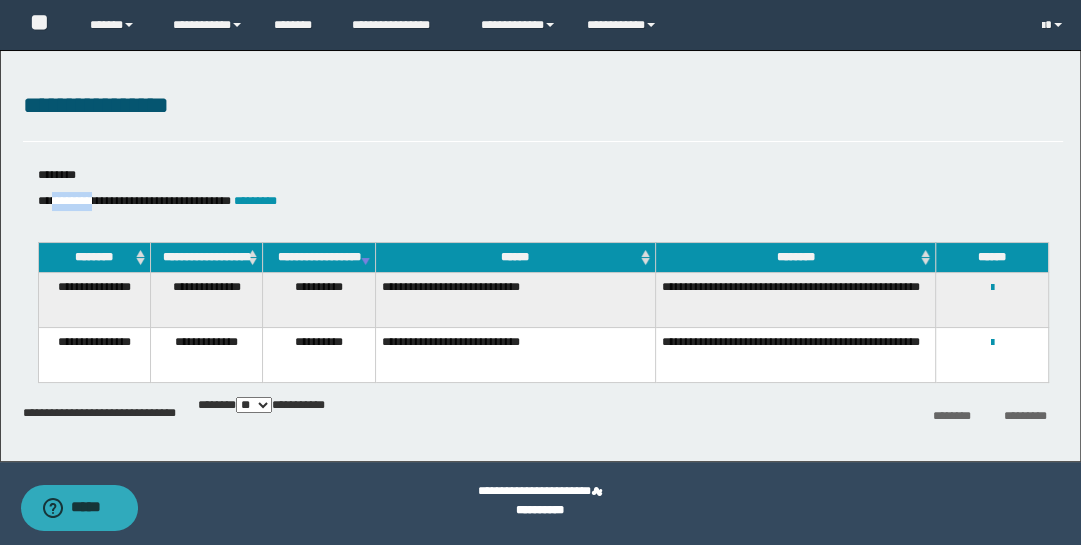 copy on "********" 